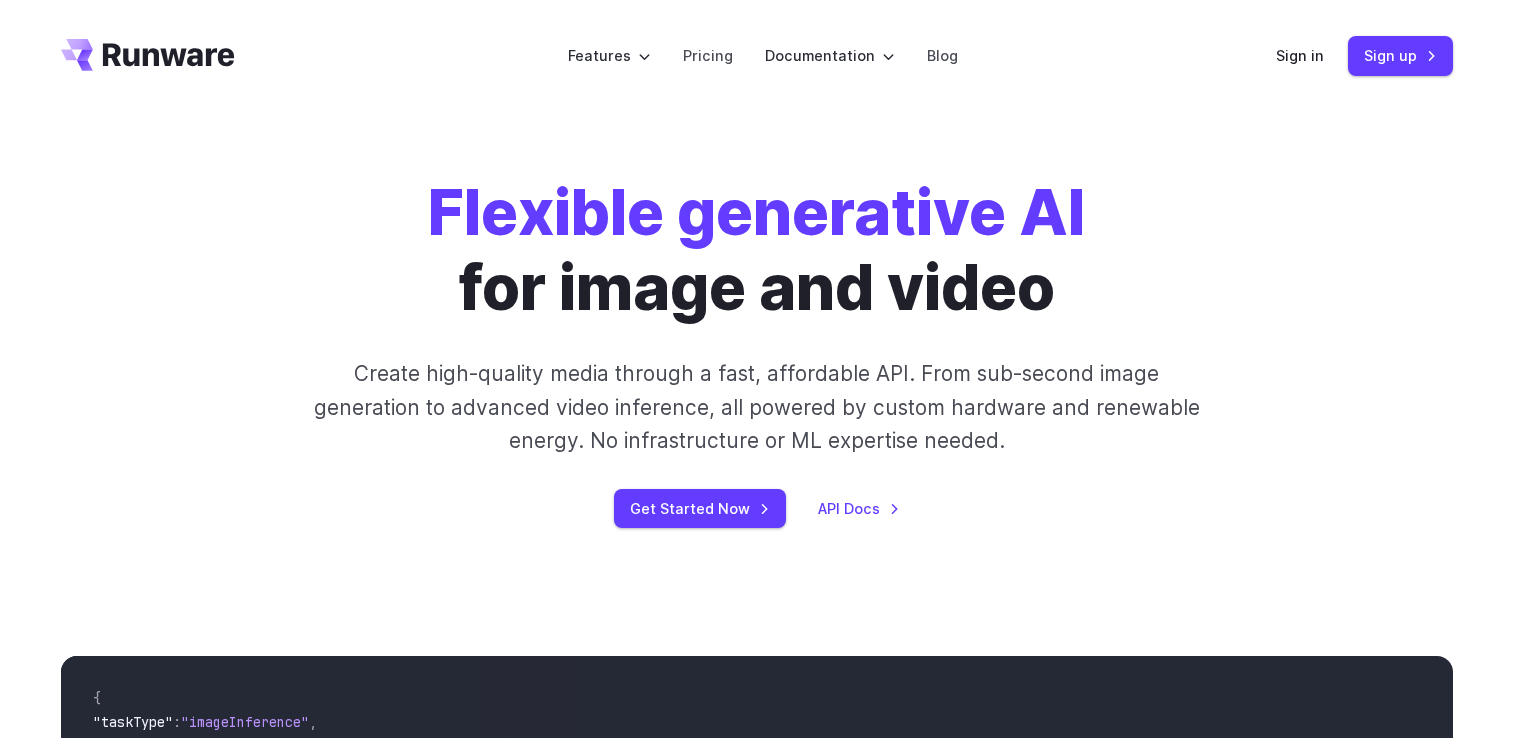 scroll, scrollTop: 0, scrollLeft: 0, axis: both 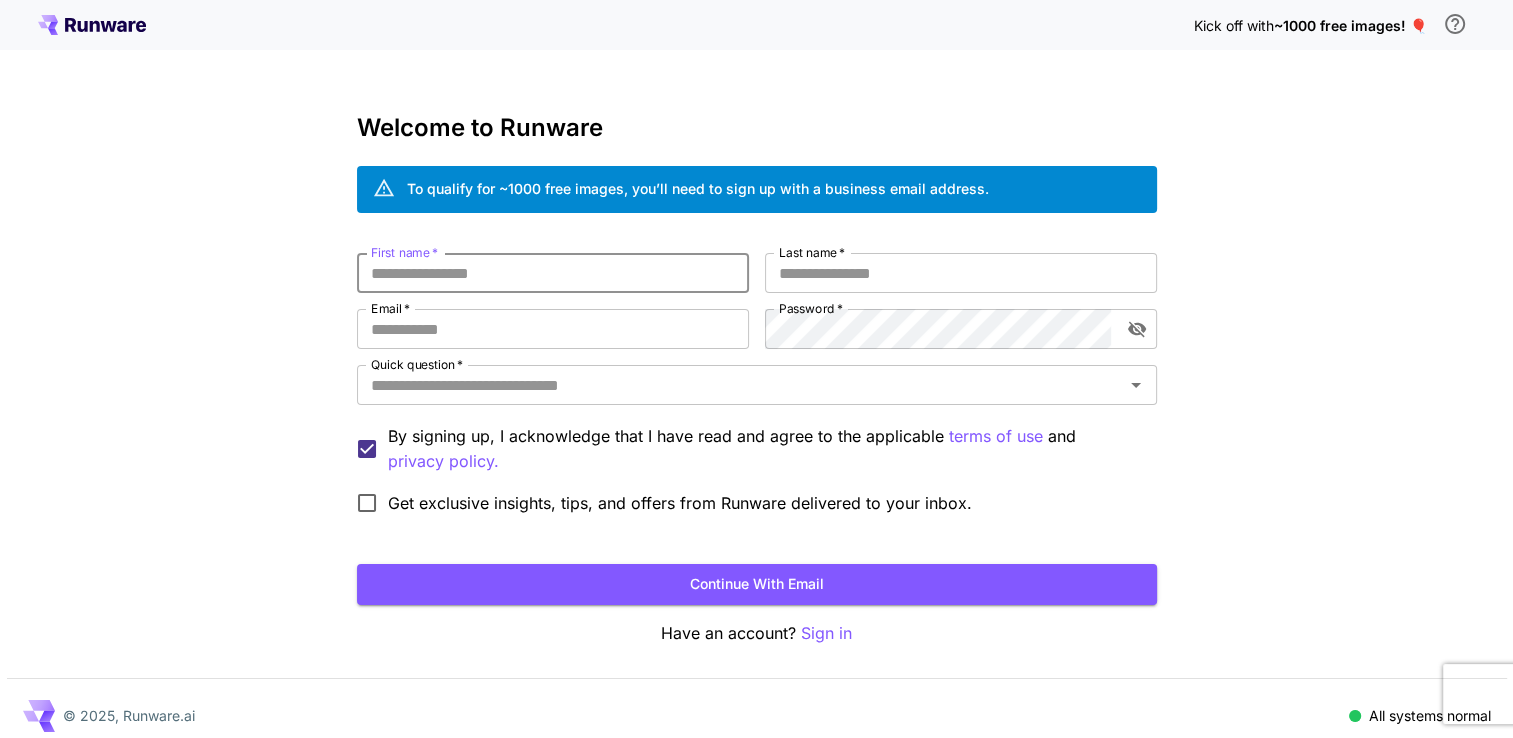 click on "First name   *" at bounding box center [553, 273] 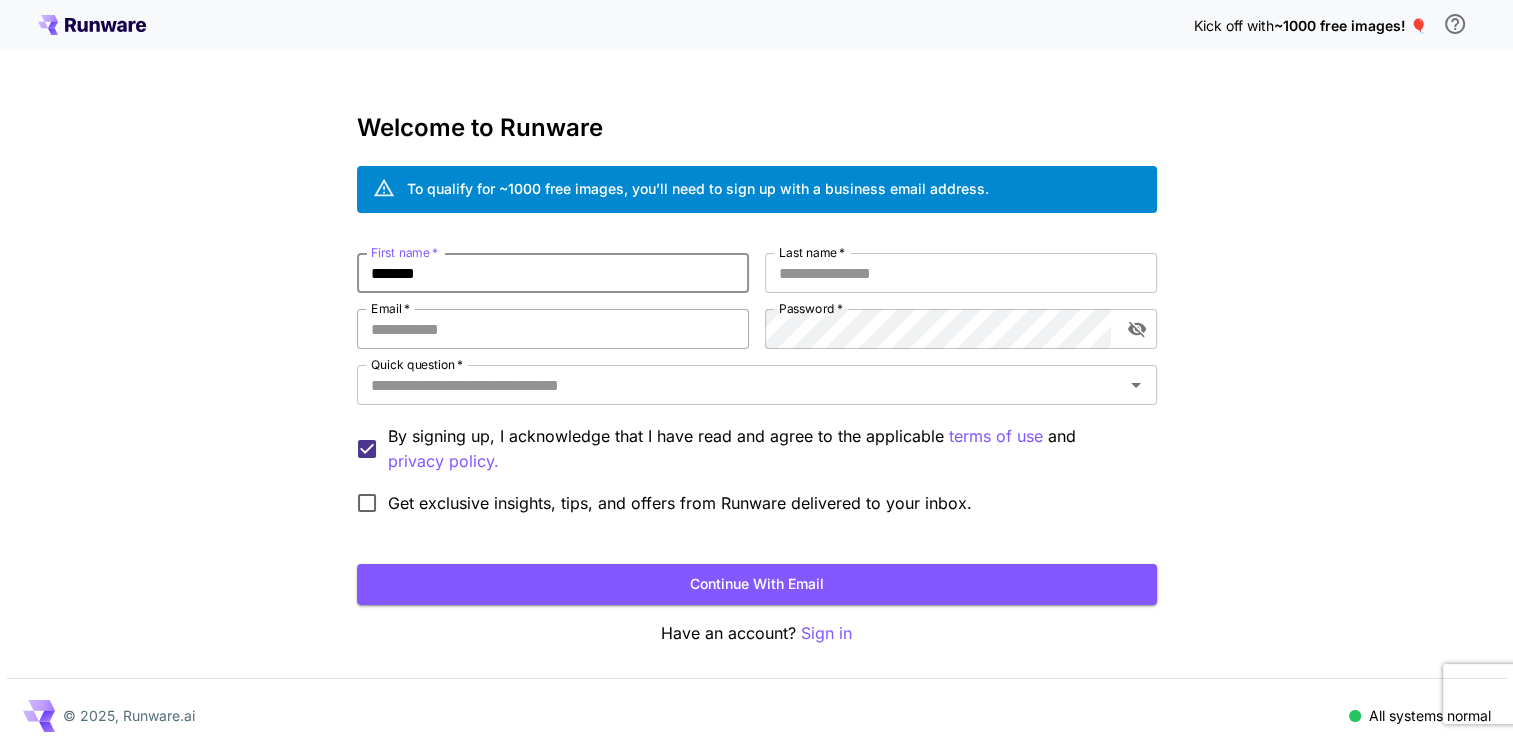 type on "*******" 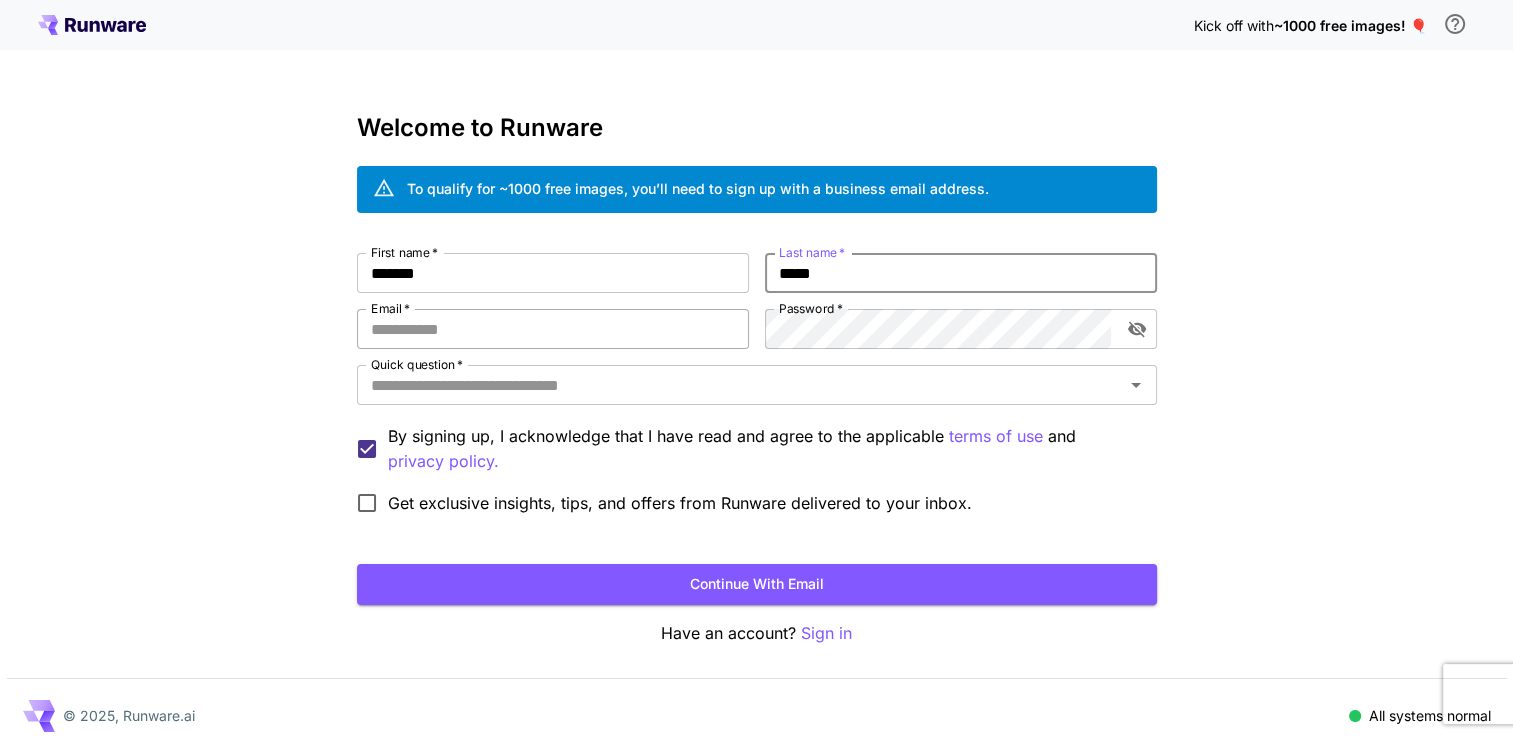 type on "*****" 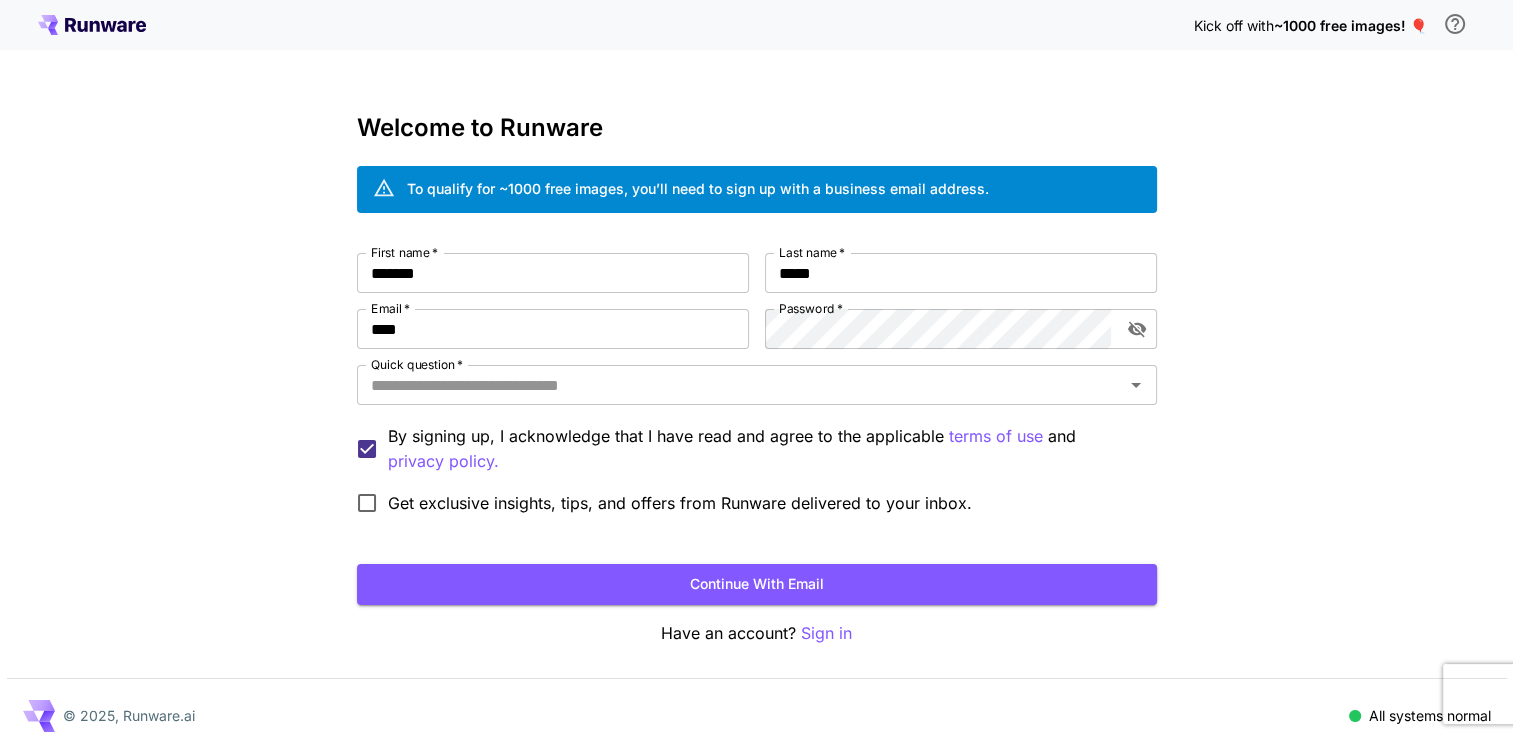 click on "First name   * [NAME] First name   * Last name   * [NAME] Last name   * Email   * [EMAIL] Email   * Password   * Password   * Quick question   * [NAME] Quick question   * By signing up, I acknowledge that I have read and agree to the applicable   terms of use     and   privacy policy.   Get exclusive insights, tips, and offers from Runware delivered to your inbox." at bounding box center [757, 388] 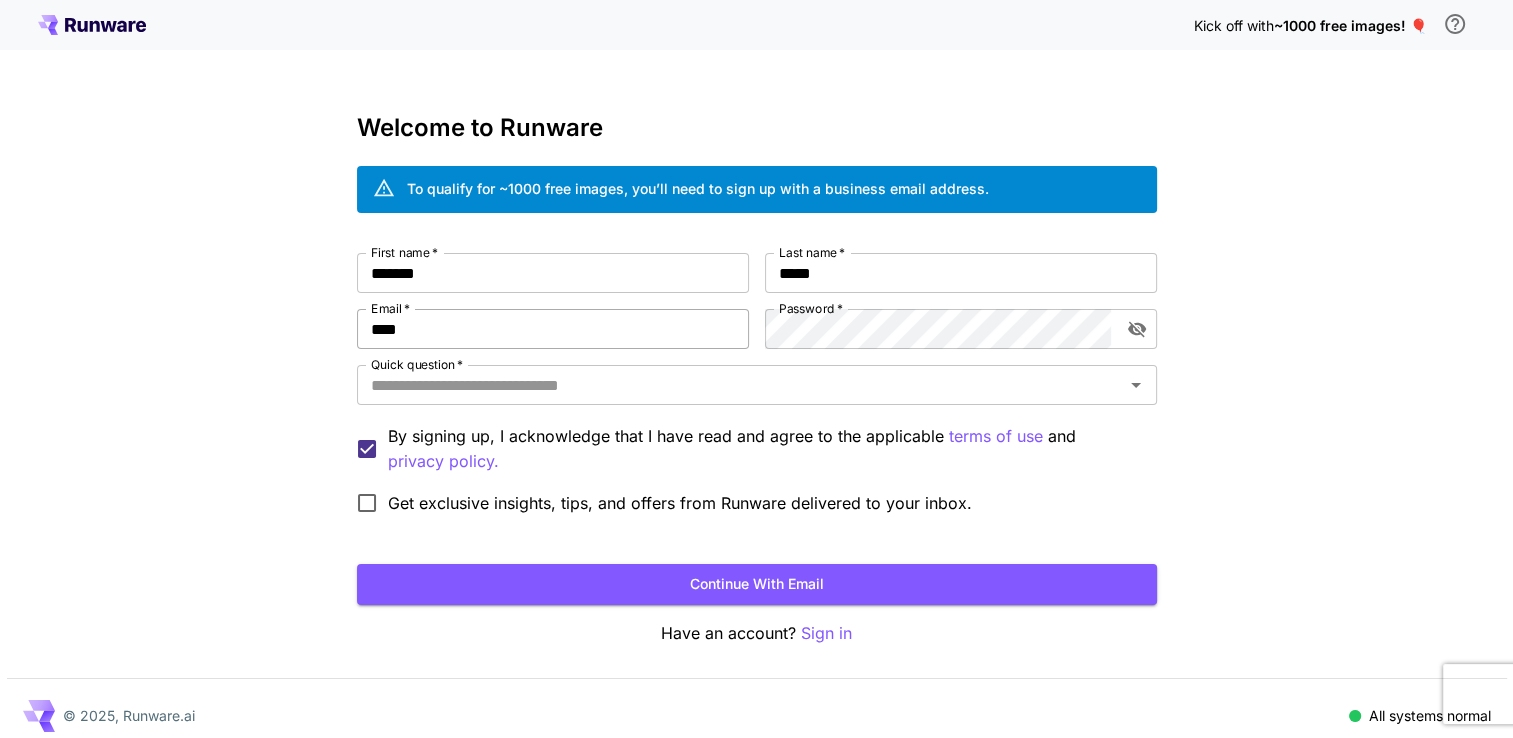 drag, startPoint x: 467, startPoint y: 349, endPoint x: 460, endPoint y: 335, distance: 15.652476 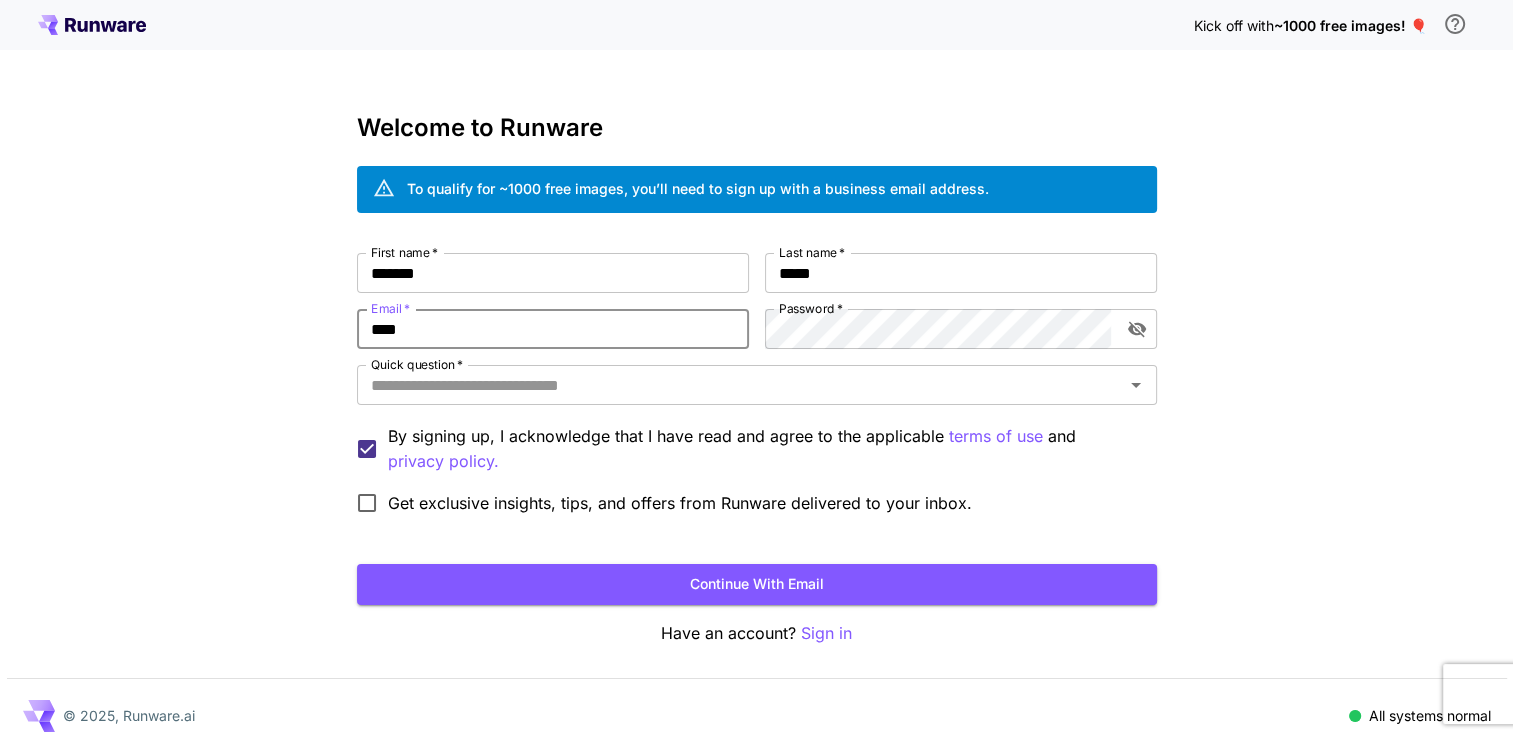 click on "****" at bounding box center [553, 329] 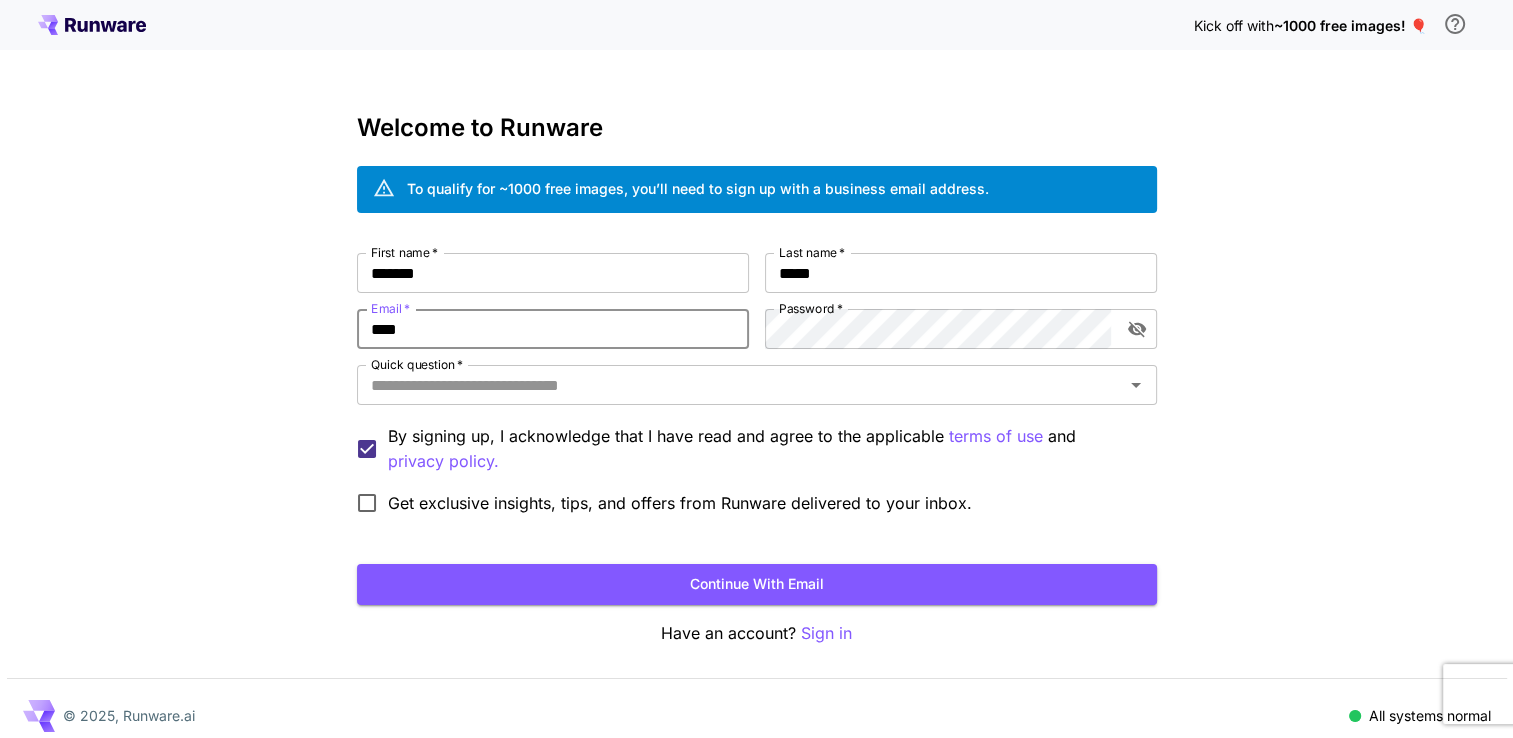 type on "**********" 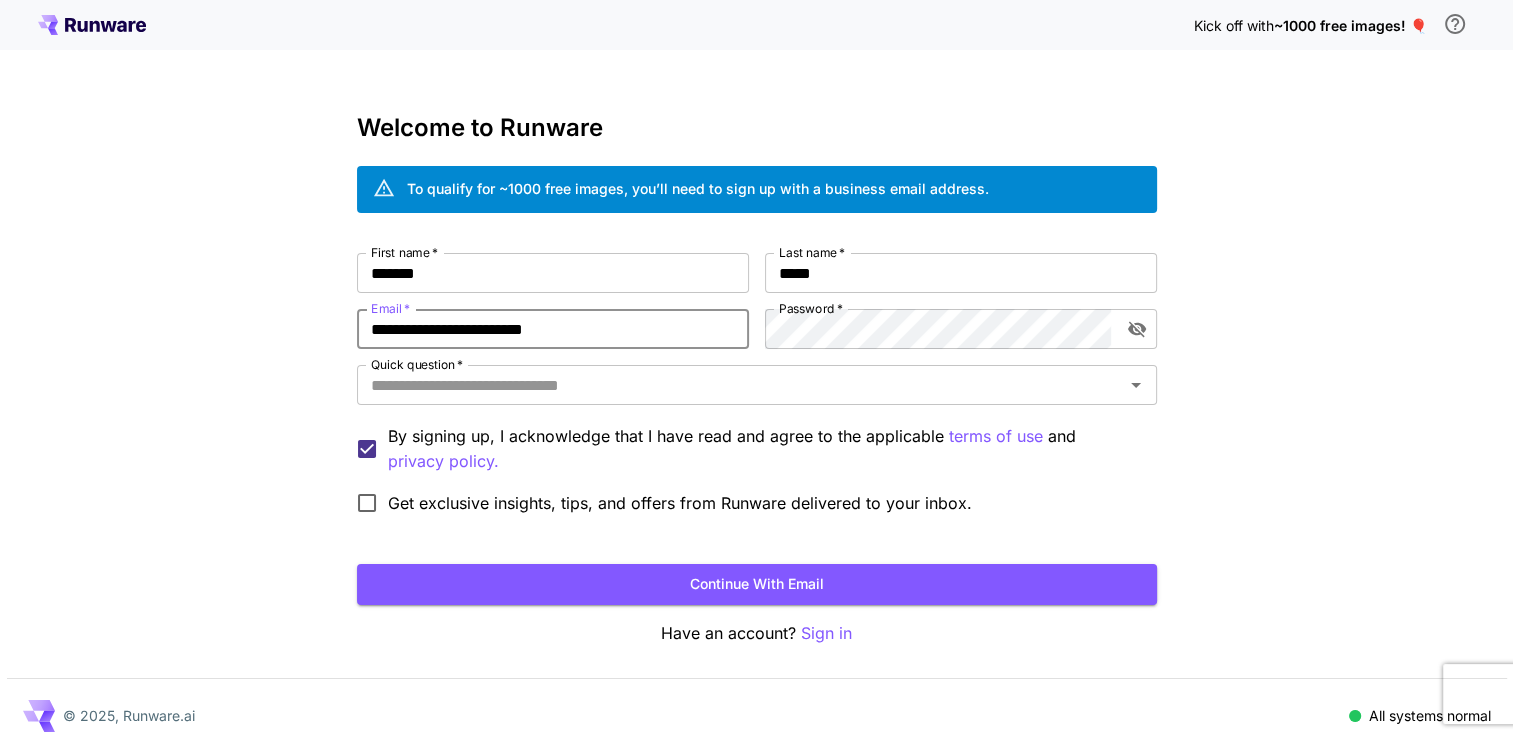 click on "First name   * [NAME] First name   * Last name   * [NAME] Last name   * Email   * [EMAIL] Email   * Password   * Password   * Quick question   * [NAME] Quick question   * By signing up, I acknowledge that I have read and agree to the applicable   terms of use     and   privacy policy.   Get exclusive insights, tips, and offers from Runware delivered to your inbox." at bounding box center (757, 388) 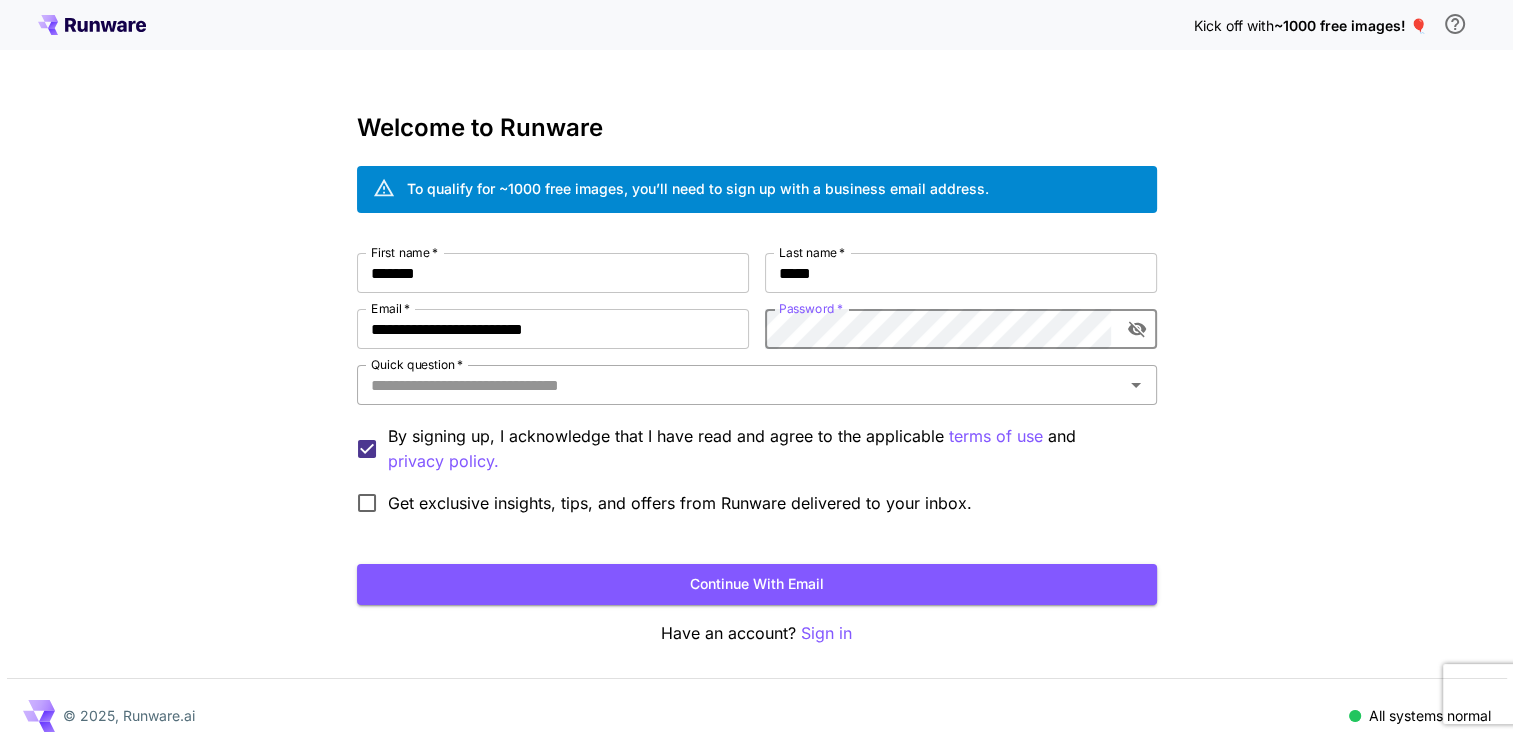 click on "Quick question   *" at bounding box center (757, 385) 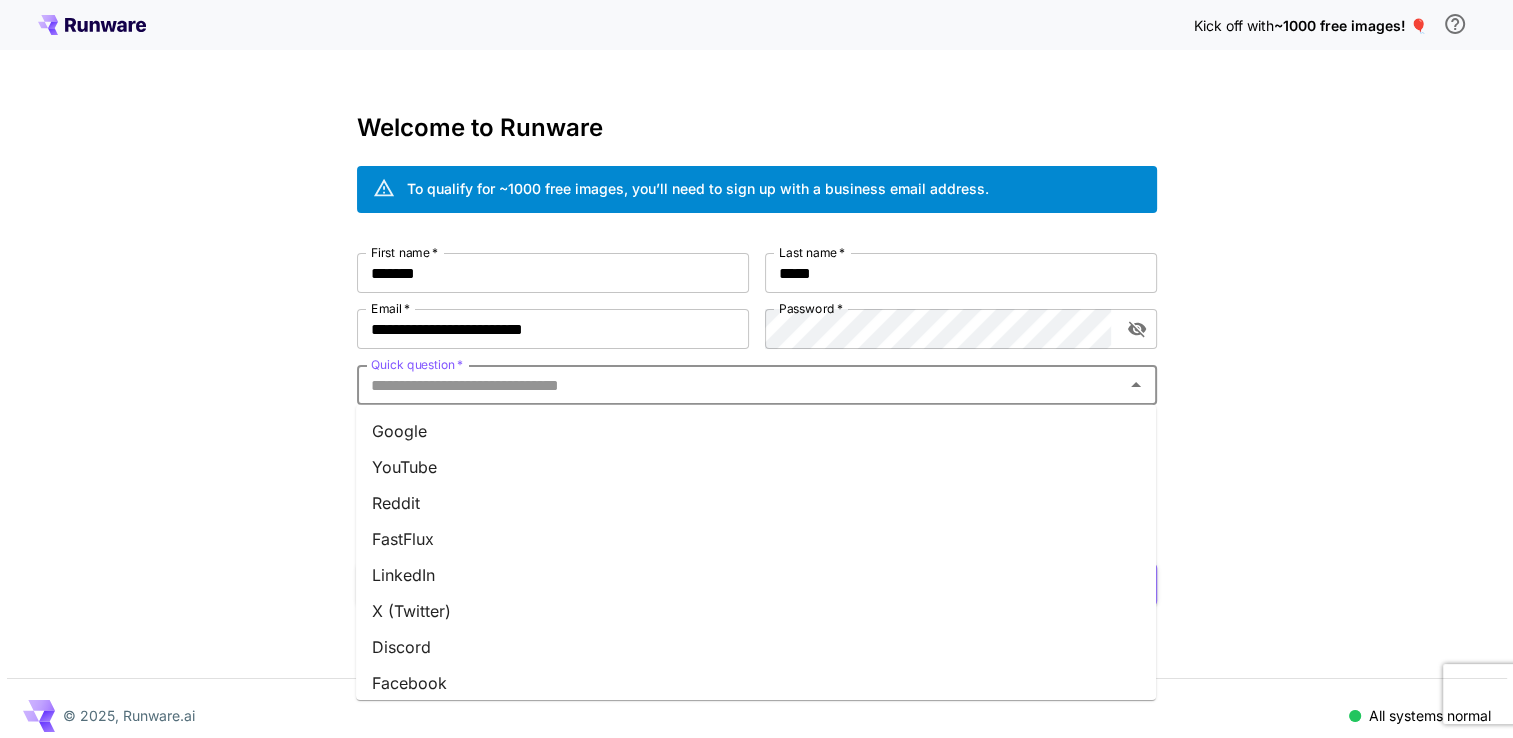 click on "Google" at bounding box center [756, 431] 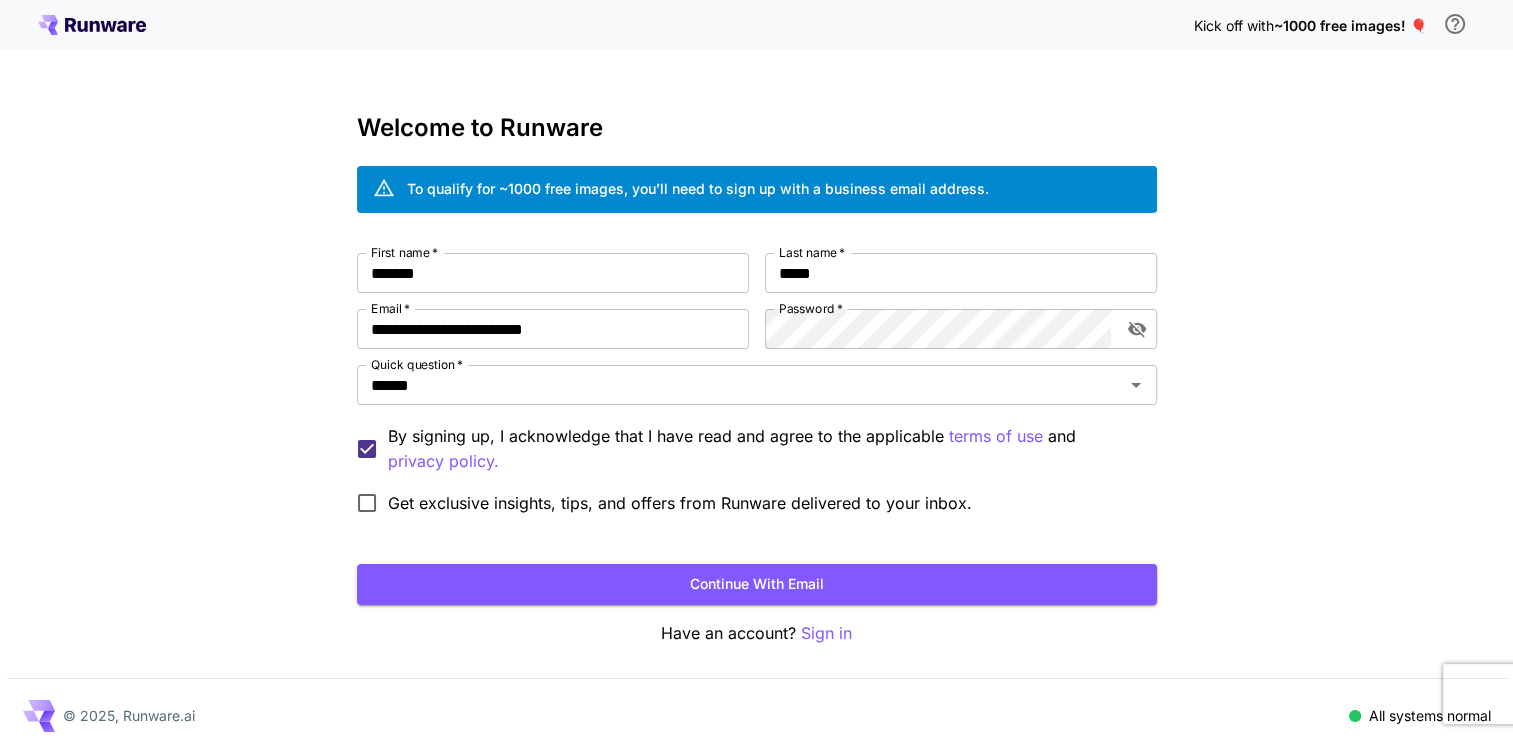 click on "Continue with email" at bounding box center (757, 584) 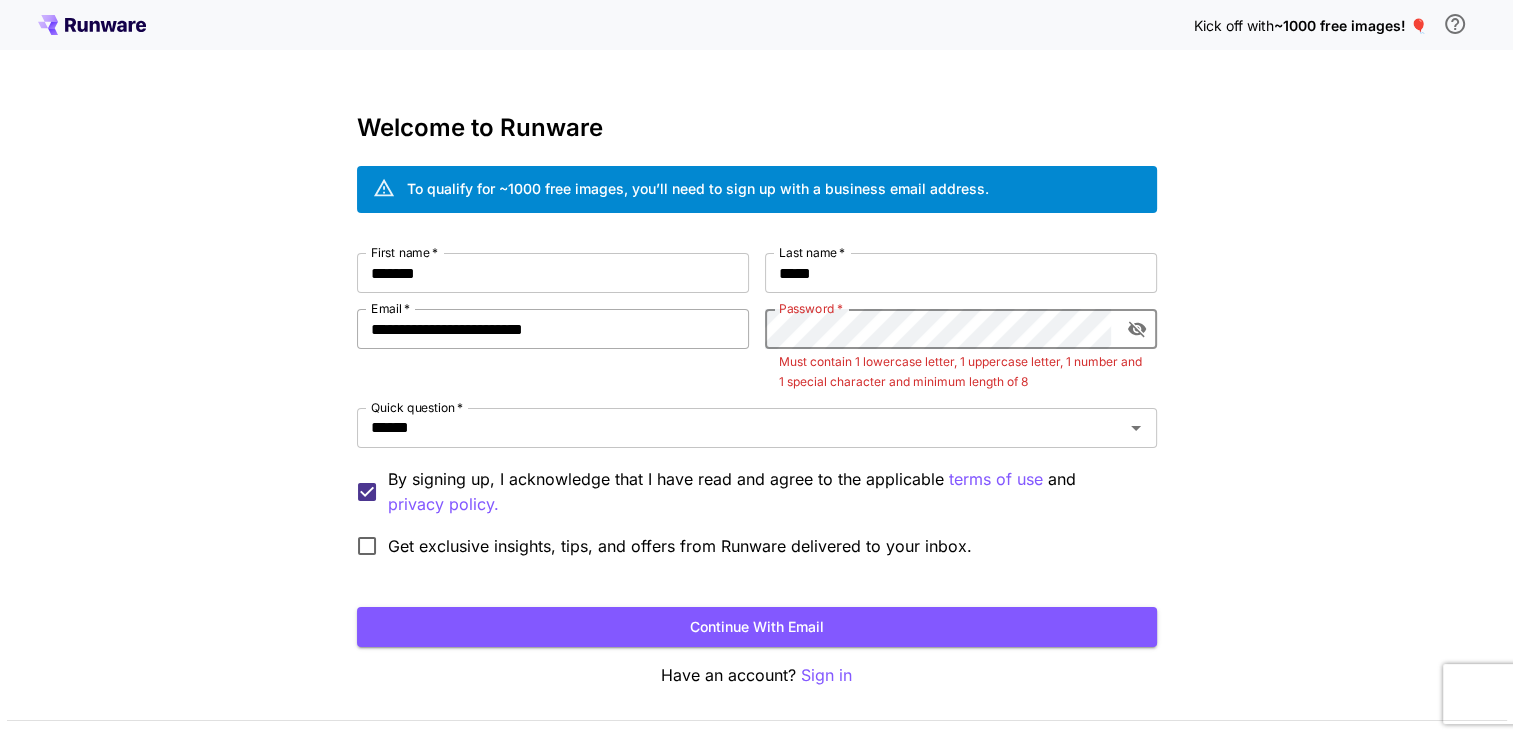 click on "First name   * [NAME] First name   * Last name   * [NAME] Last name   * Email   * [EMAIL] Email   * Password   * Password   * Must contain 1 lowercase letter, 1 uppercase letter, 1 number and 1 special character and minimum length of 8 Quick question   * [NAME] Quick question   * By signing up, I acknowledge that I have read and agree to the applicable   terms of use     and   privacy policy.   Get exclusive insights, tips, and offers from Runware delivered to your inbox." at bounding box center [757, 410] 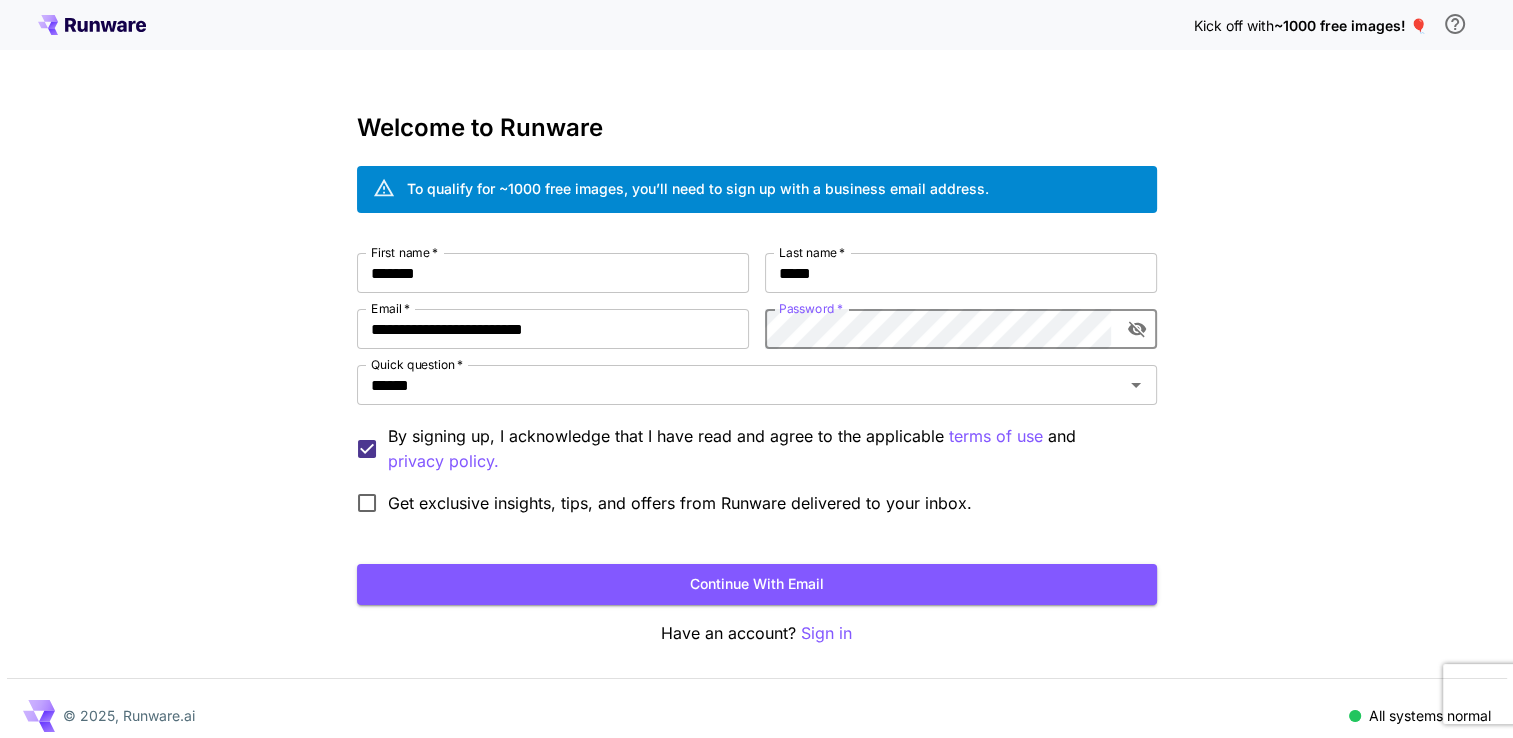 click 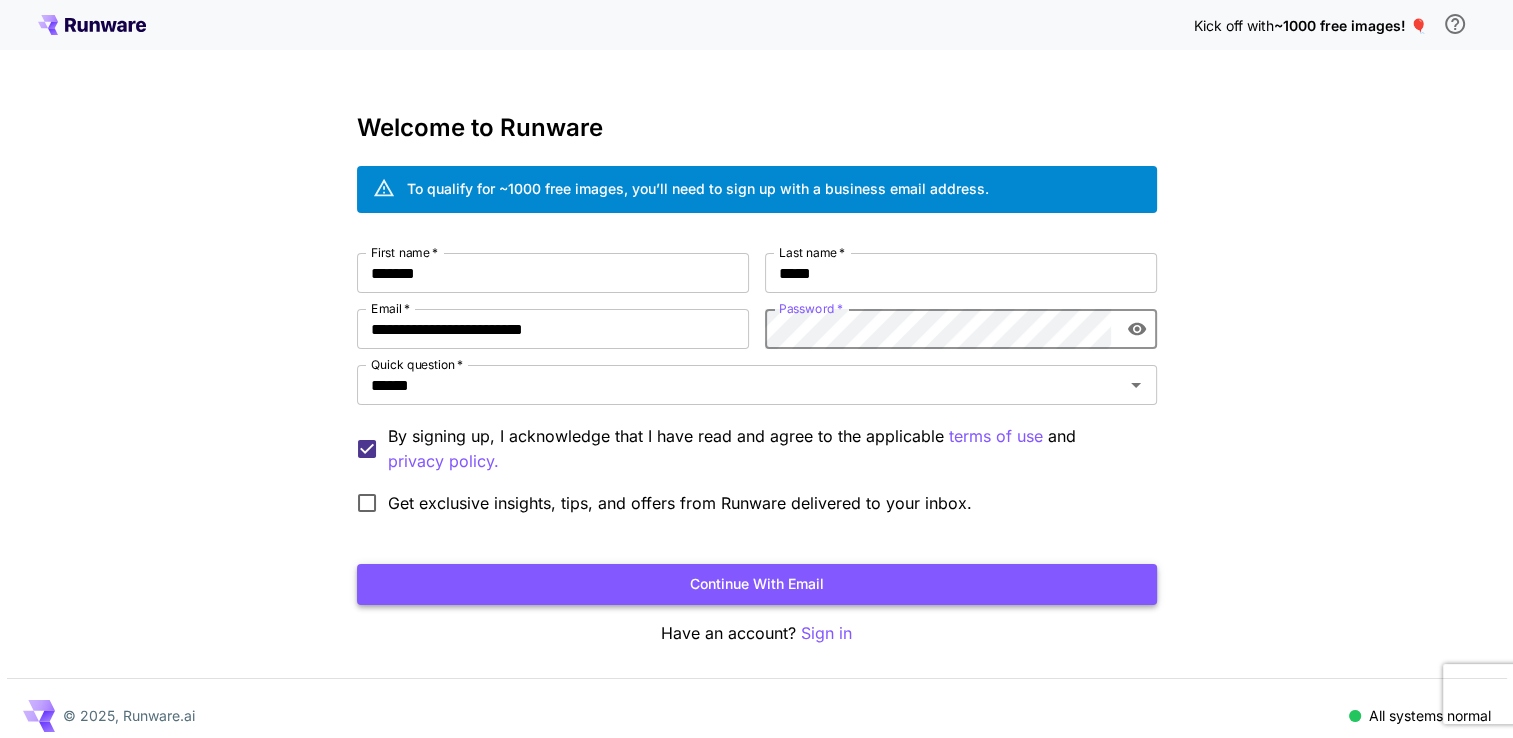 click on "Continue with email" at bounding box center (757, 584) 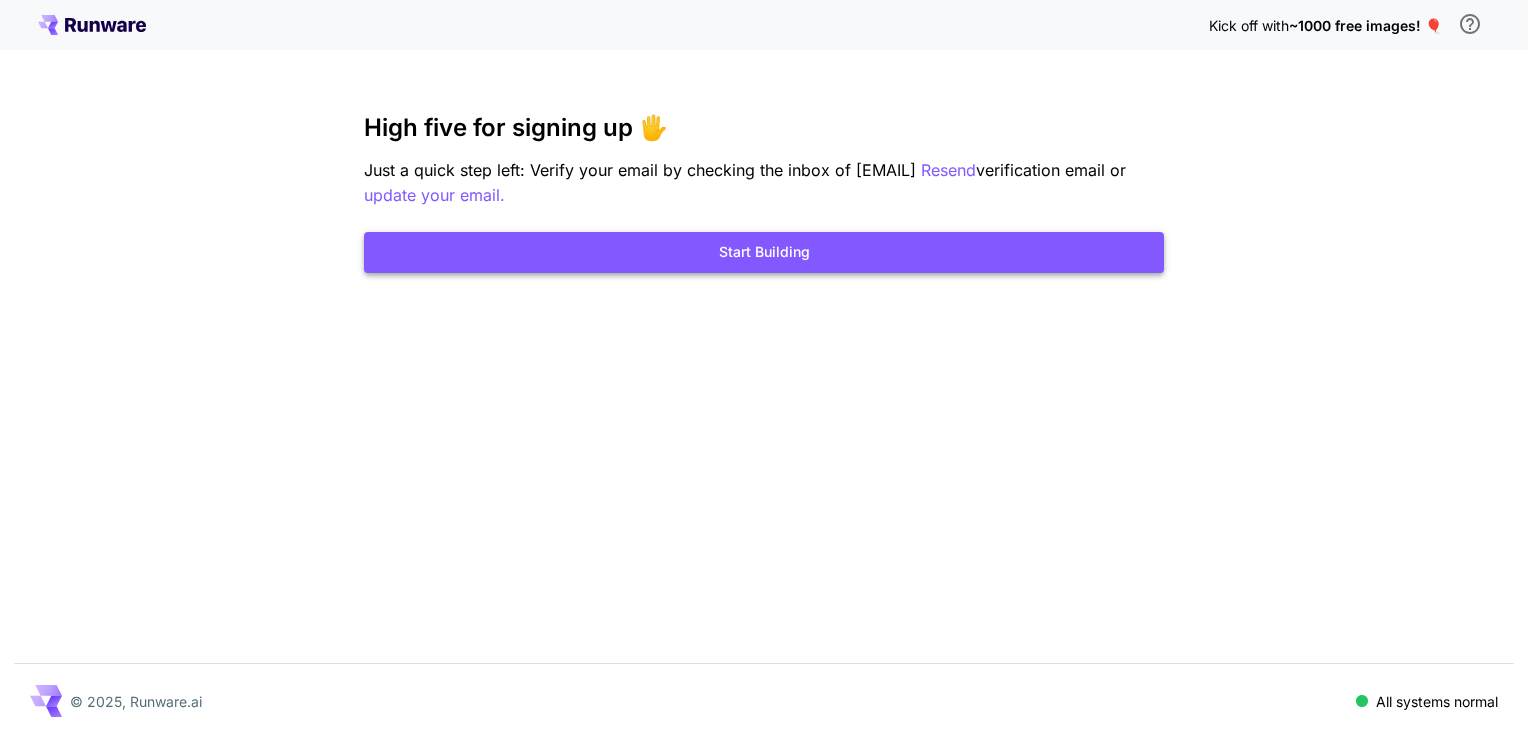click on "Start Building" at bounding box center [764, 252] 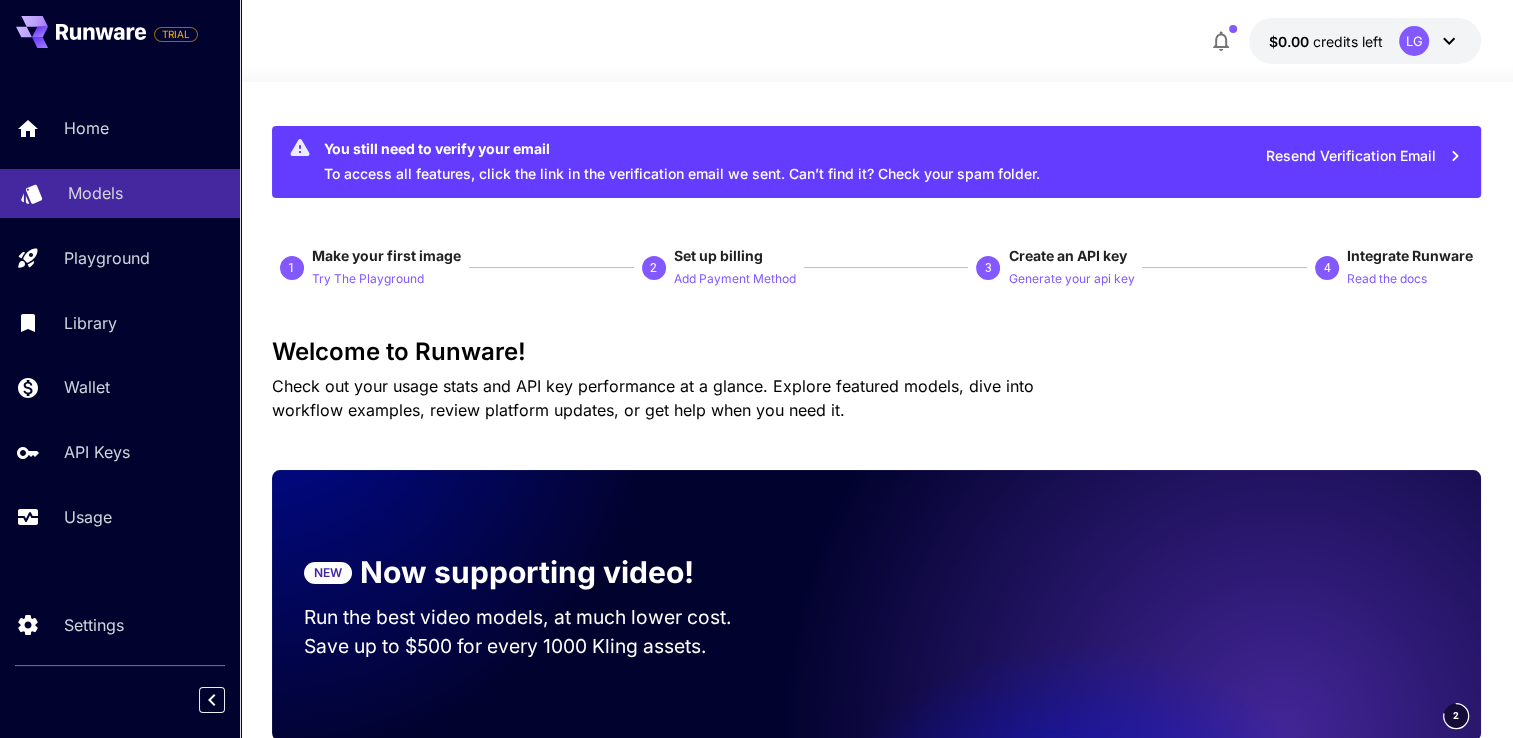 click on "Models" at bounding box center [95, 193] 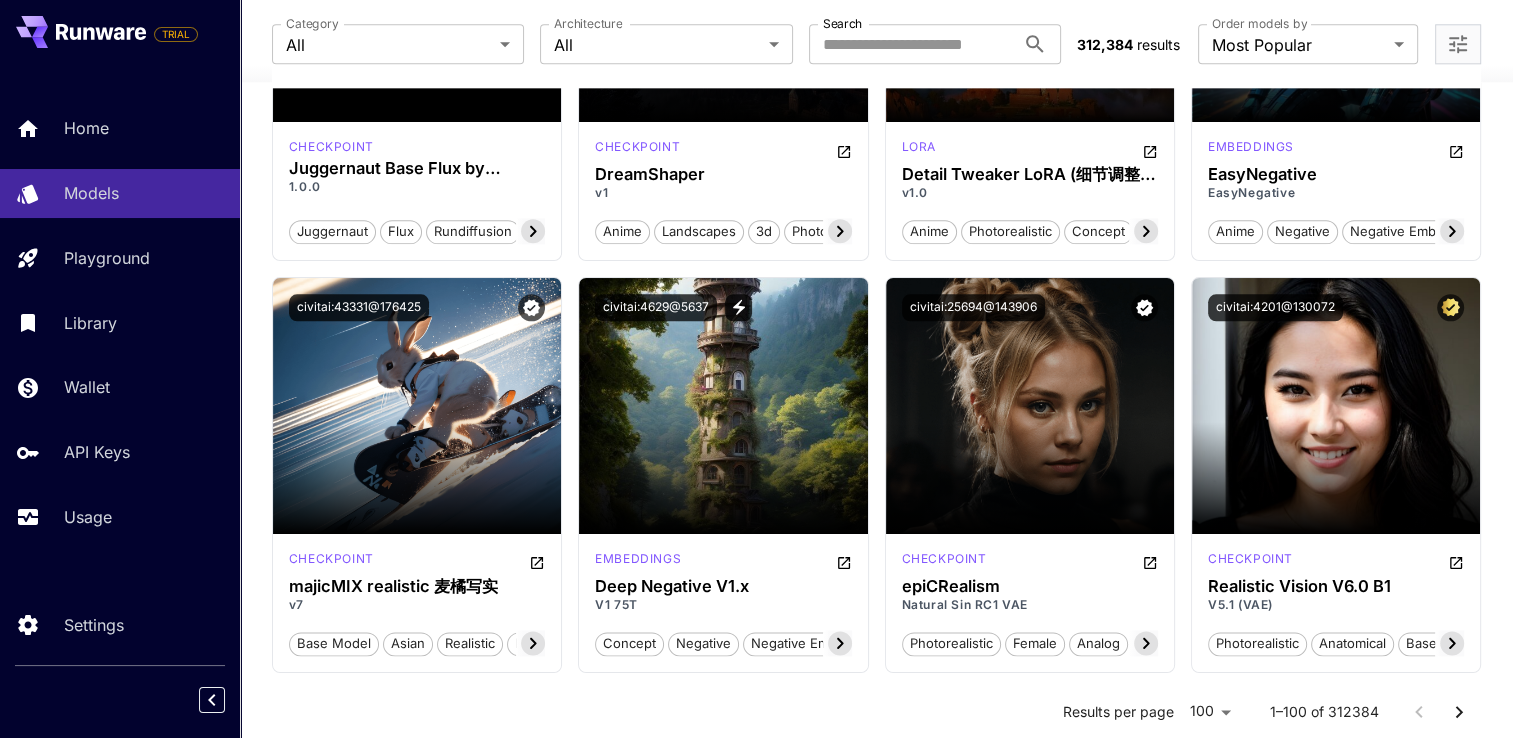 scroll, scrollTop: 2400, scrollLeft: 0, axis: vertical 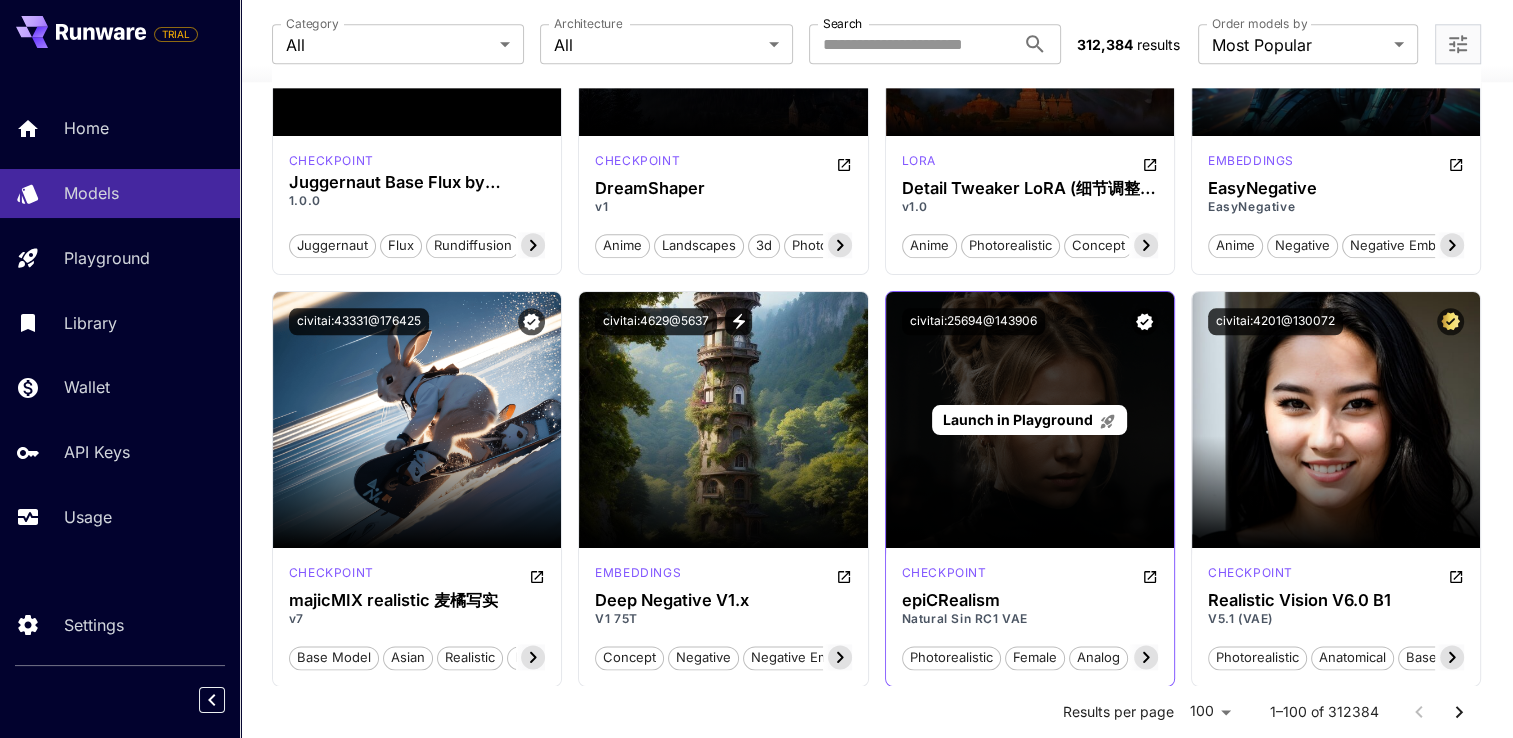 click on "Launch in Playground" at bounding box center (1029, 419) 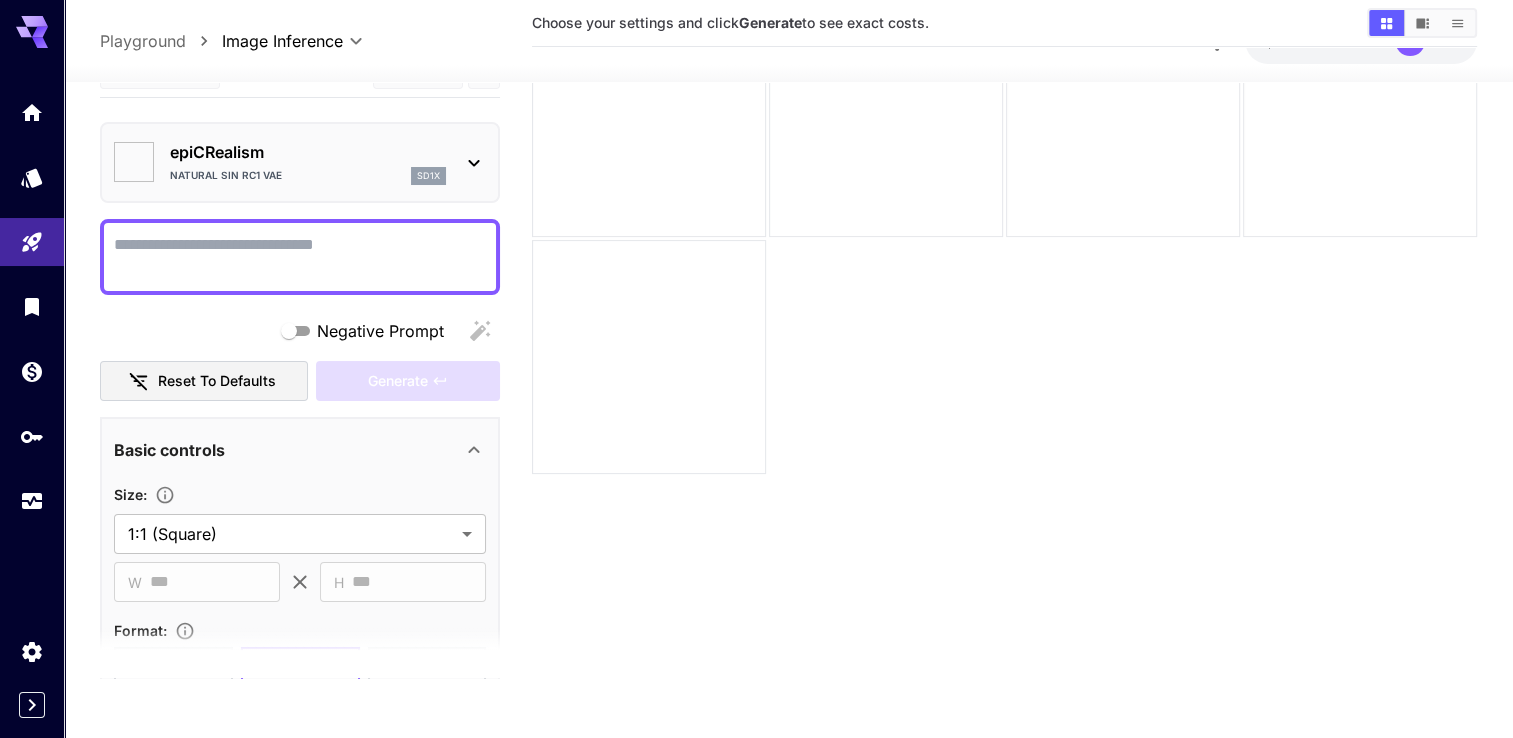 scroll, scrollTop: 0, scrollLeft: 0, axis: both 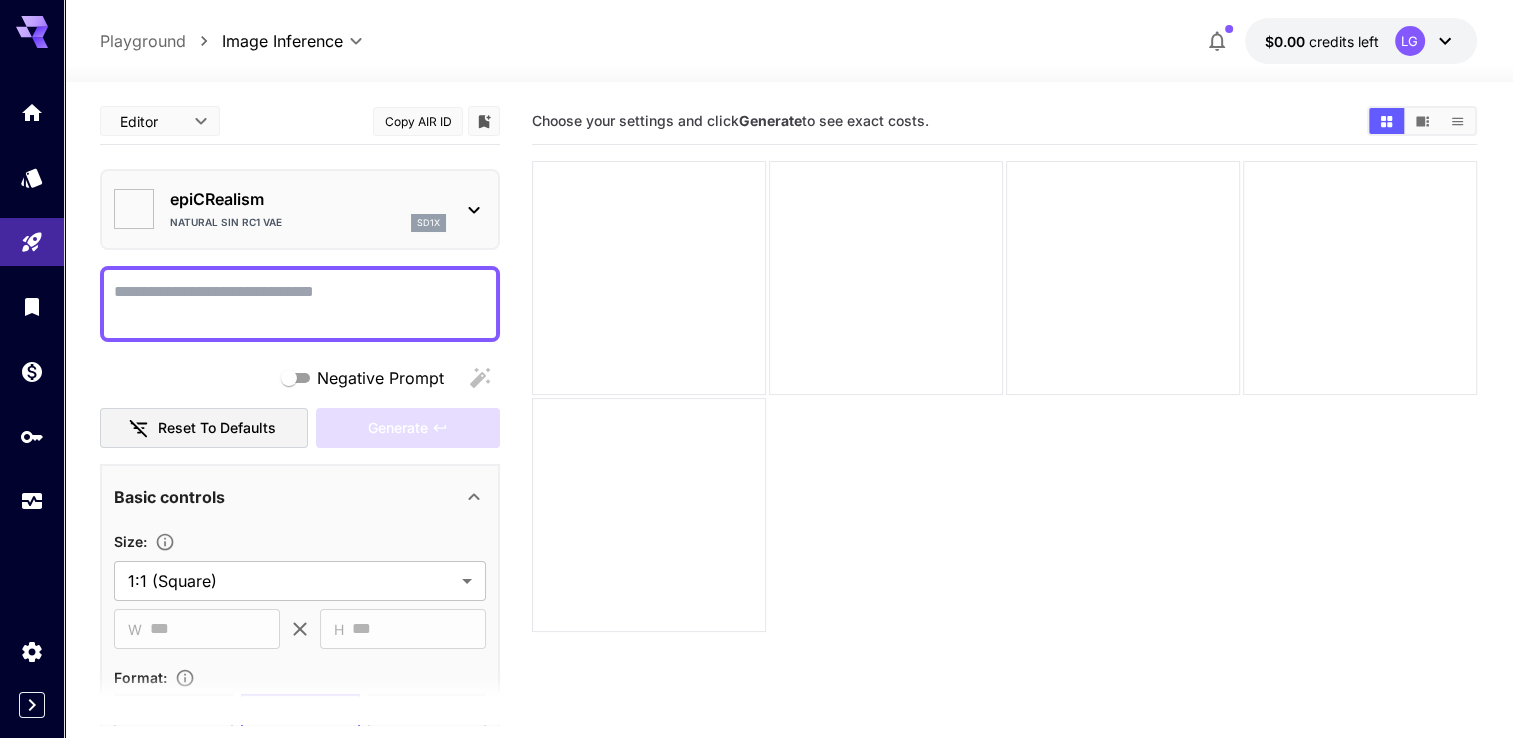 type on "*******" 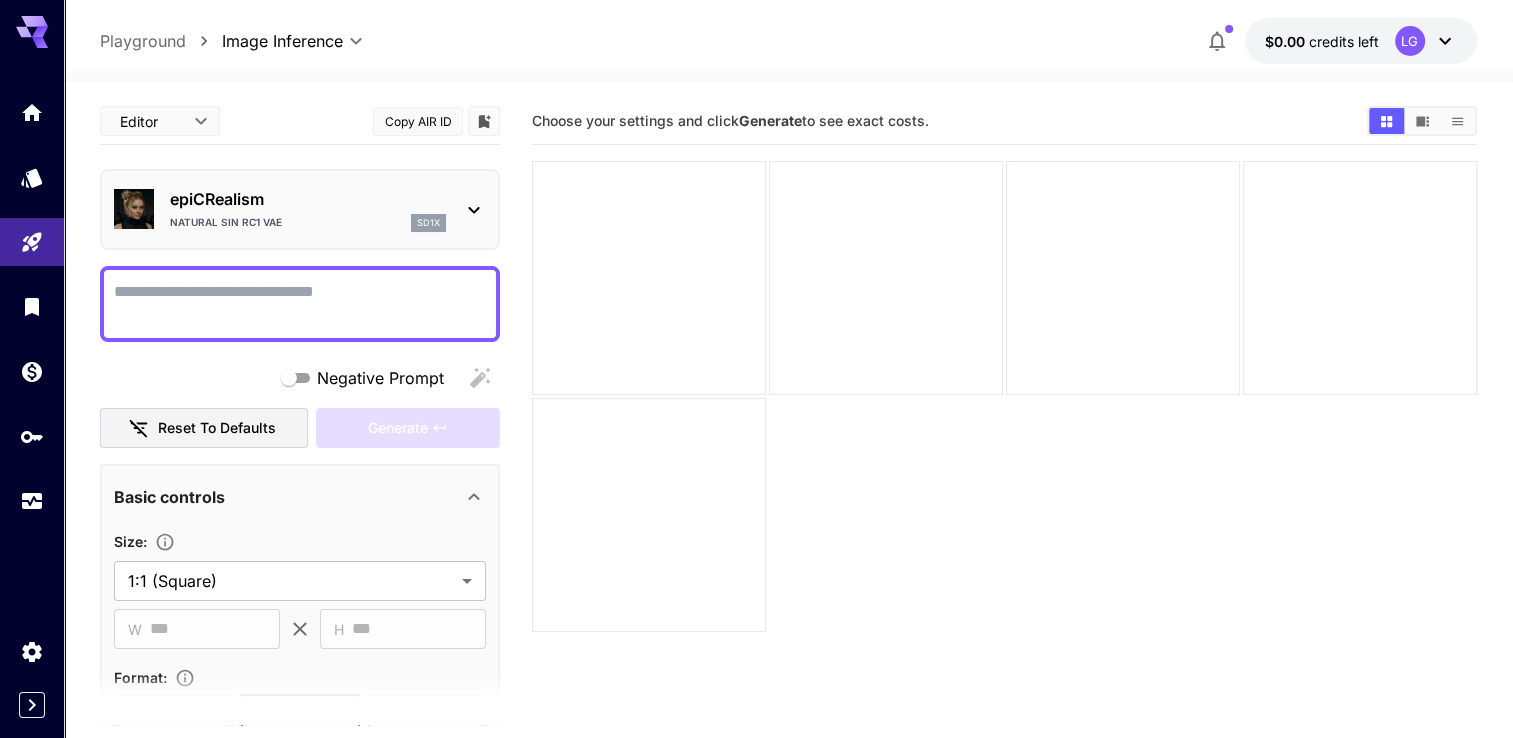 click on "Negative Prompt" at bounding box center (300, 304) 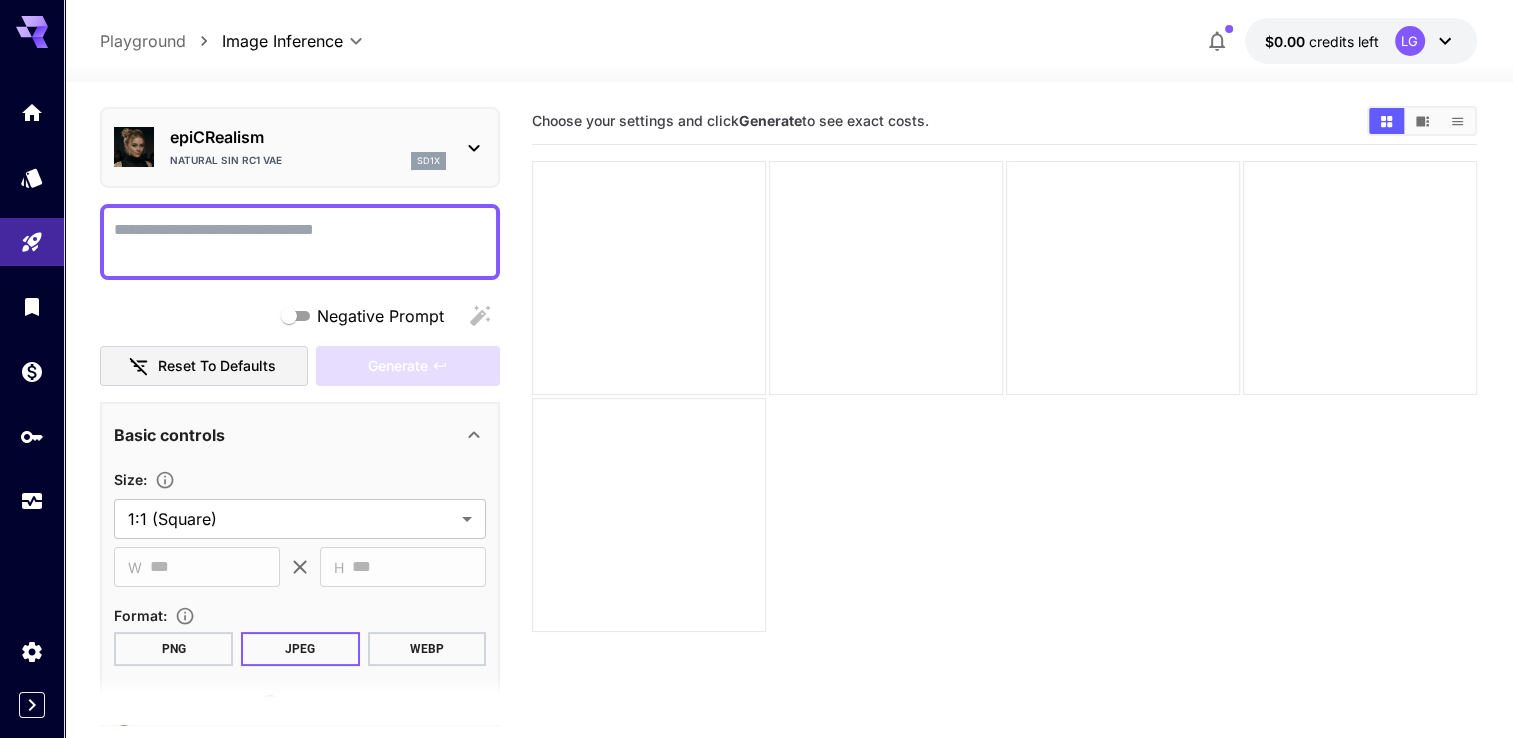 scroll, scrollTop: 0, scrollLeft: 0, axis: both 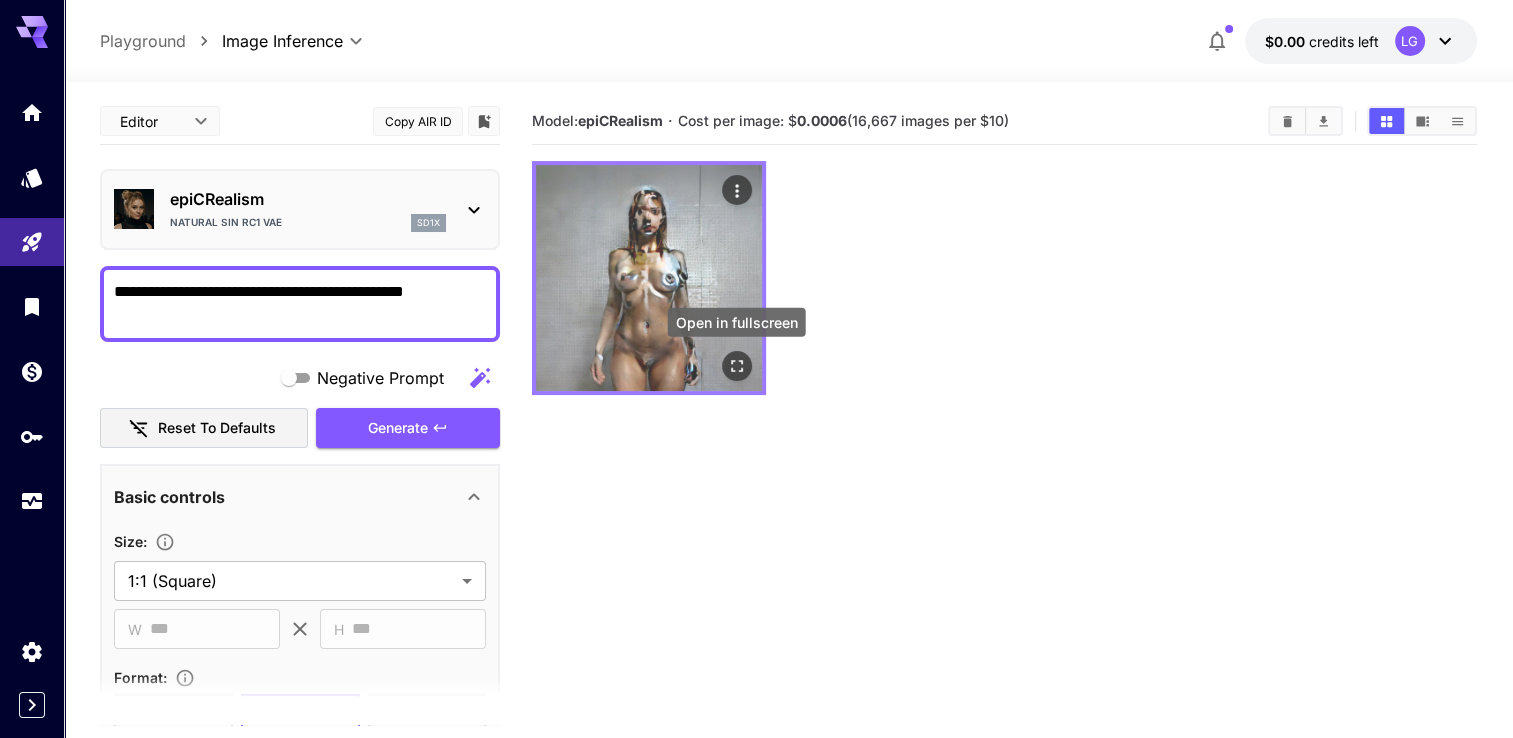 click 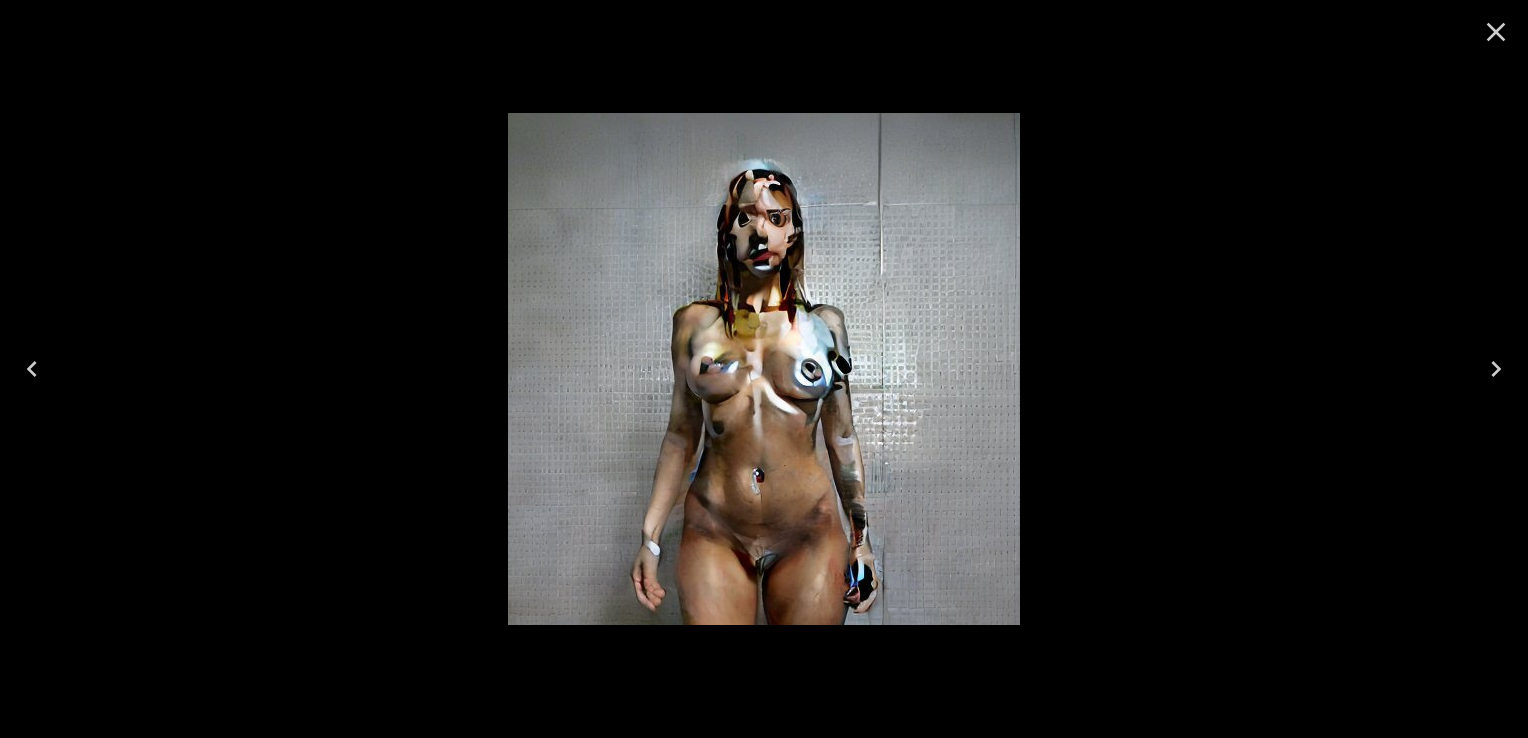 click 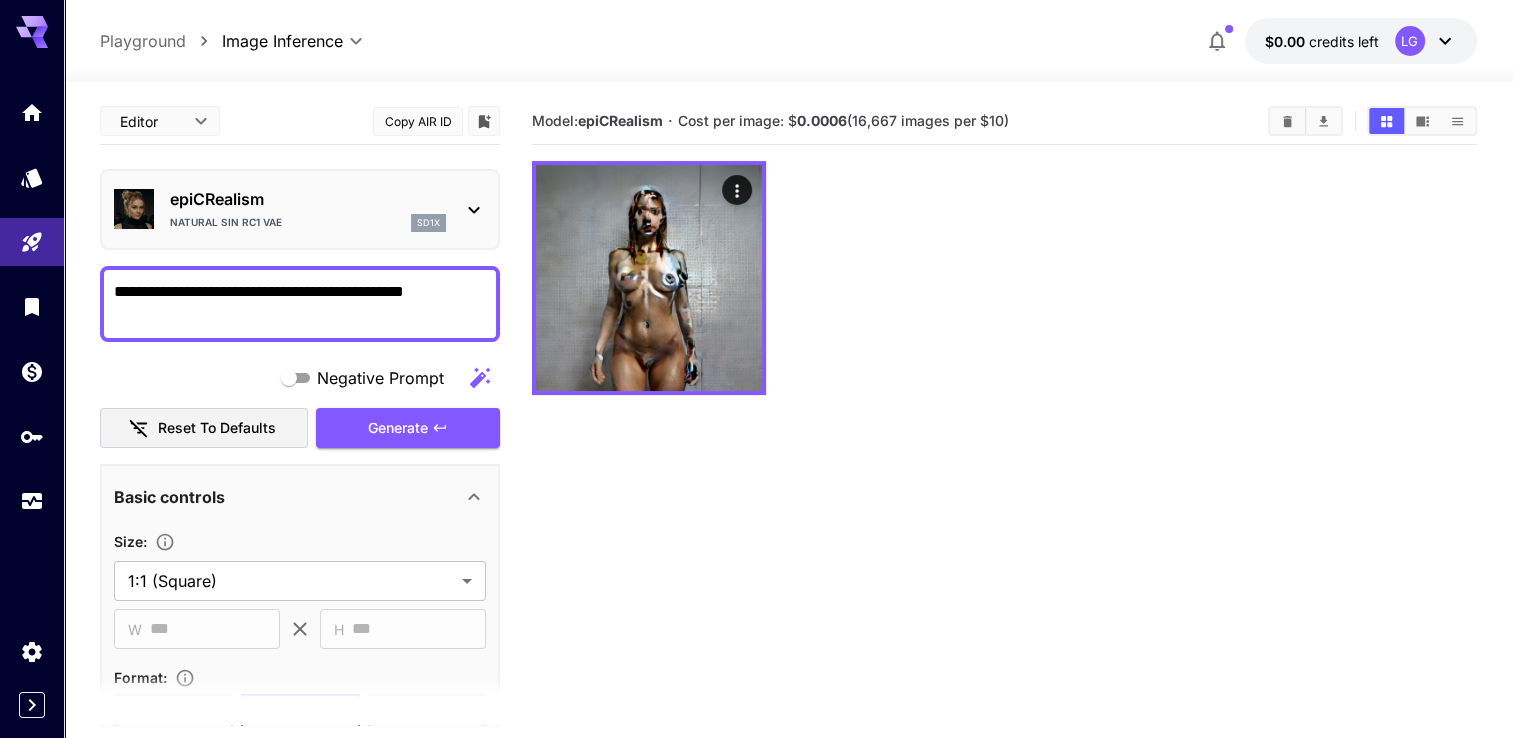 click on "**********" at bounding box center (300, 304) 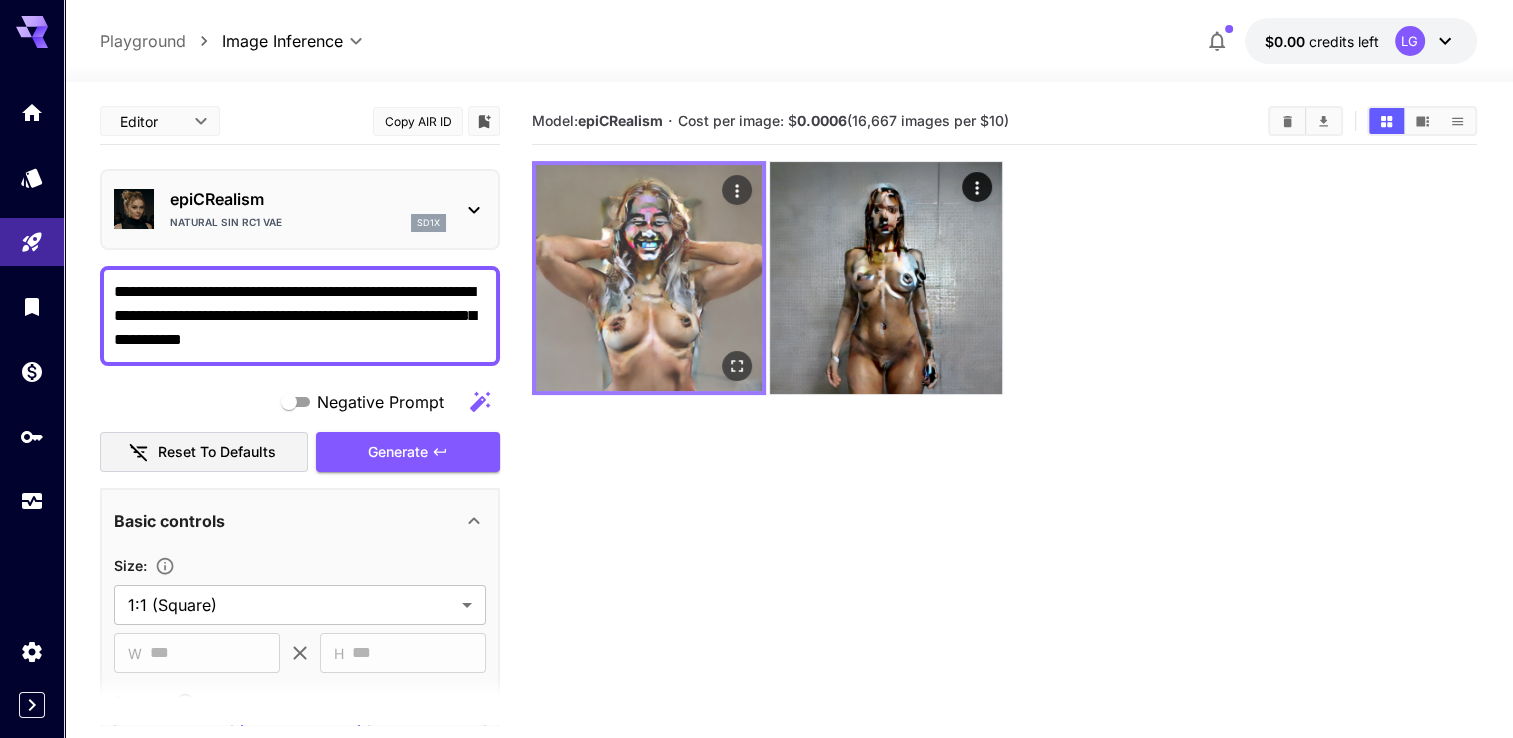 type on "**********" 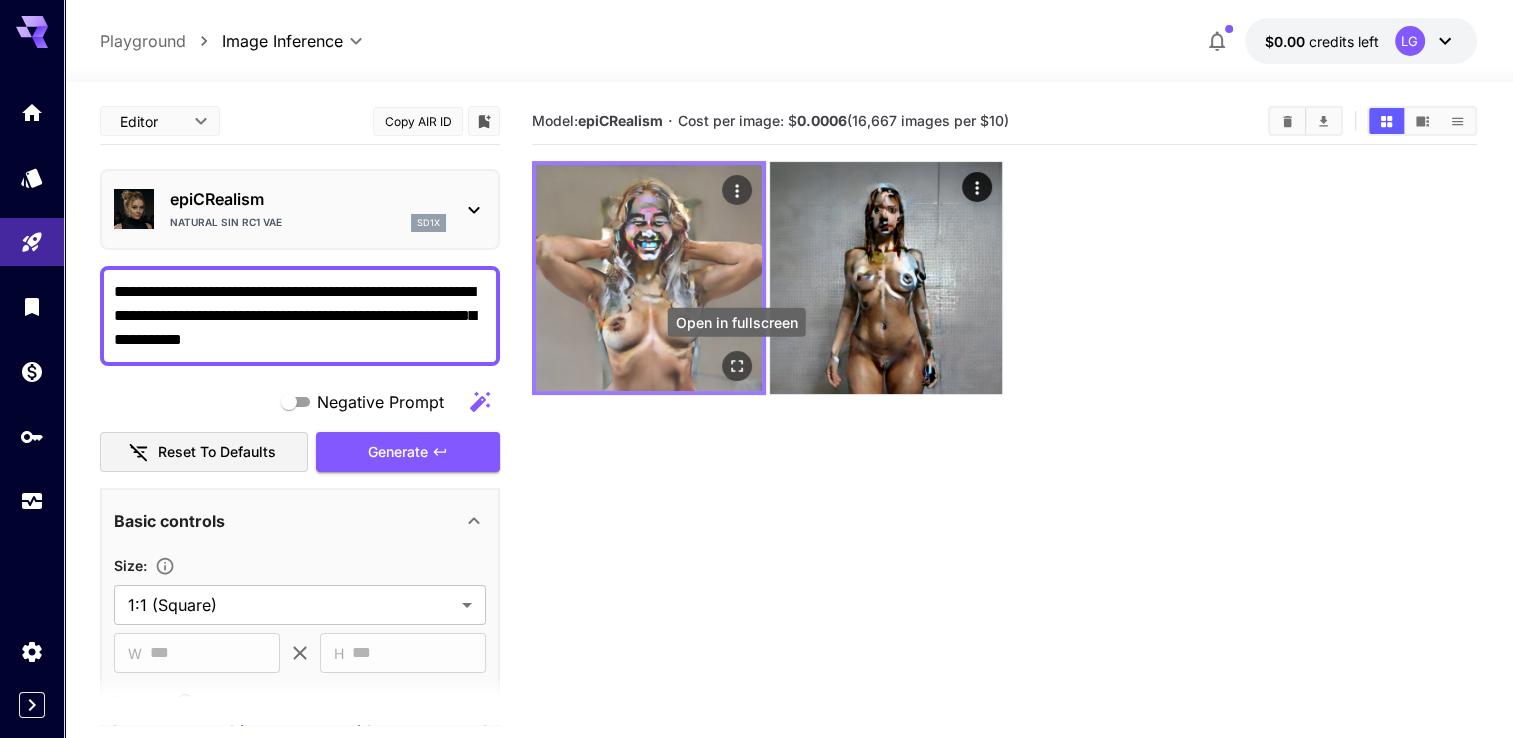 click 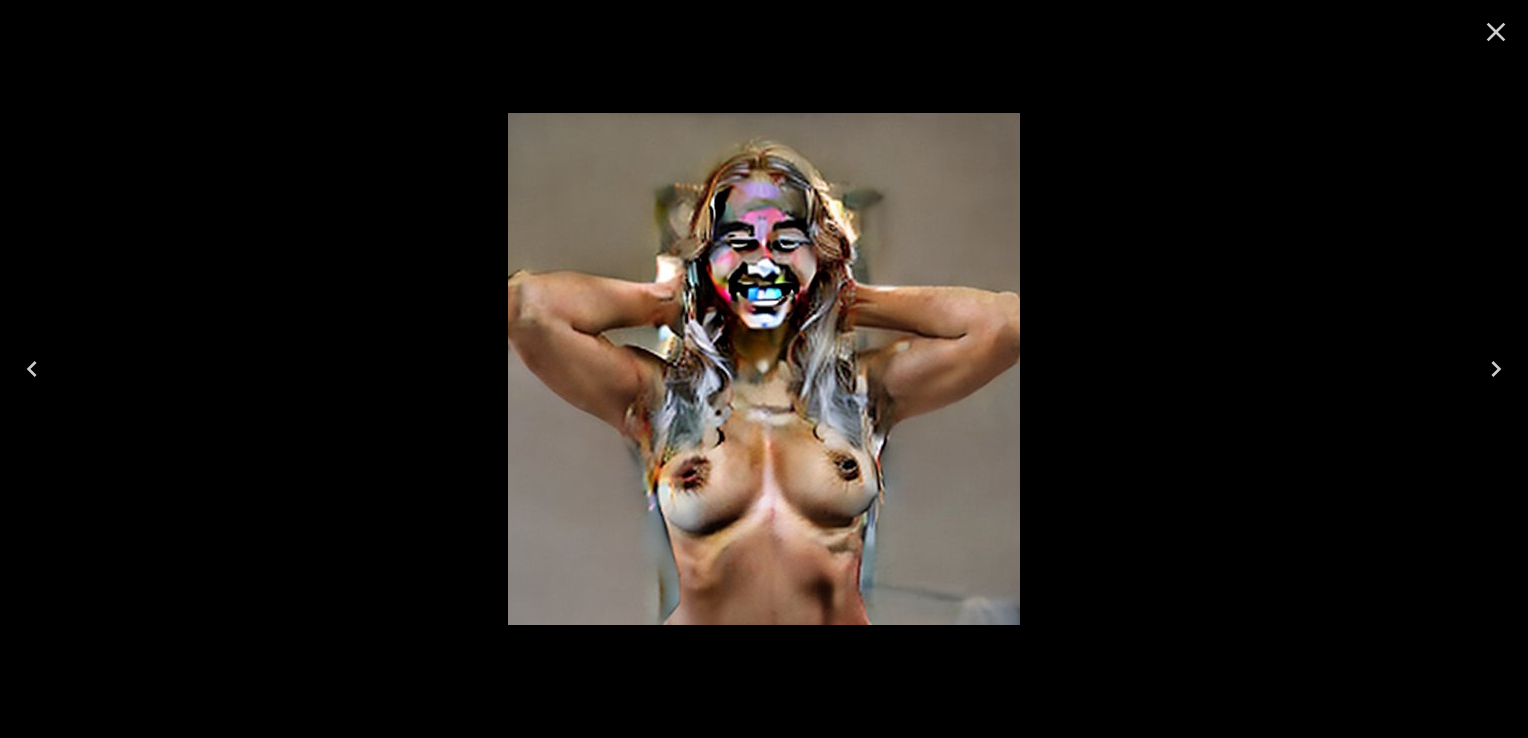 click 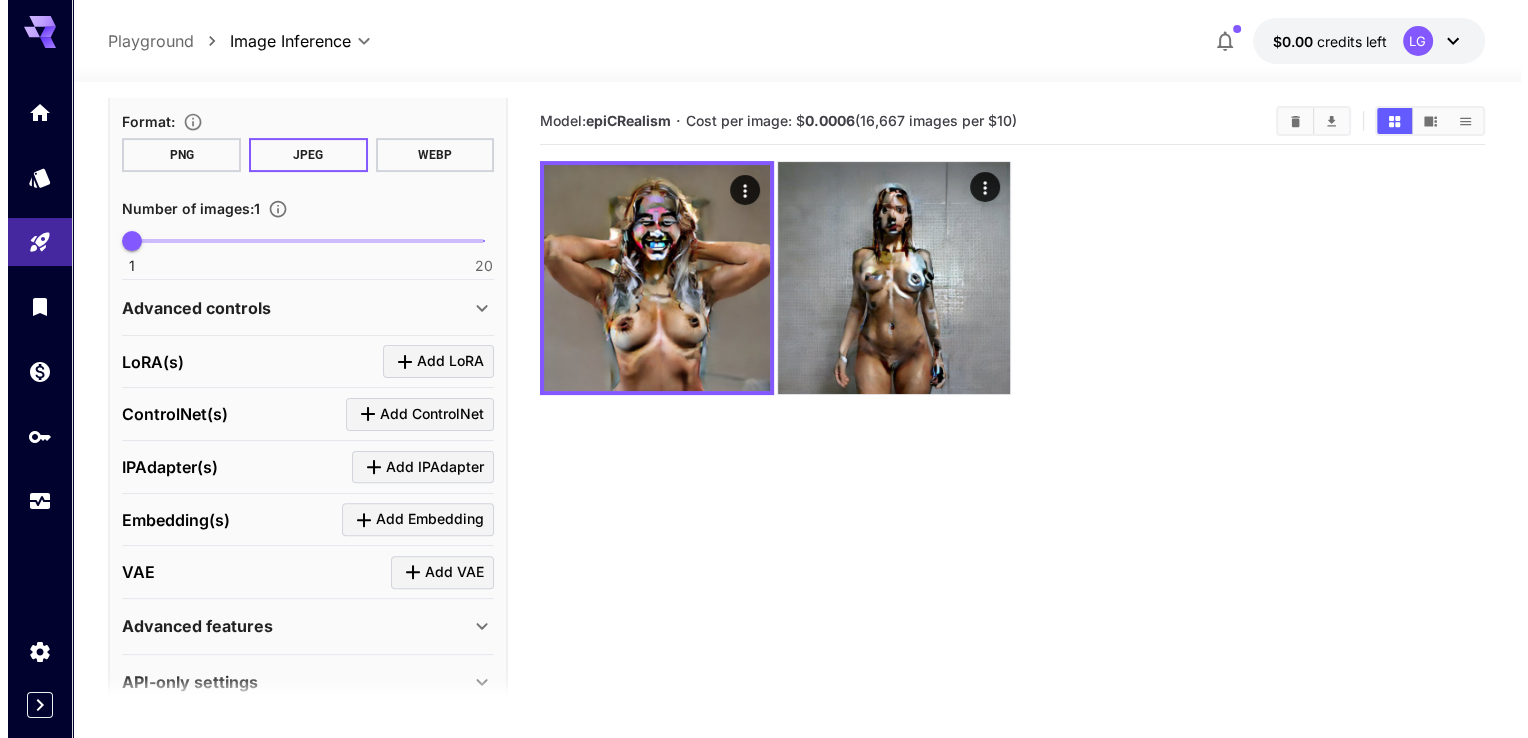 scroll, scrollTop: 608, scrollLeft: 0, axis: vertical 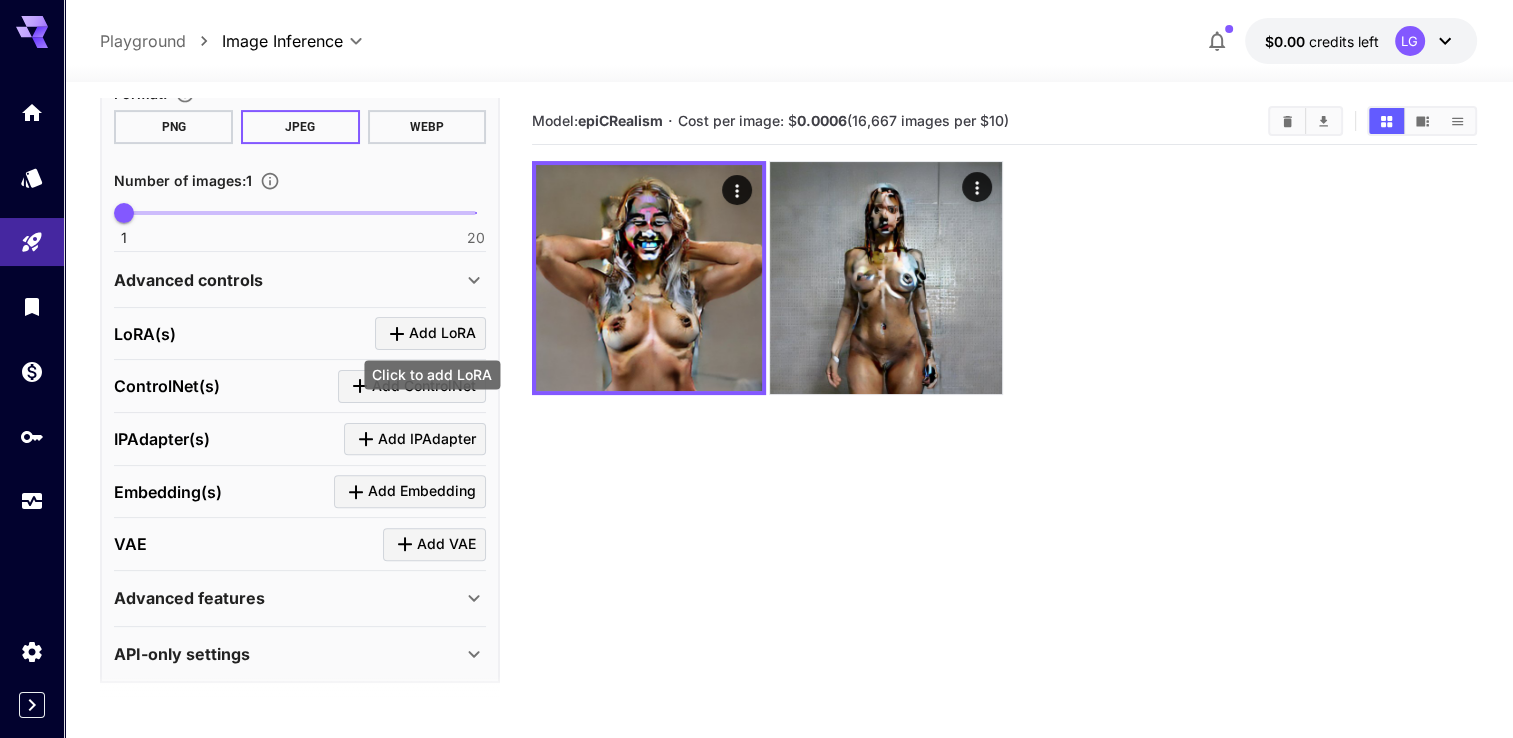 click on "Add LoRA" at bounding box center [442, 333] 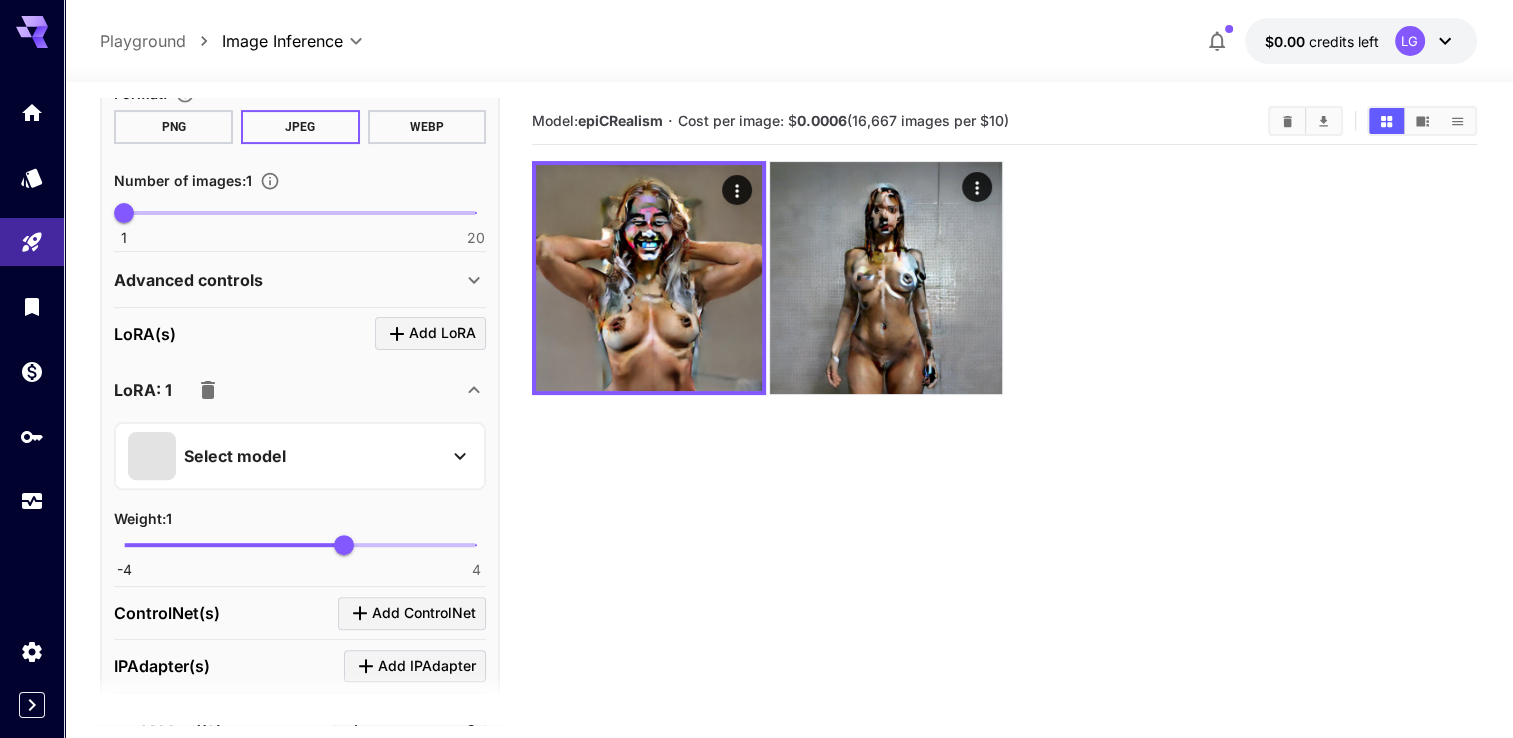 click on "Select model" at bounding box center [235, 456] 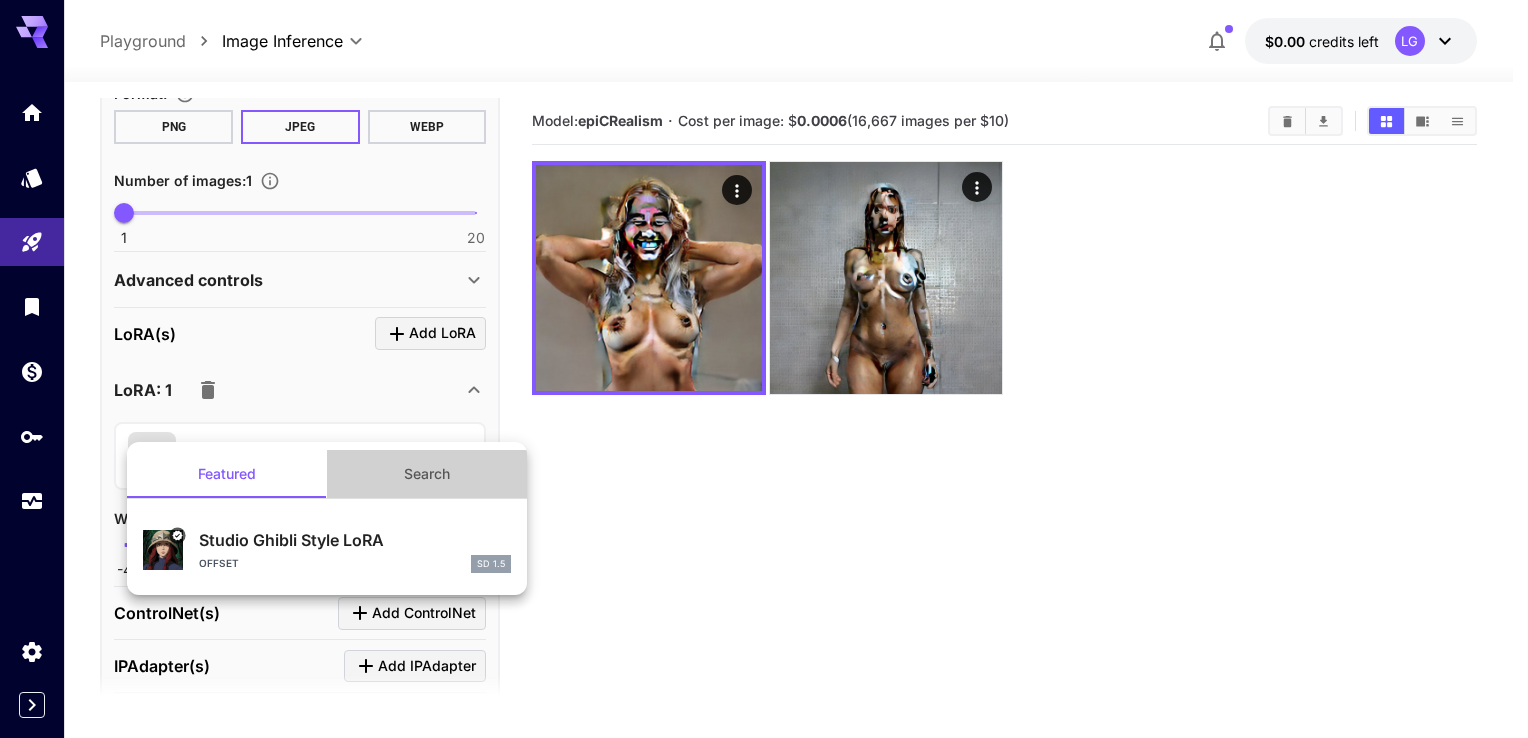 click on "Search" at bounding box center [427, 474] 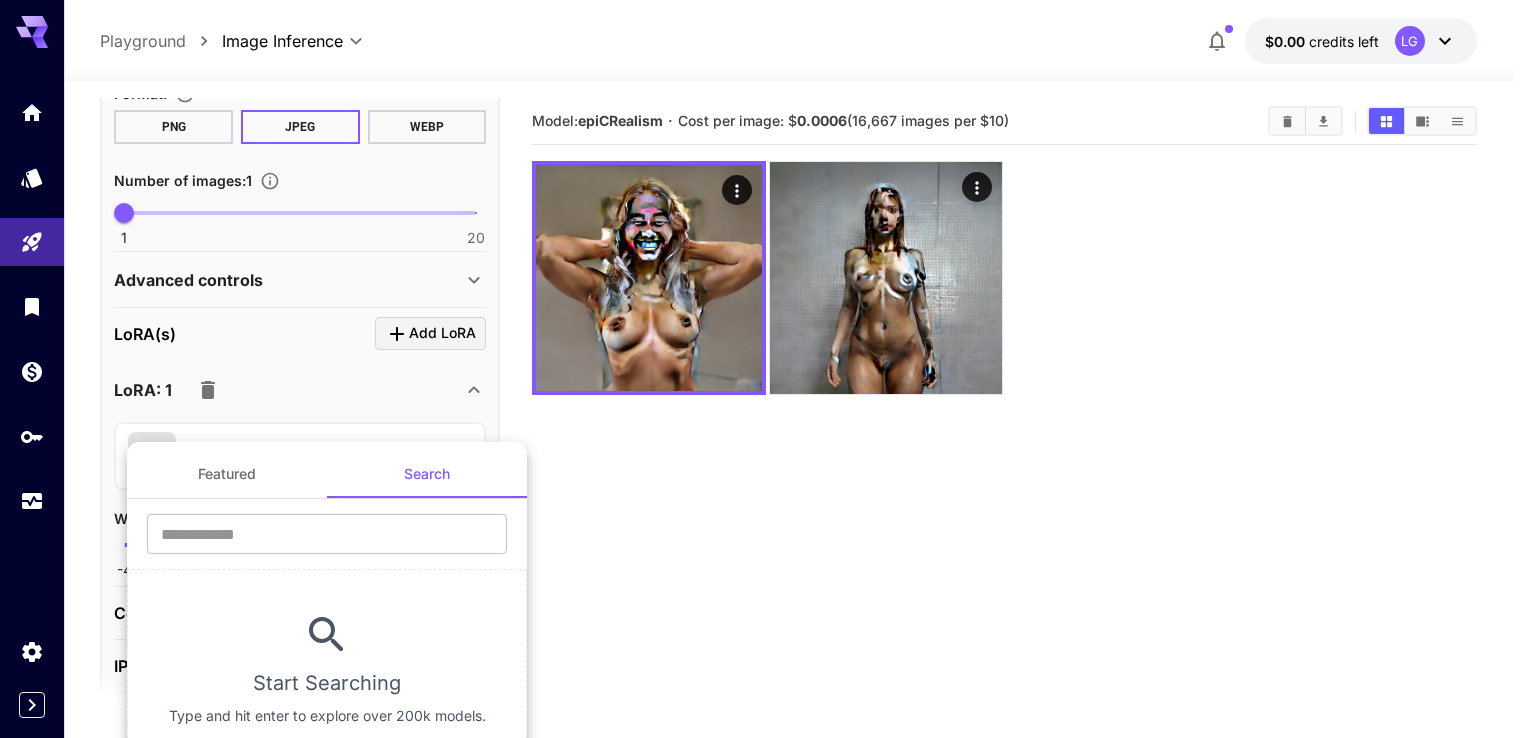 click on "Start Searching Type and hit enter to explore over 200k models." at bounding box center (327, 669) 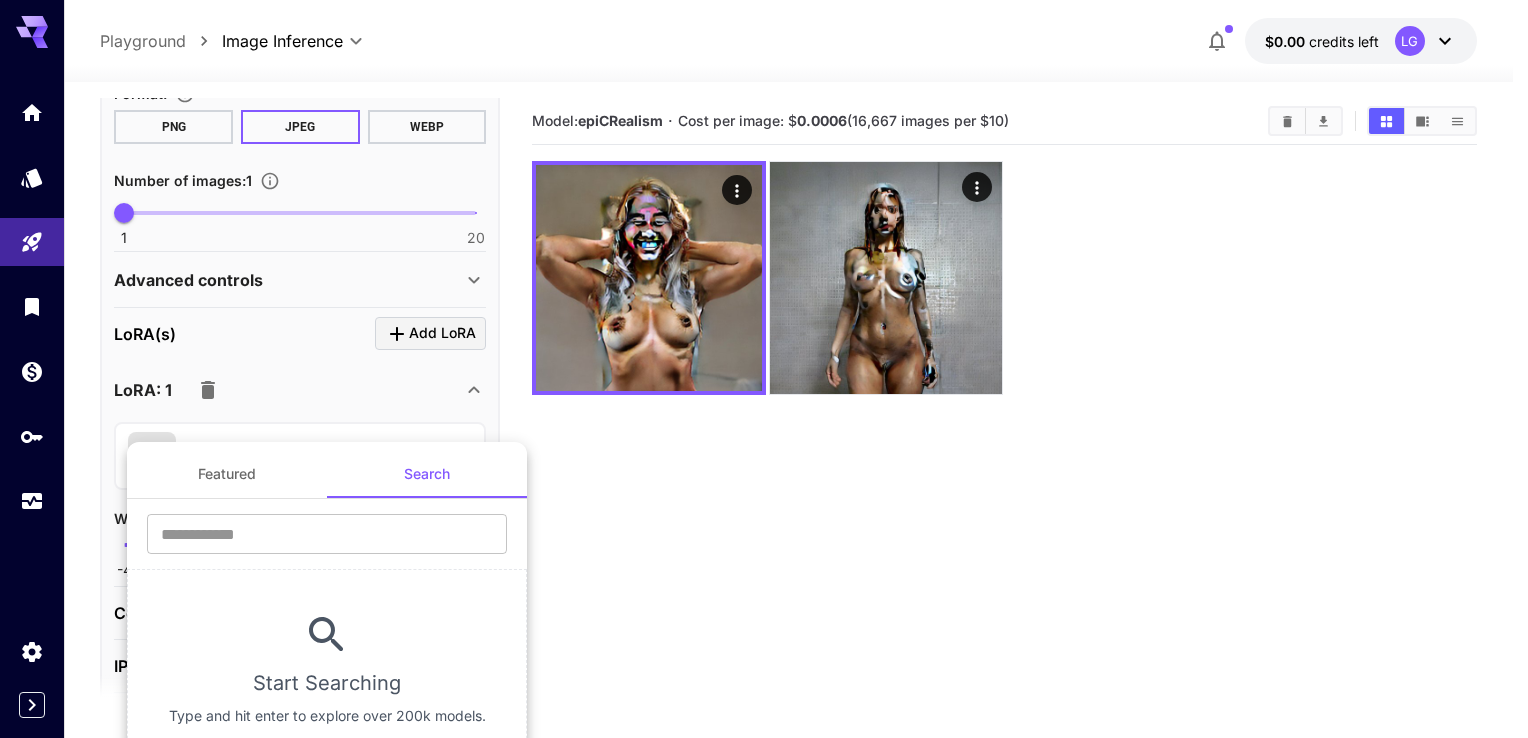click on "Featured" at bounding box center (227, 474) 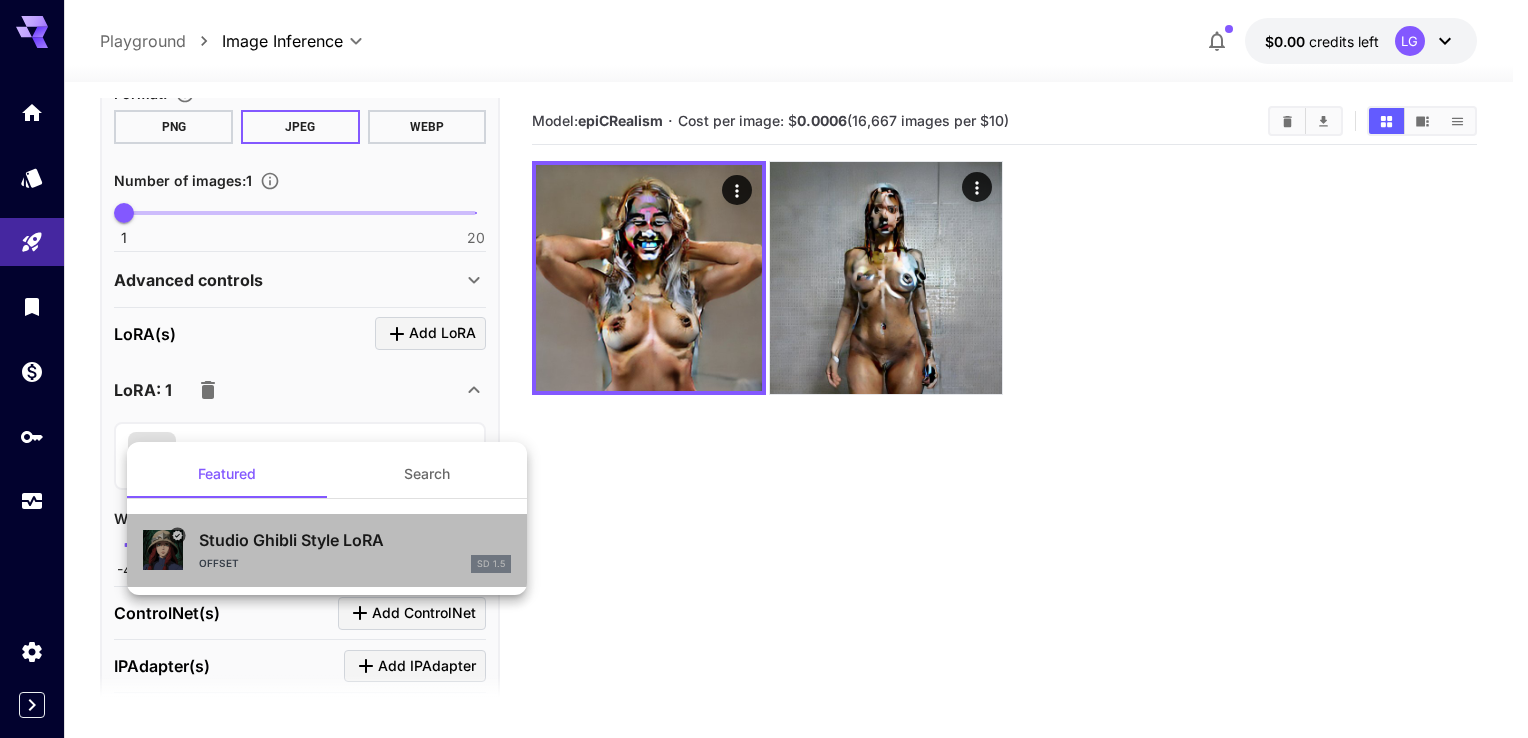 click on "offset SD 1.5" at bounding box center [355, 564] 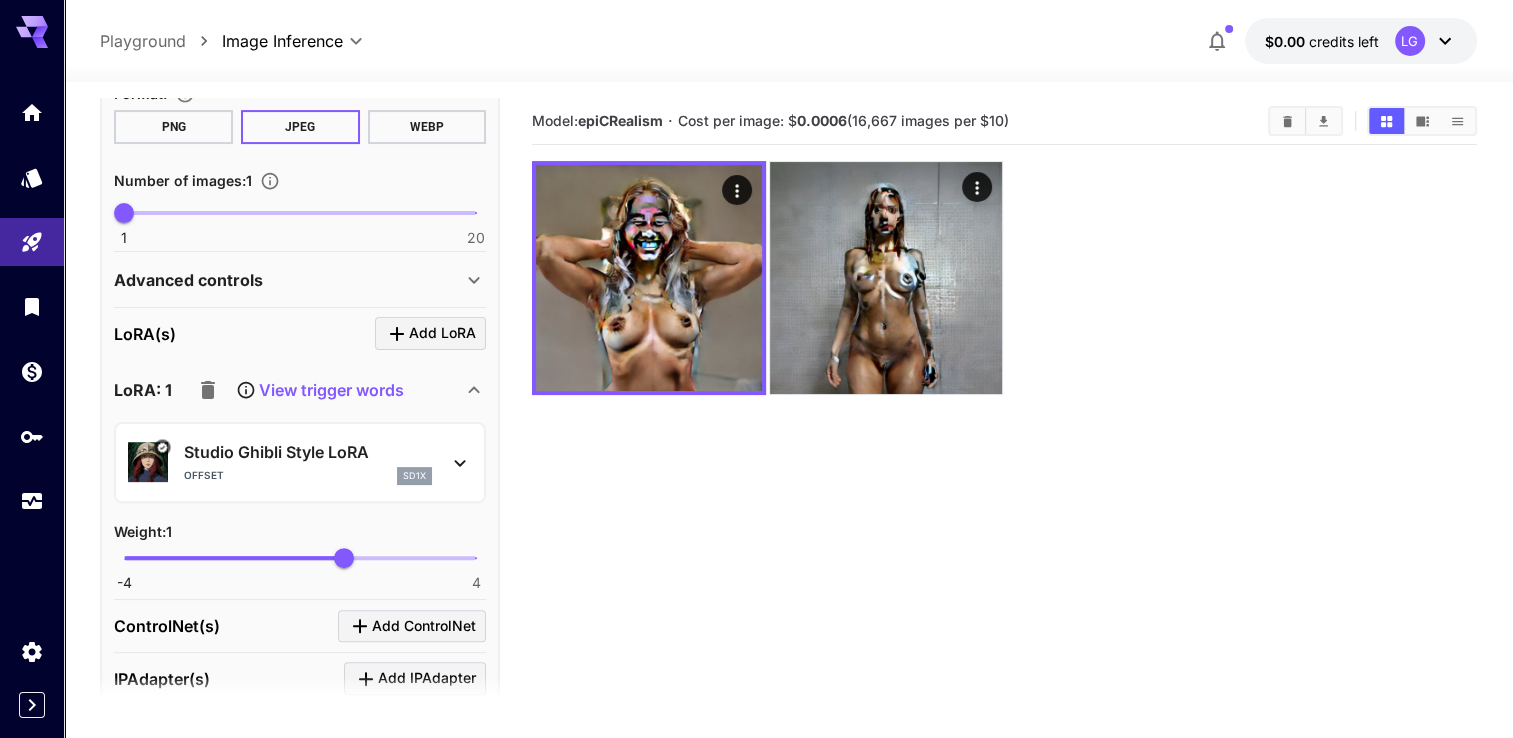click on "Studio Ghibli Style LoRA offset sd1x" at bounding box center [300, 462] 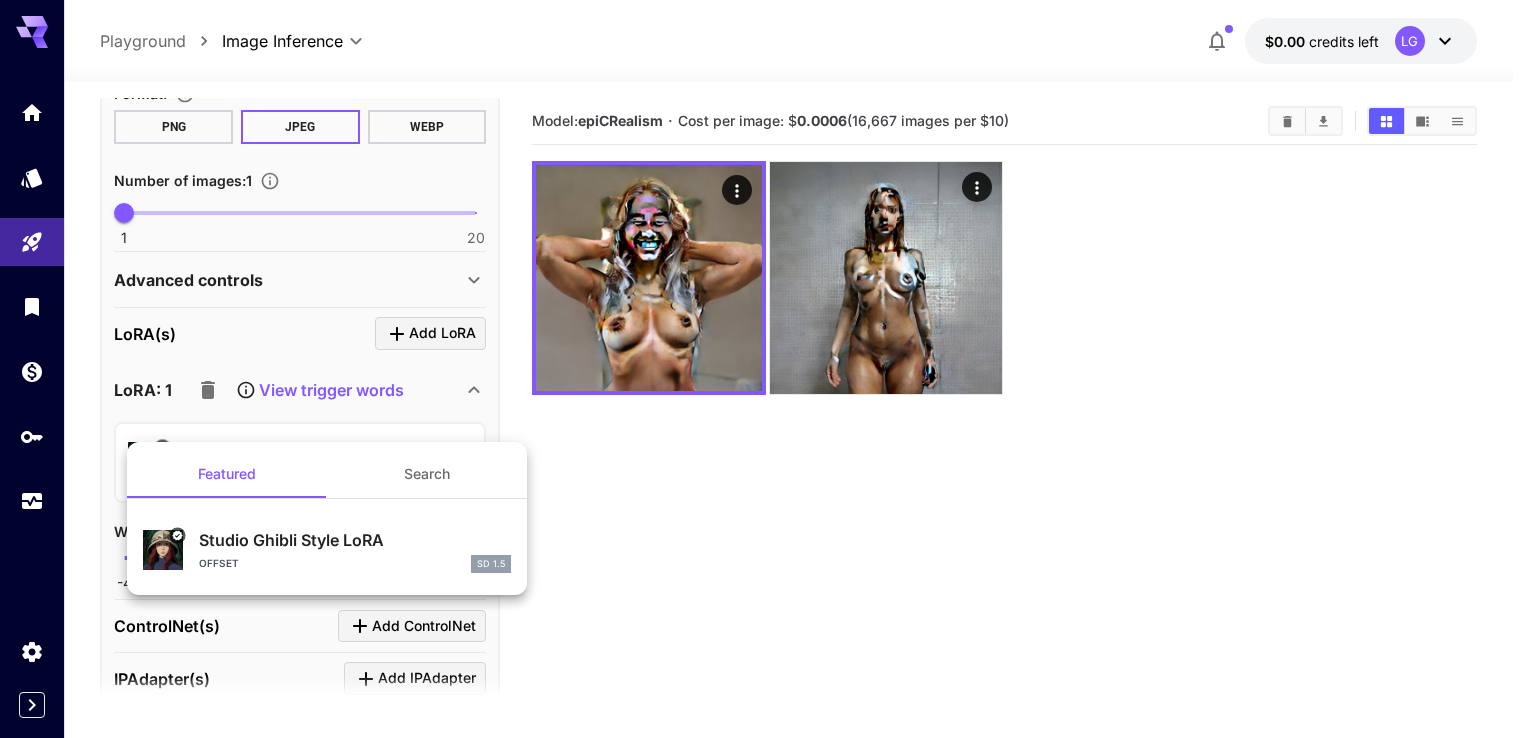 click at bounding box center (764, 369) 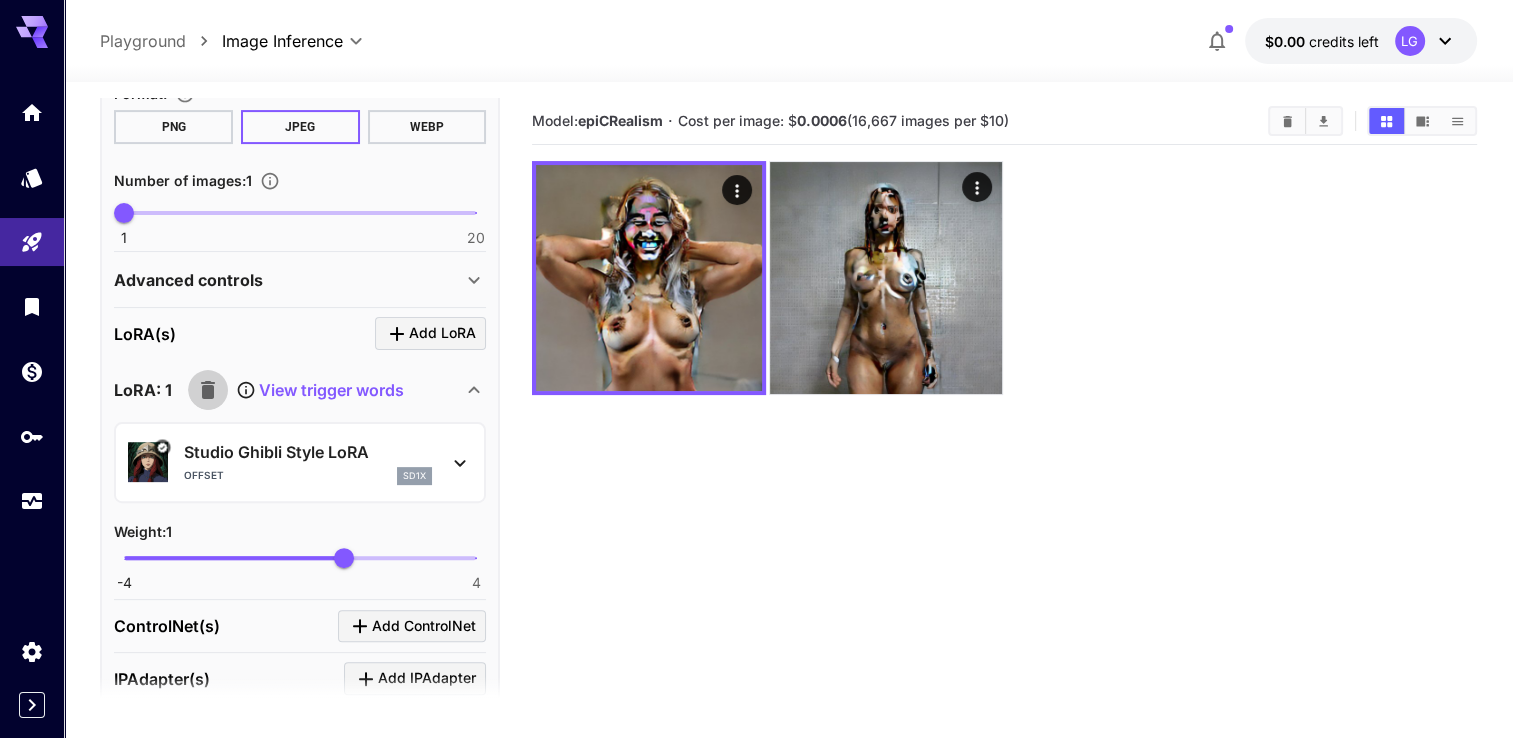 click 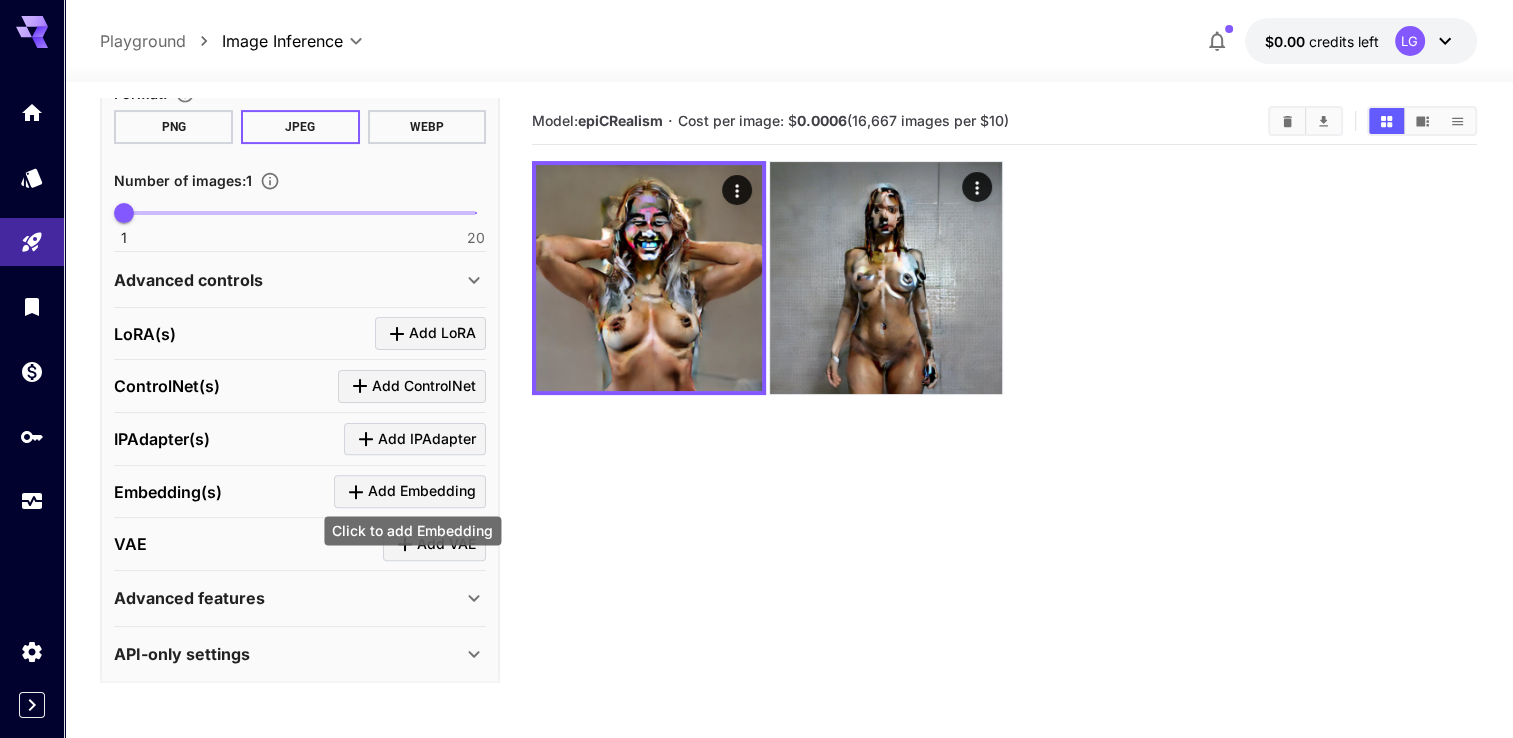click on "Add Embedding" at bounding box center (422, 491) 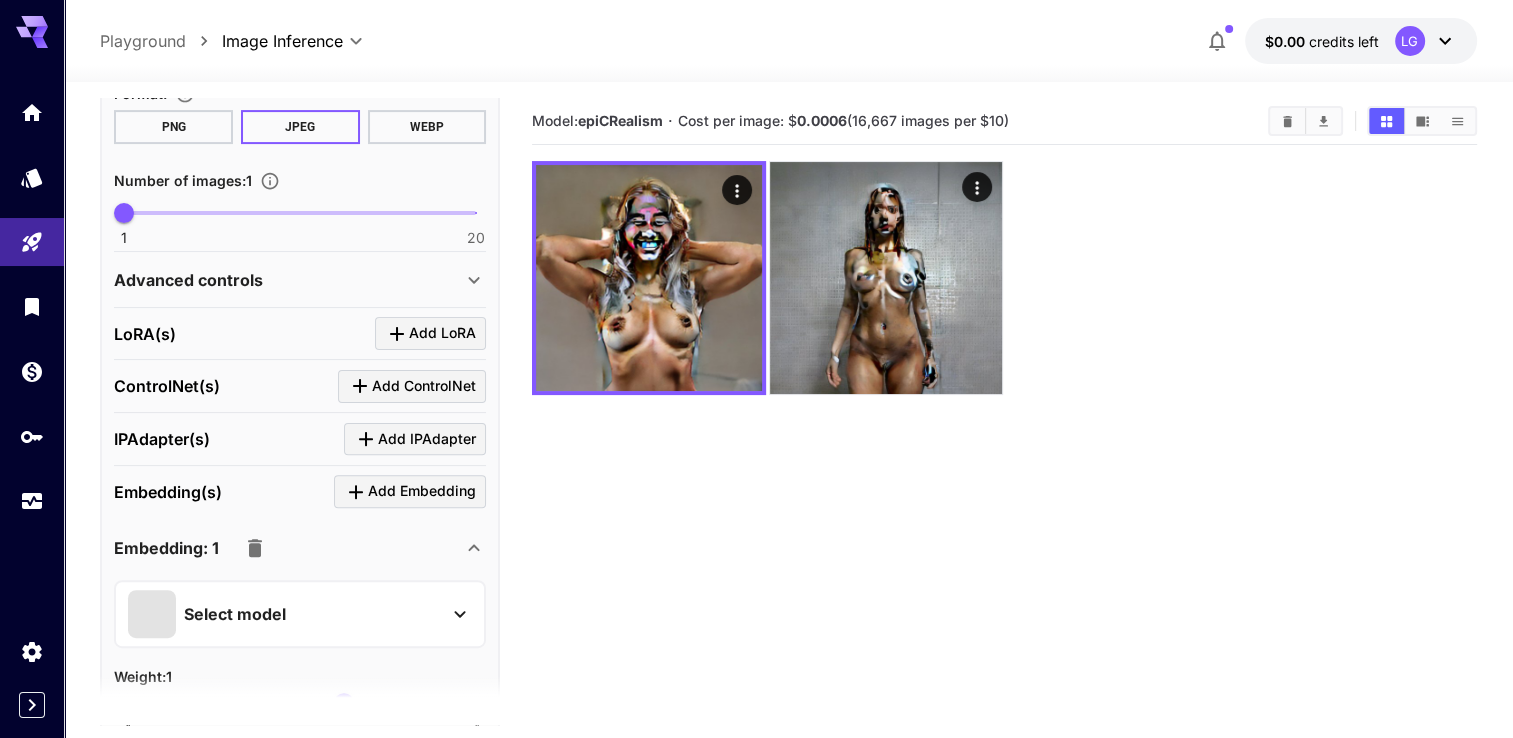 click on "Select model" at bounding box center [284, 614] 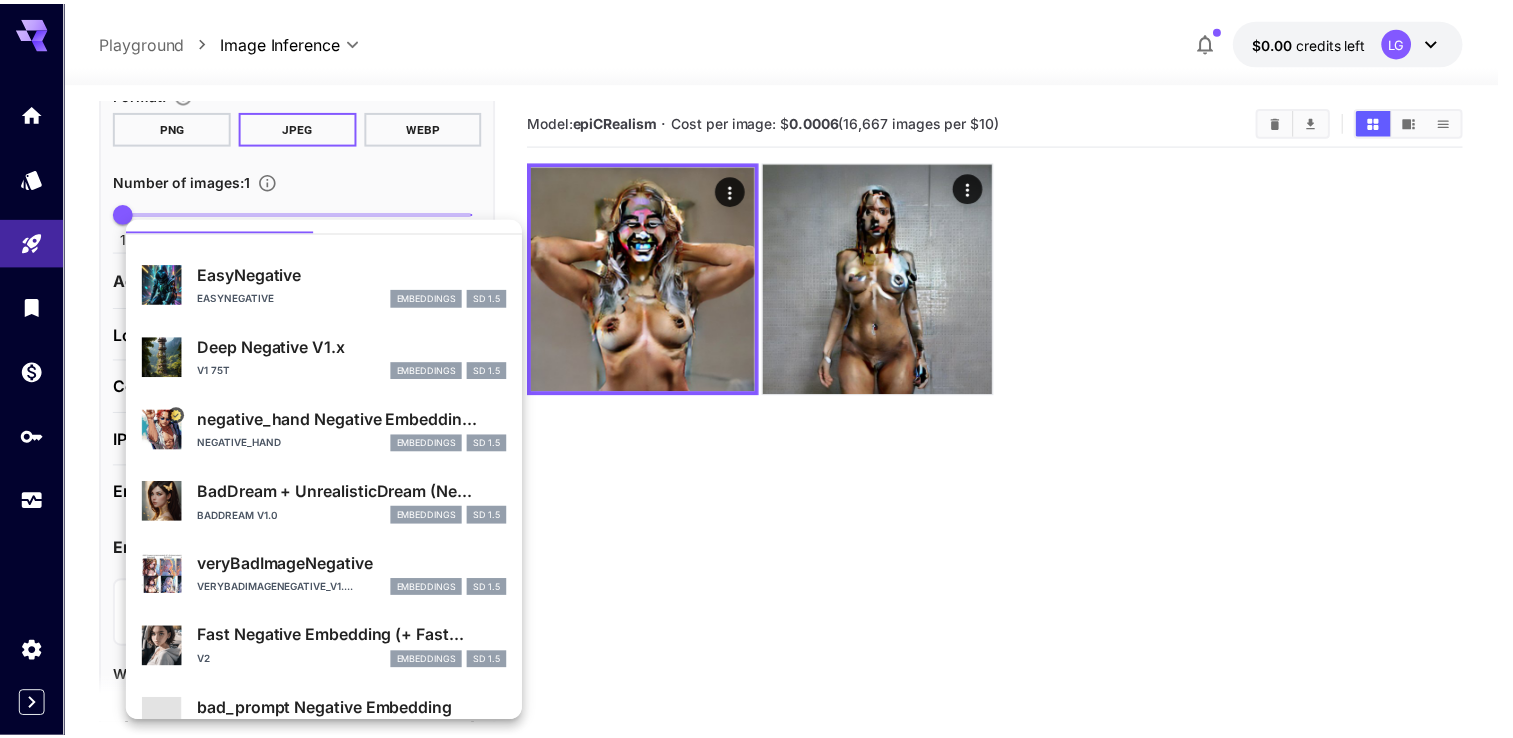 scroll, scrollTop: 200, scrollLeft: 0, axis: vertical 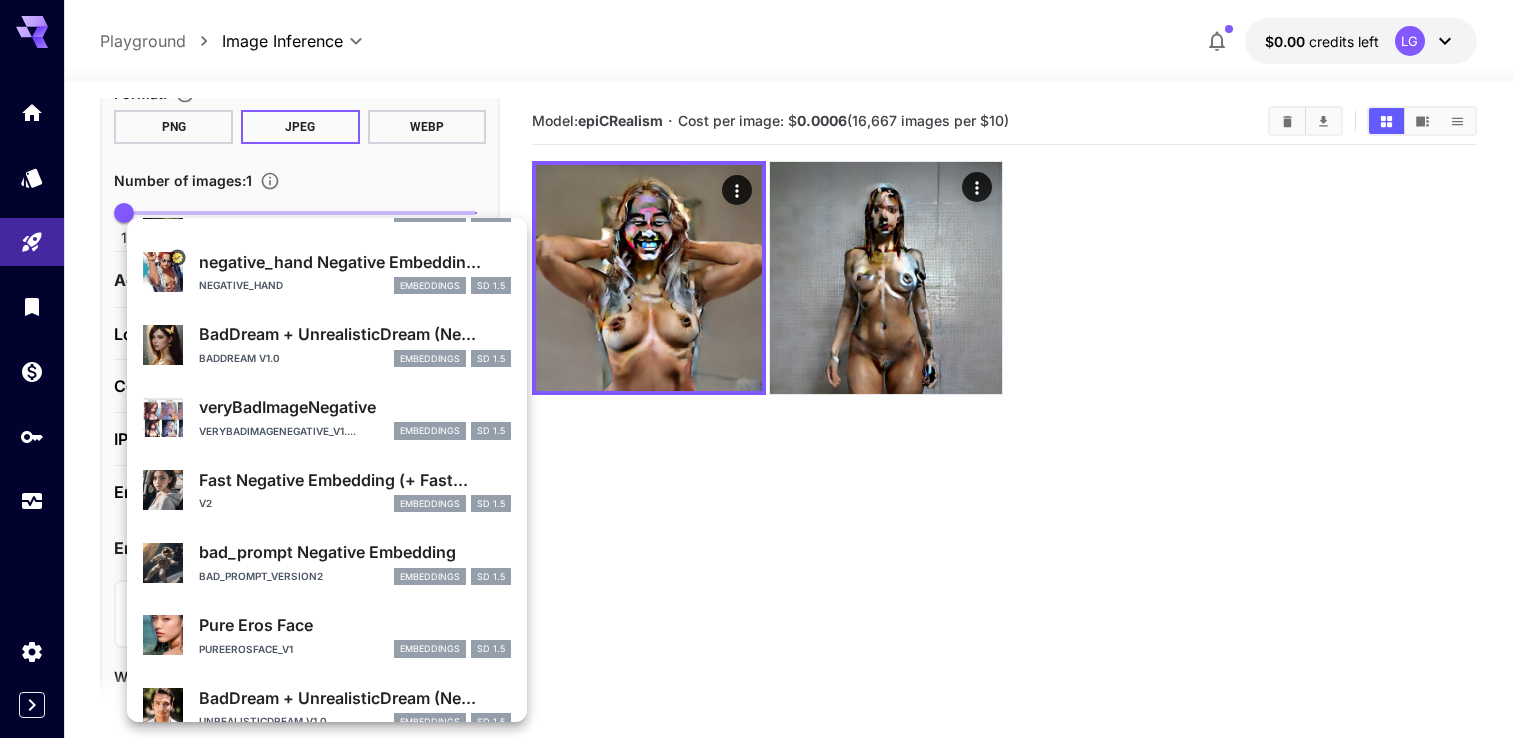 click at bounding box center [764, 369] 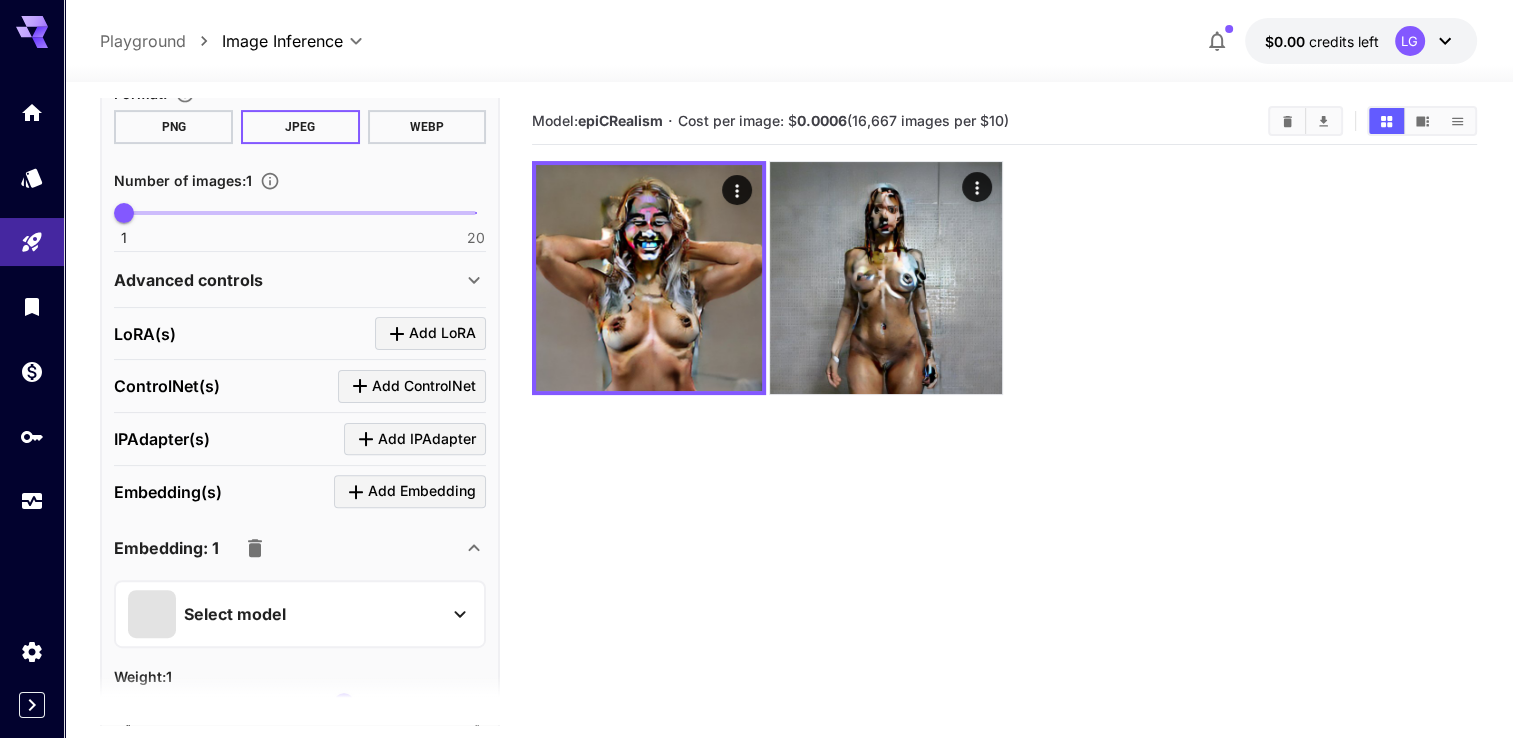 click 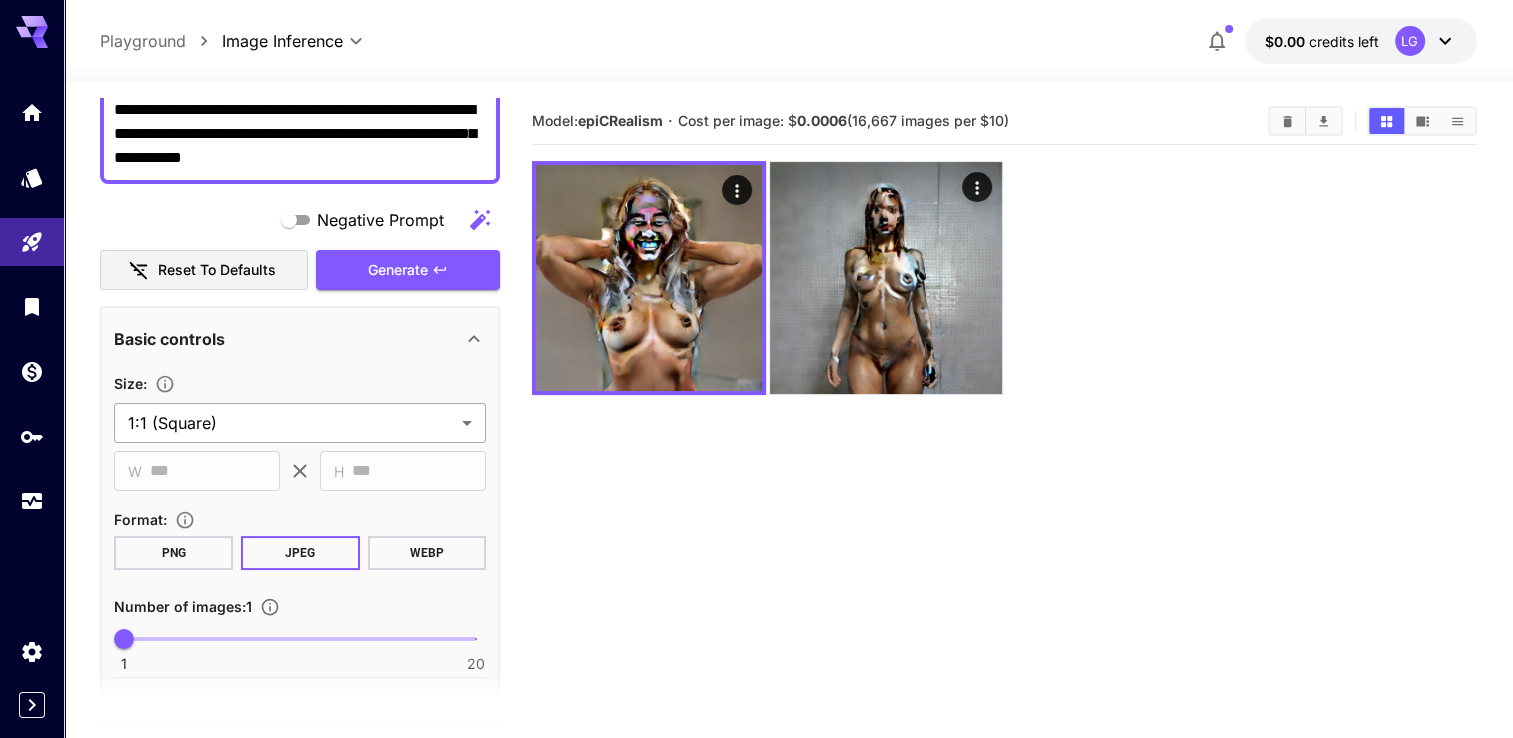 scroll, scrollTop: 108, scrollLeft: 0, axis: vertical 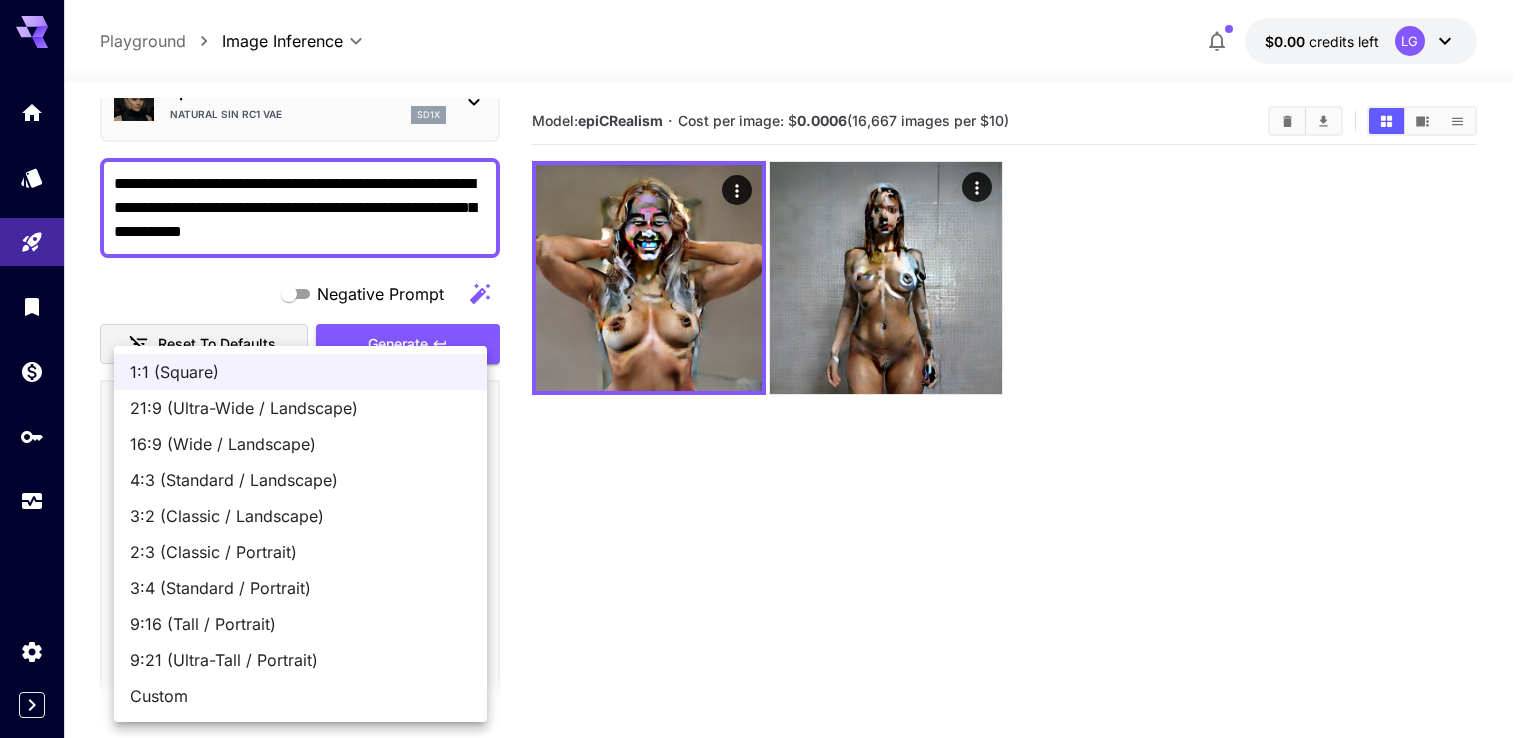 click on "**********" at bounding box center (764, 448) 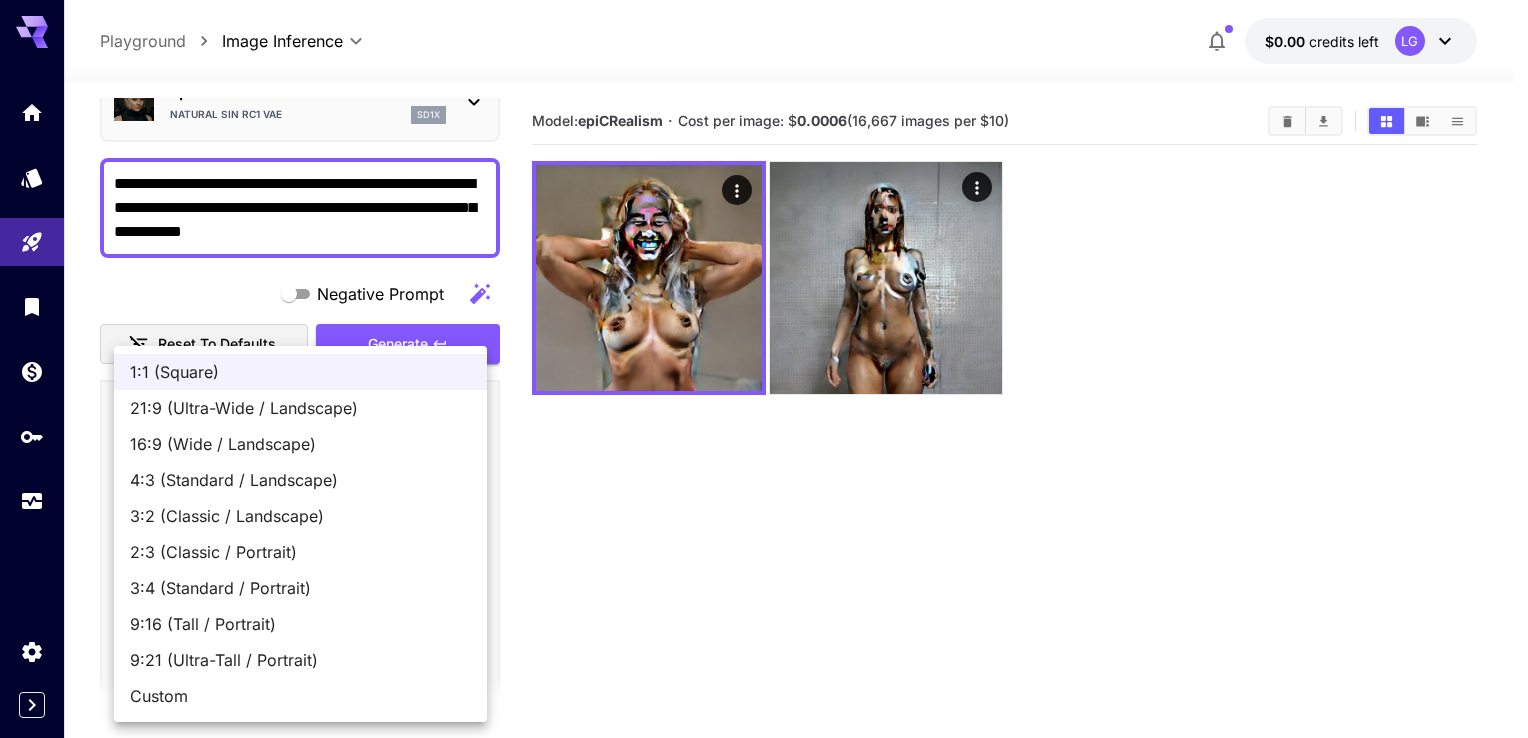 click on "21:9 (Ultra-Wide / Landscape)" at bounding box center [300, 408] 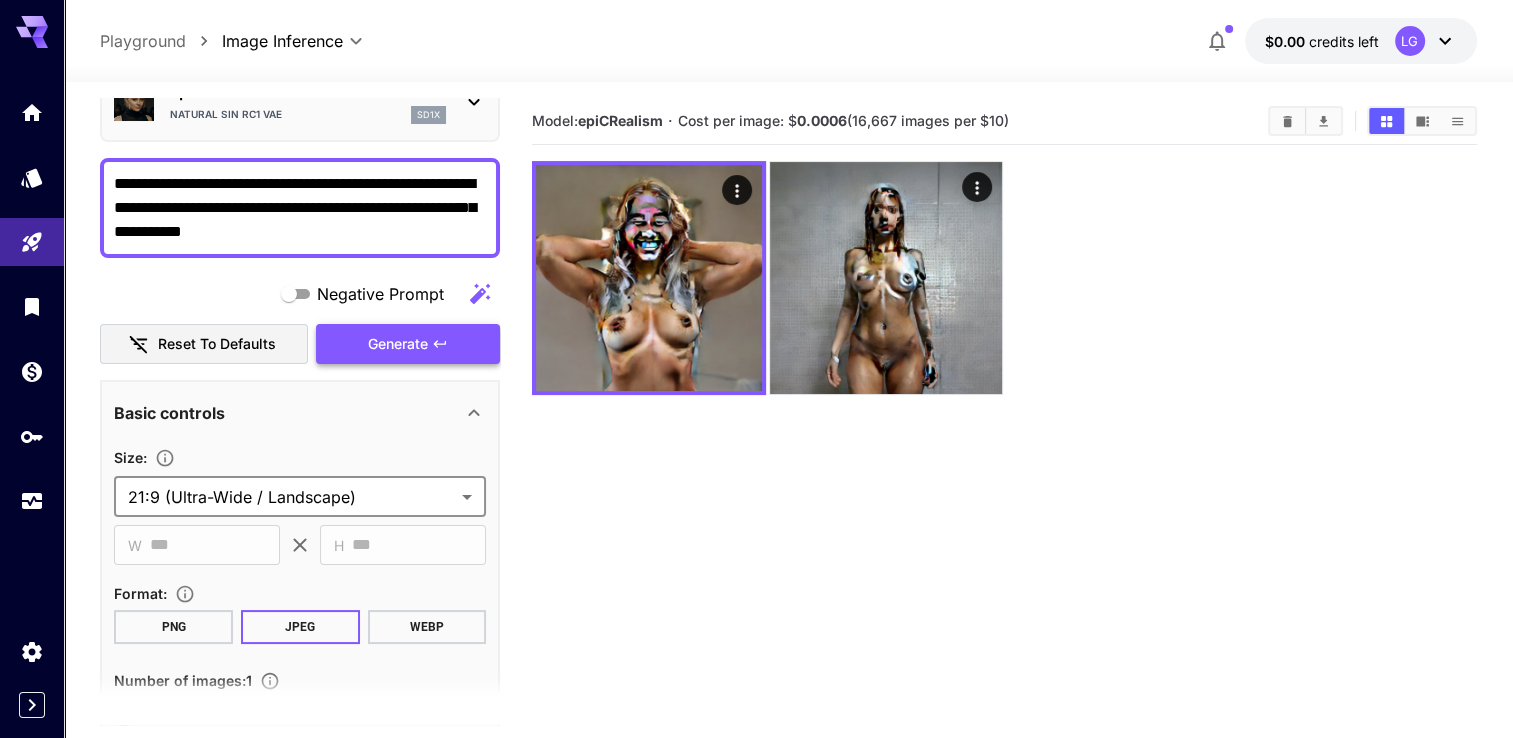 click on "Generate" at bounding box center [398, 344] 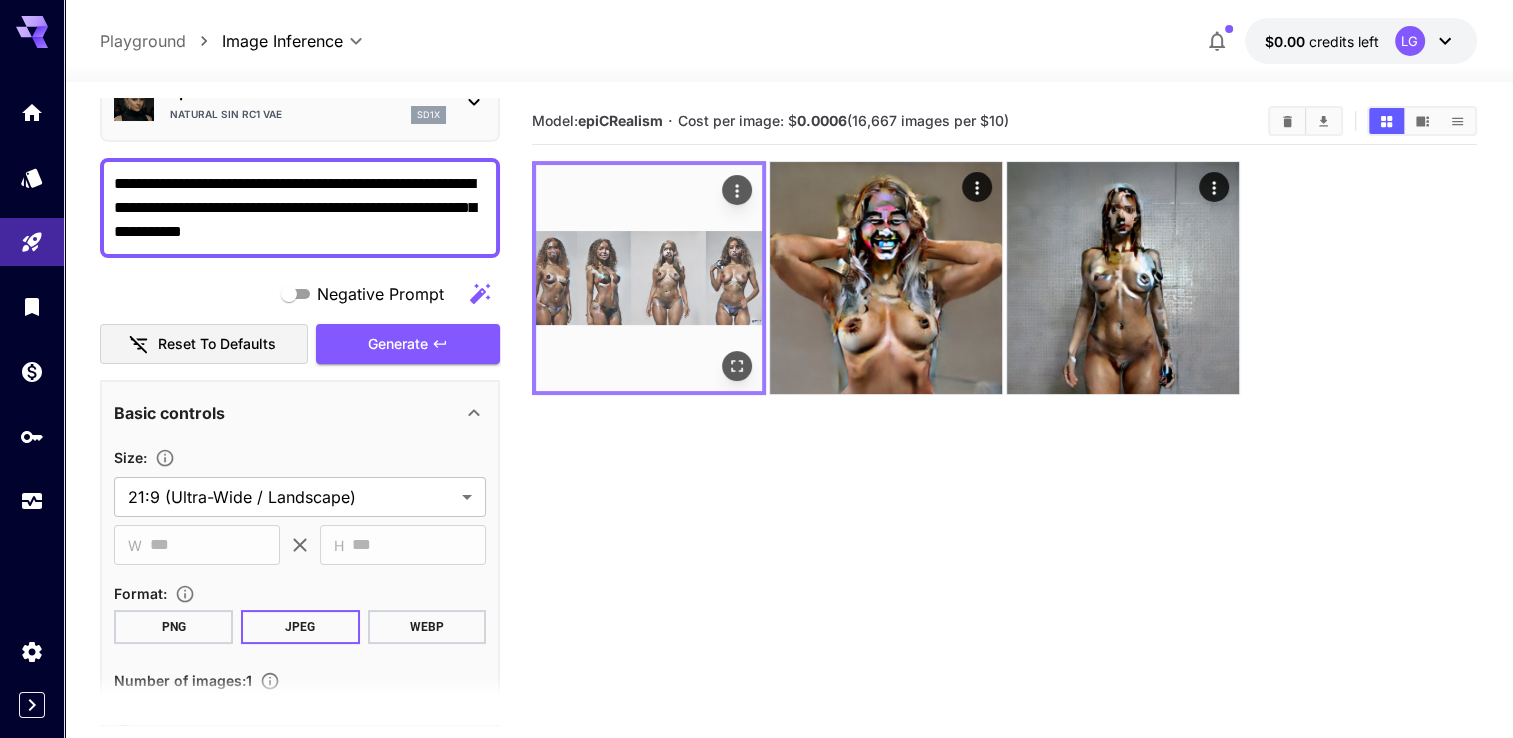 click 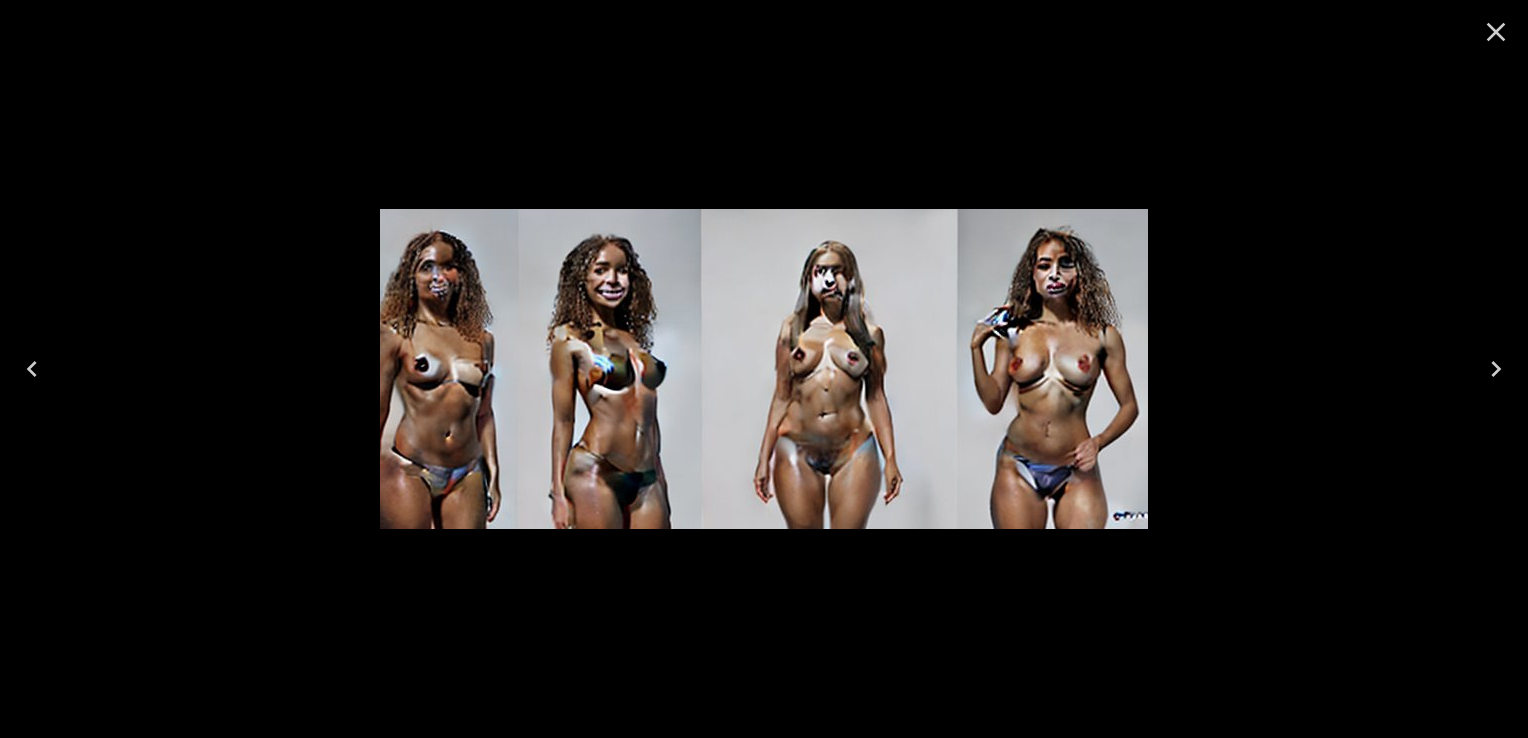 click 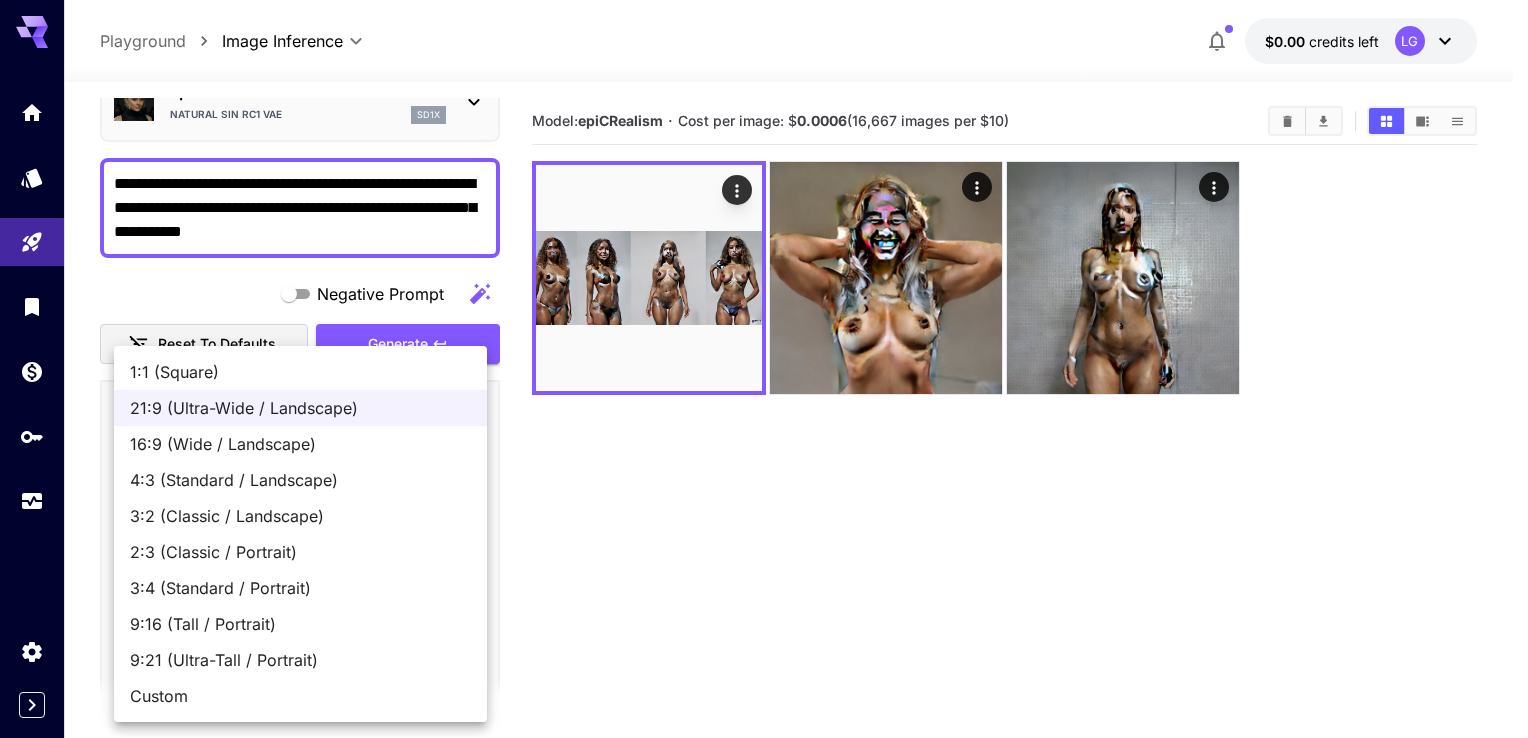 click on "**********" at bounding box center [764, 448] 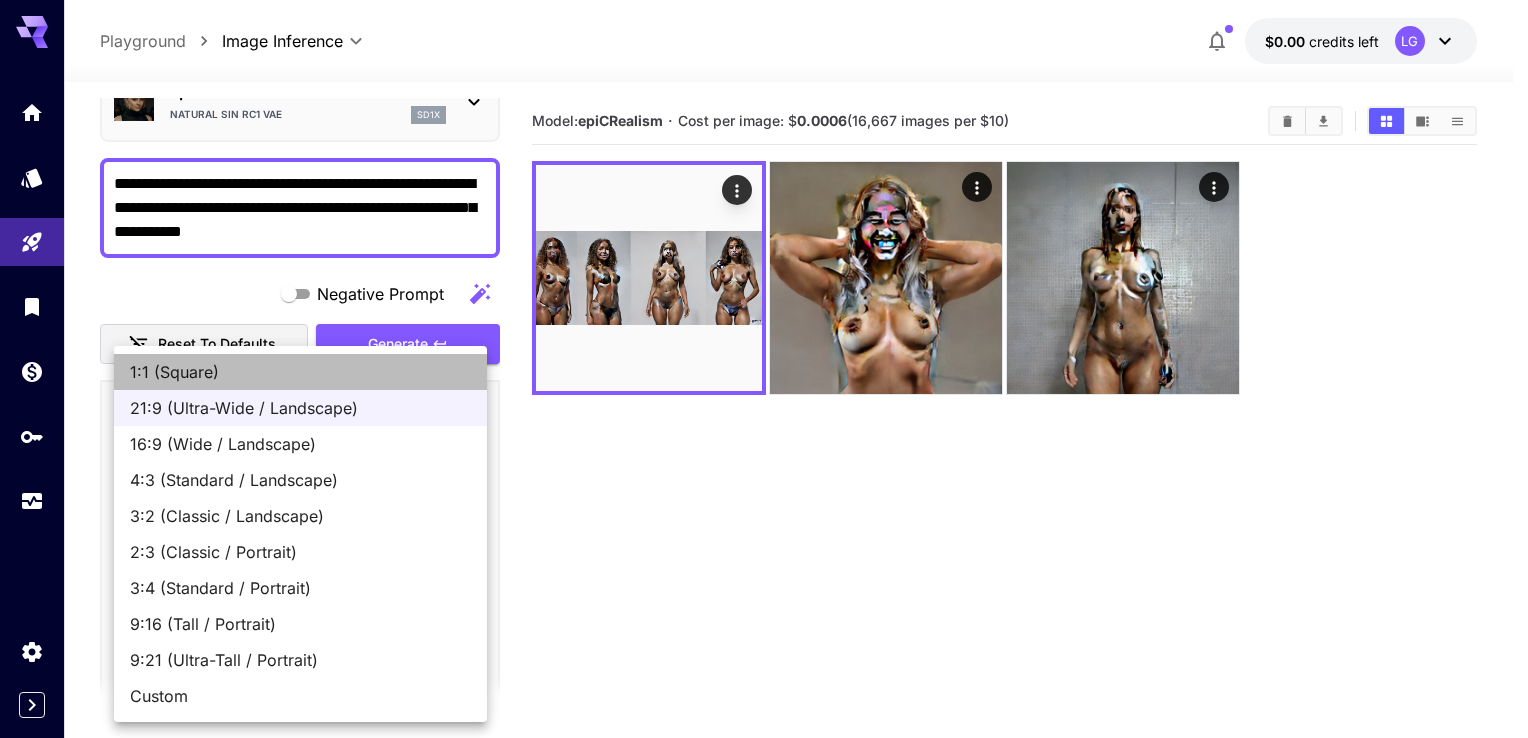 click on "1:1 (Square)" at bounding box center [300, 372] 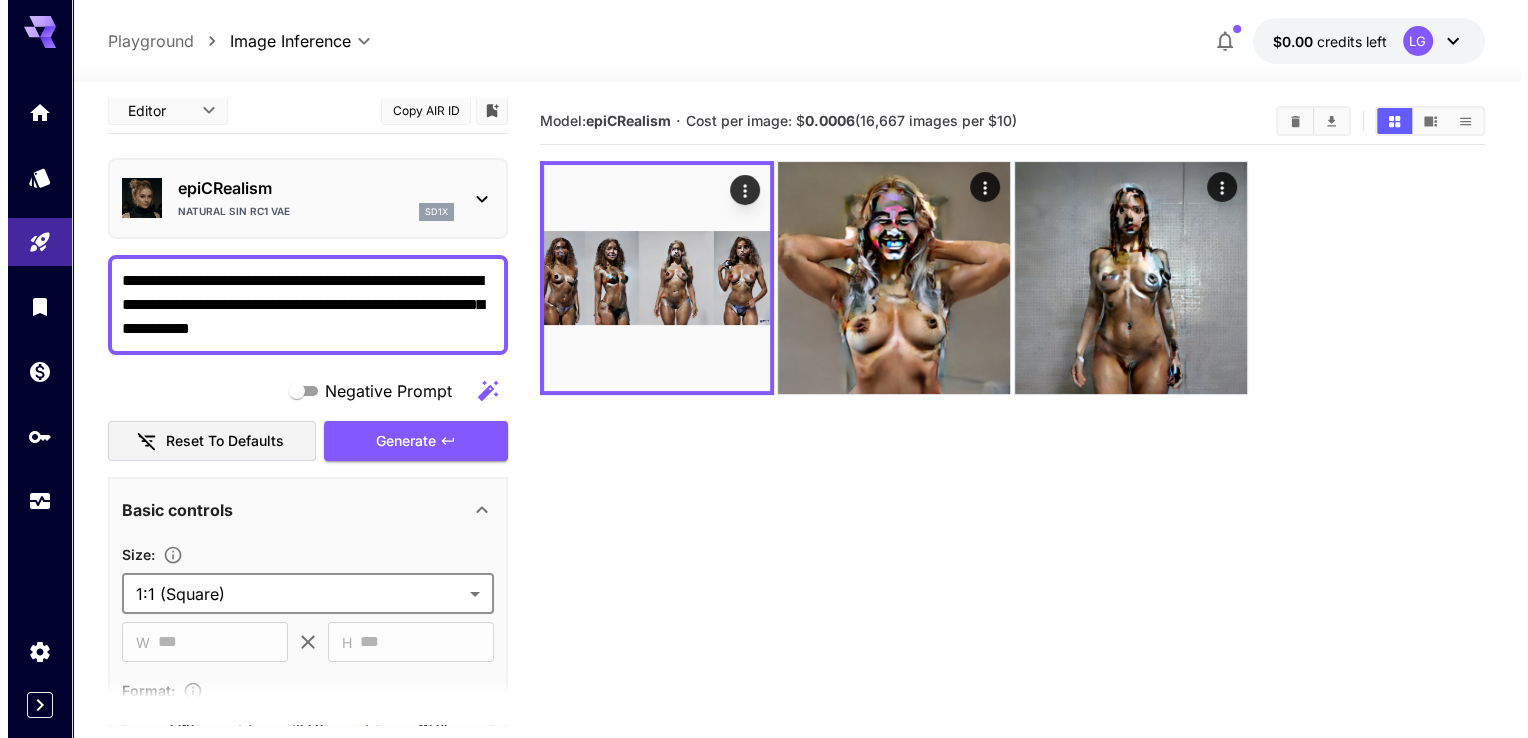 scroll, scrollTop: 0, scrollLeft: 0, axis: both 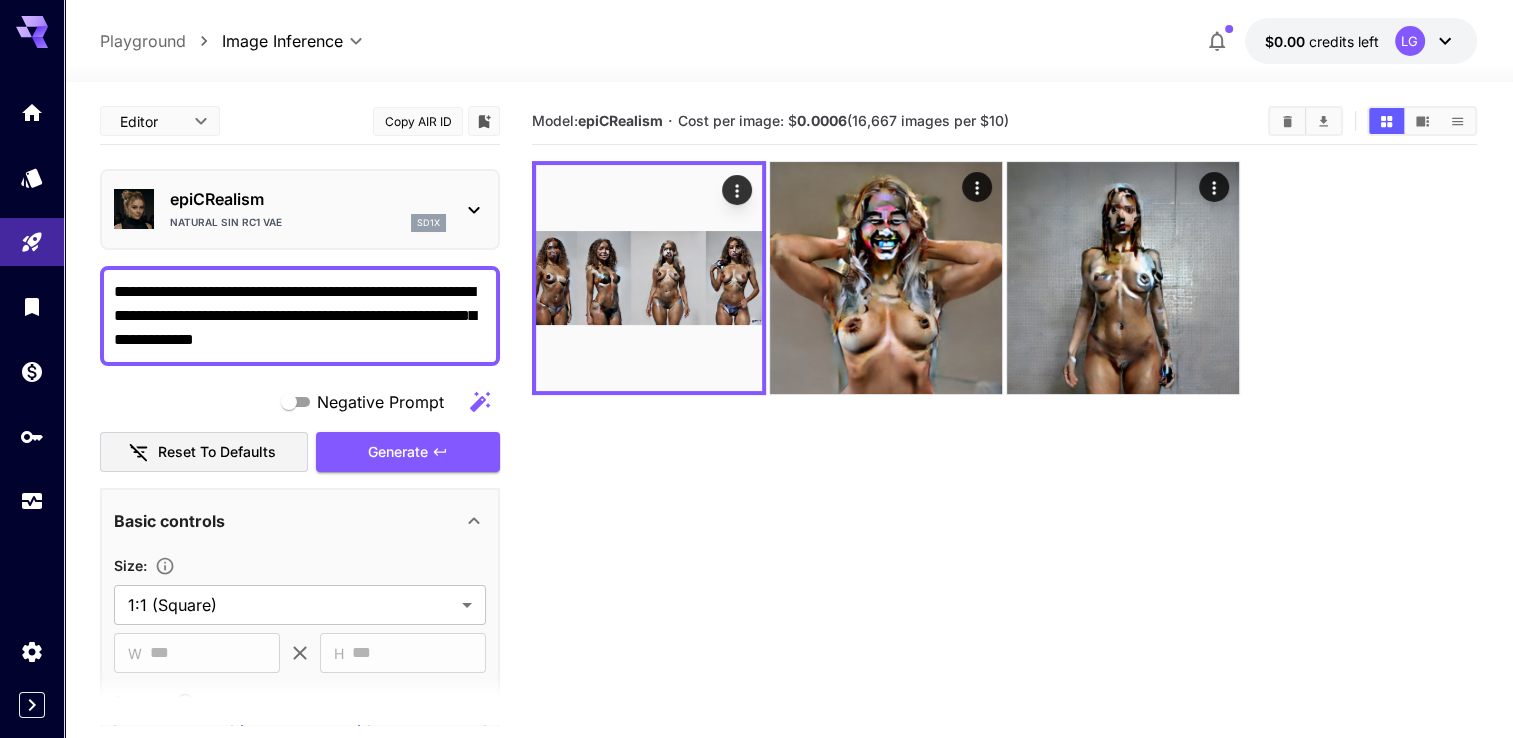drag, startPoint x: 160, startPoint y: 292, endPoint x: 146, endPoint y: 292, distance: 14 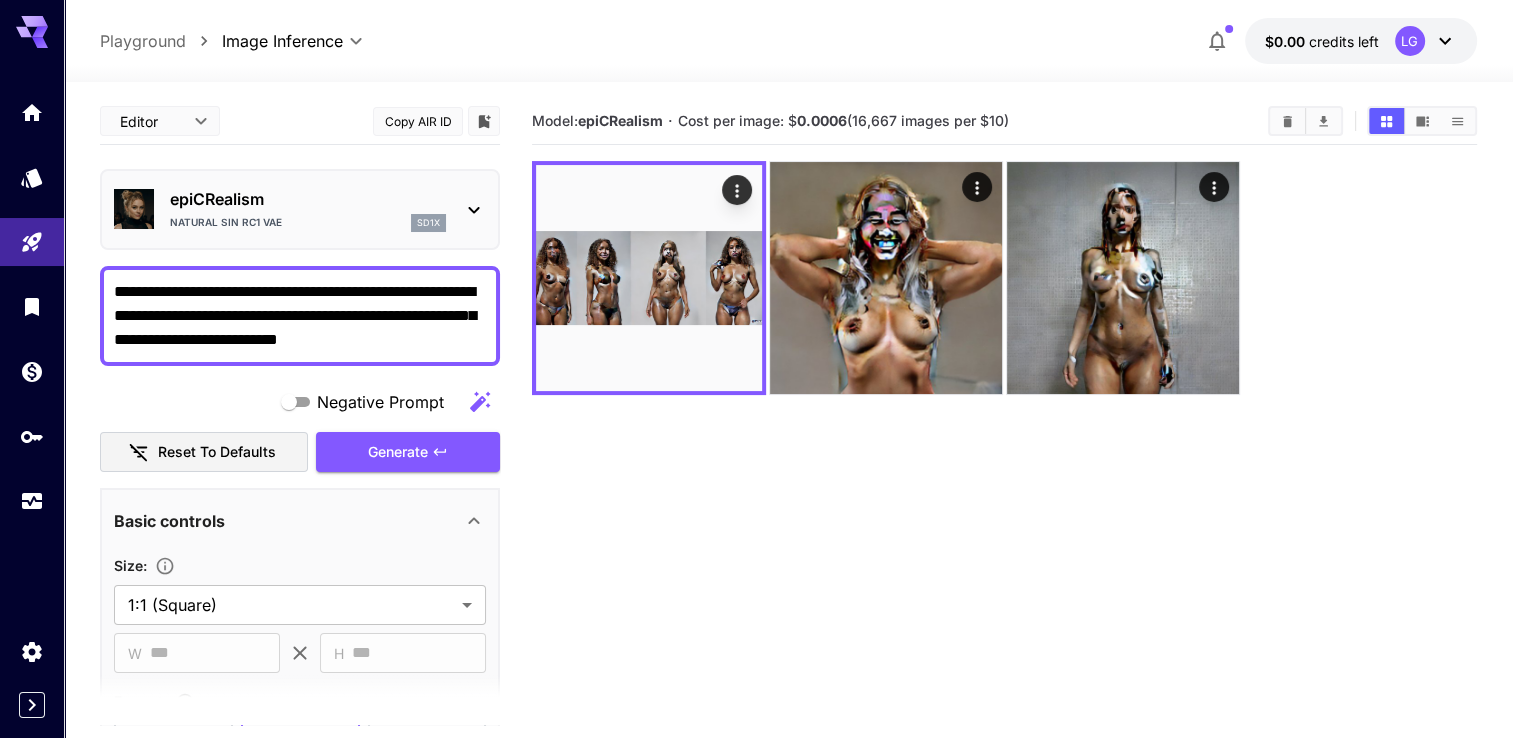 drag, startPoint x: 274, startPoint y: 290, endPoint x: 356, endPoint y: 283, distance: 82.29824 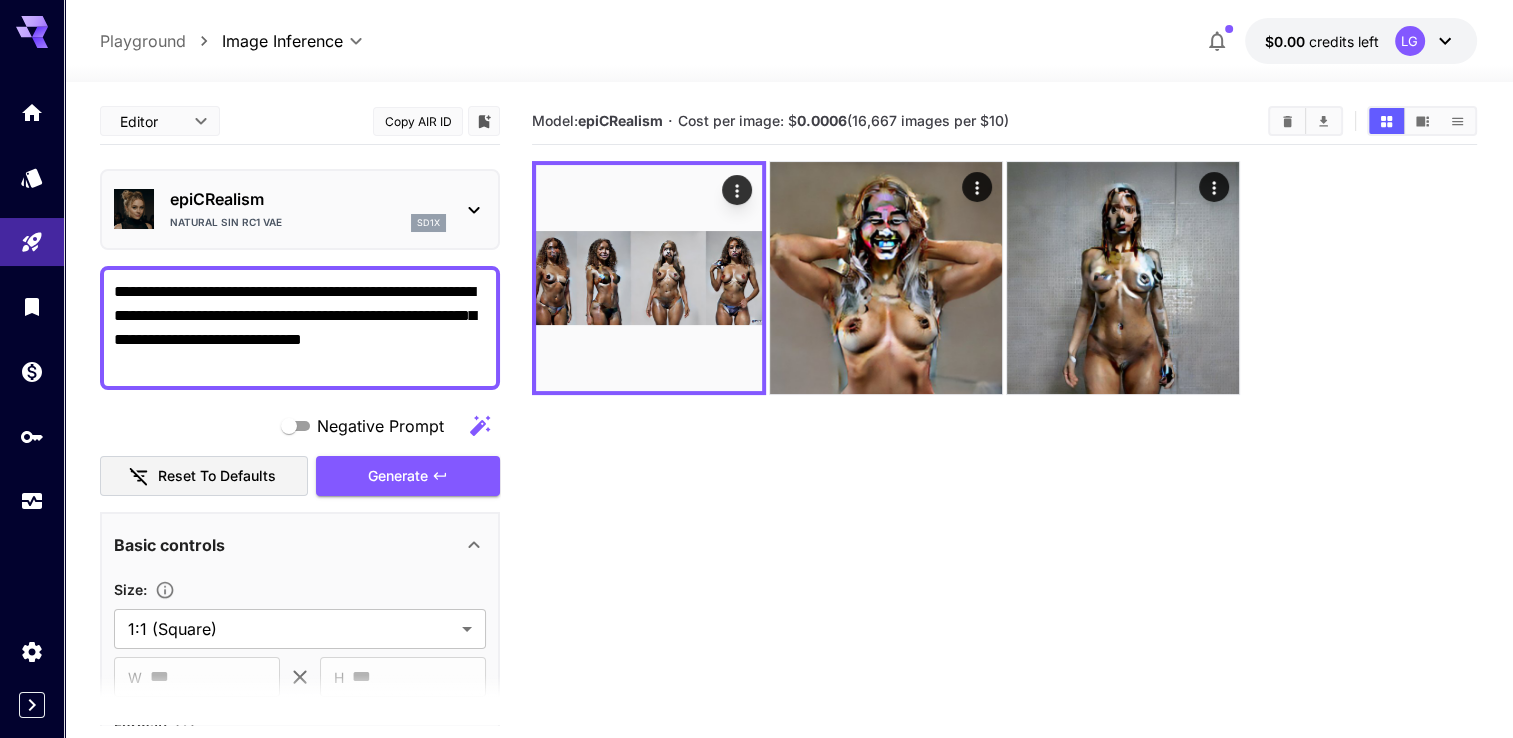 drag, startPoint x: 368, startPoint y: 291, endPoint x: 221, endPoint y: 325, distance: 150.88075 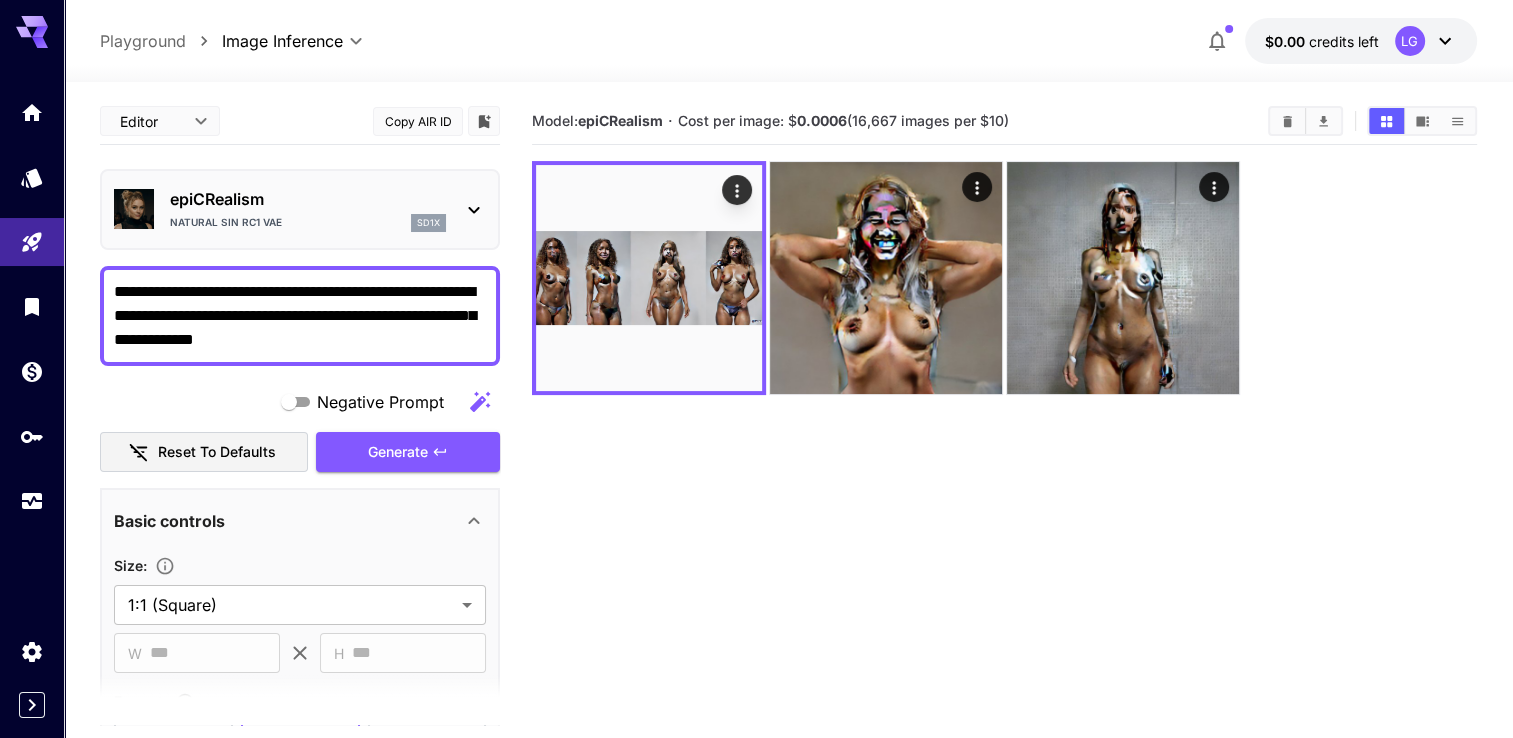 click on "**********" at bounding box center (300, 316) 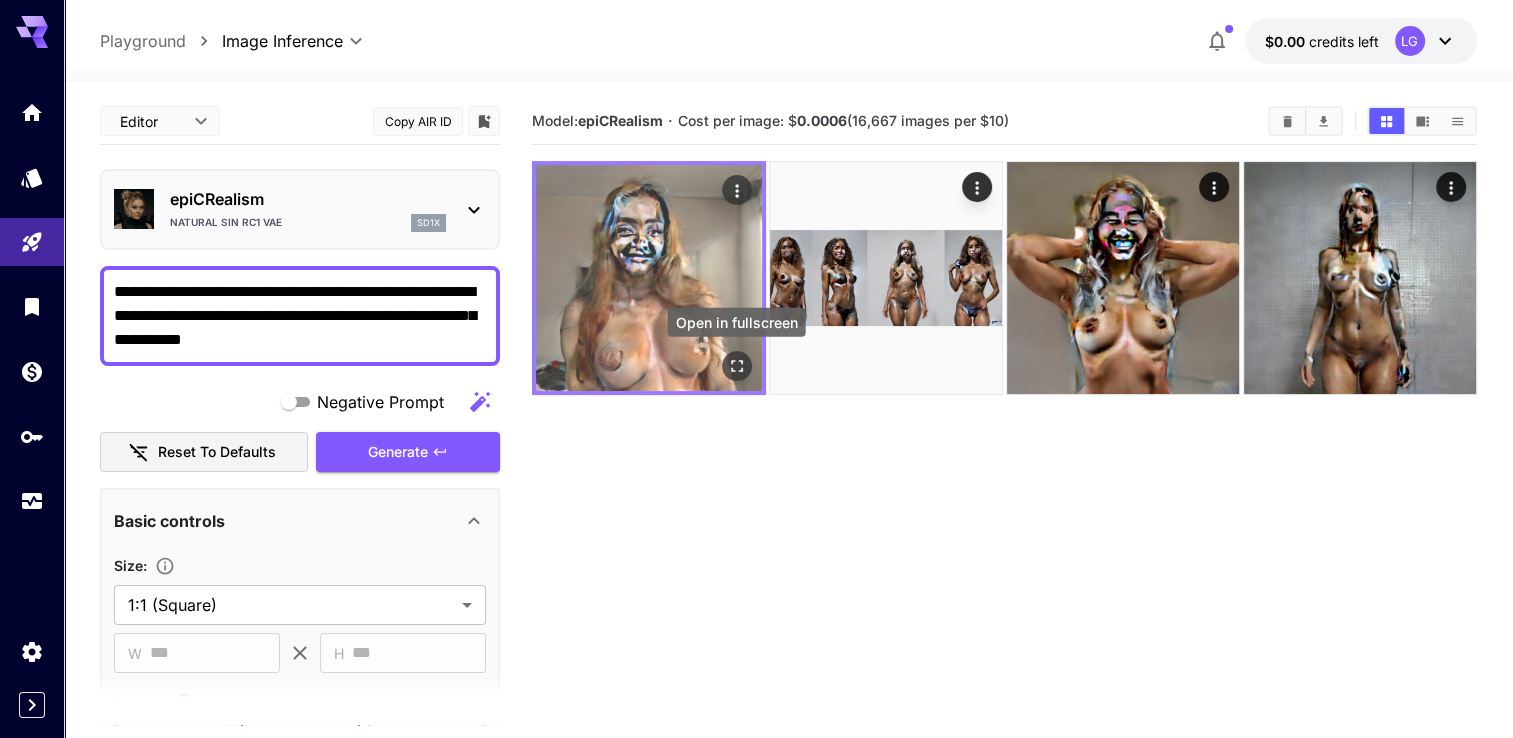click 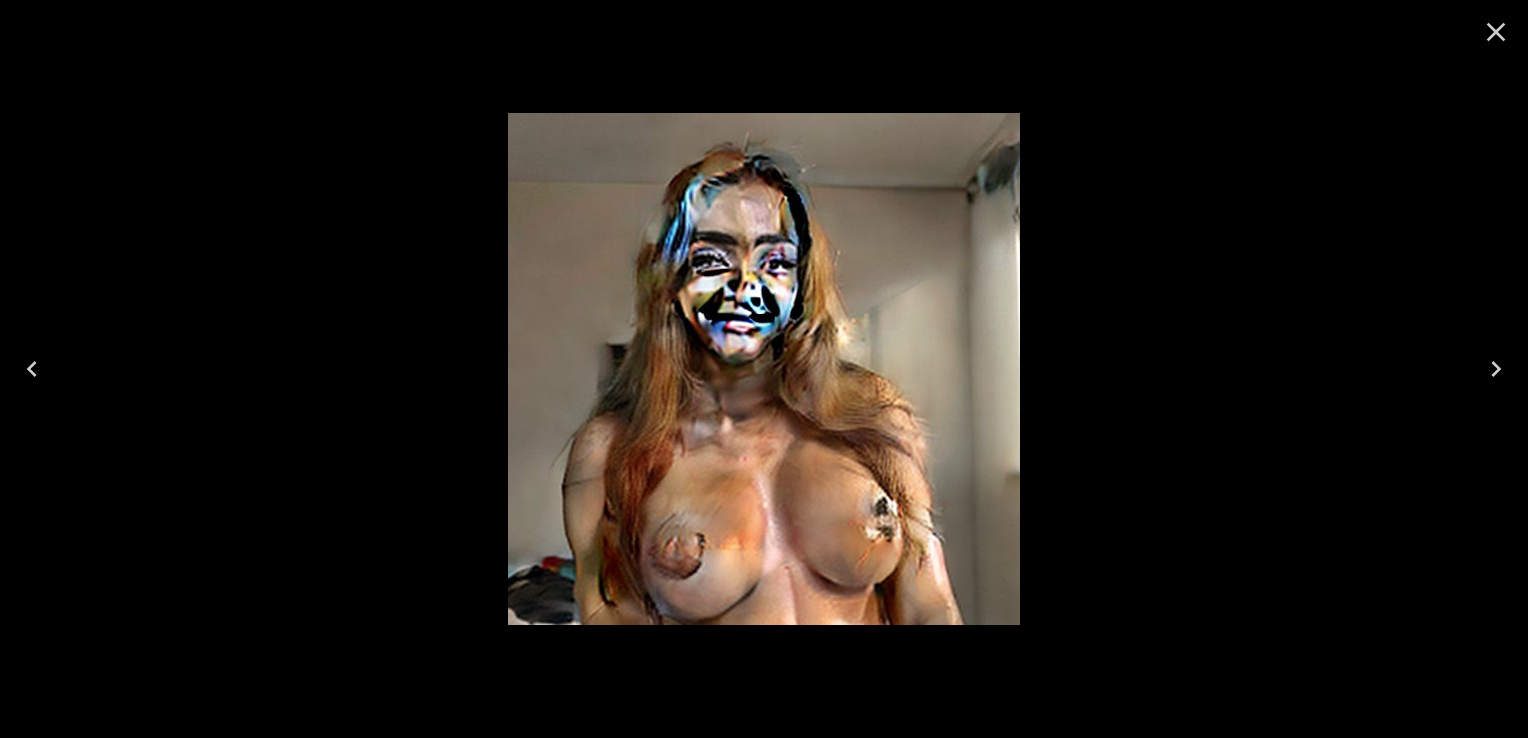 click 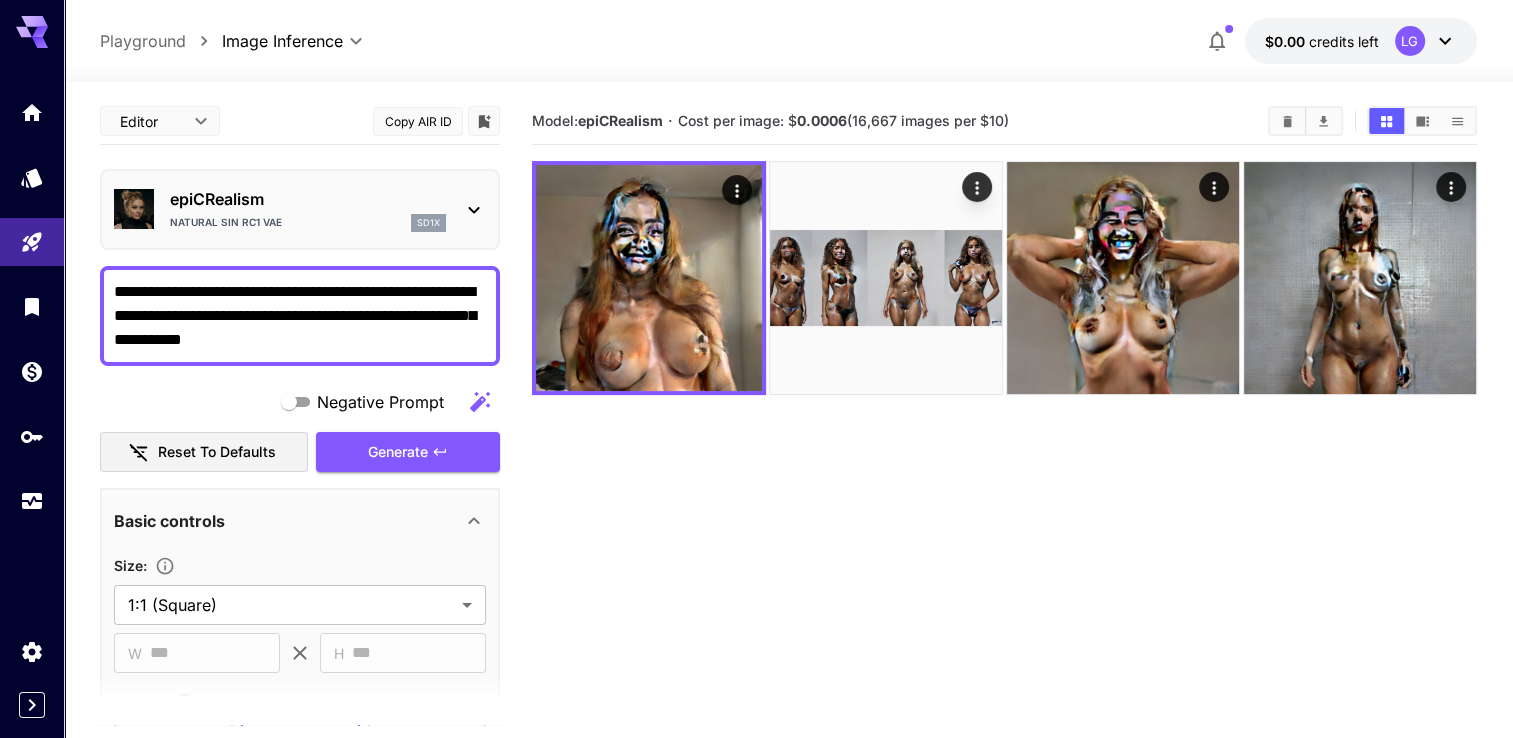 drag, startPoint x: 382, startPoint y: 290, endPoint x: 264, endPoint y: 269, distance: 119.85408 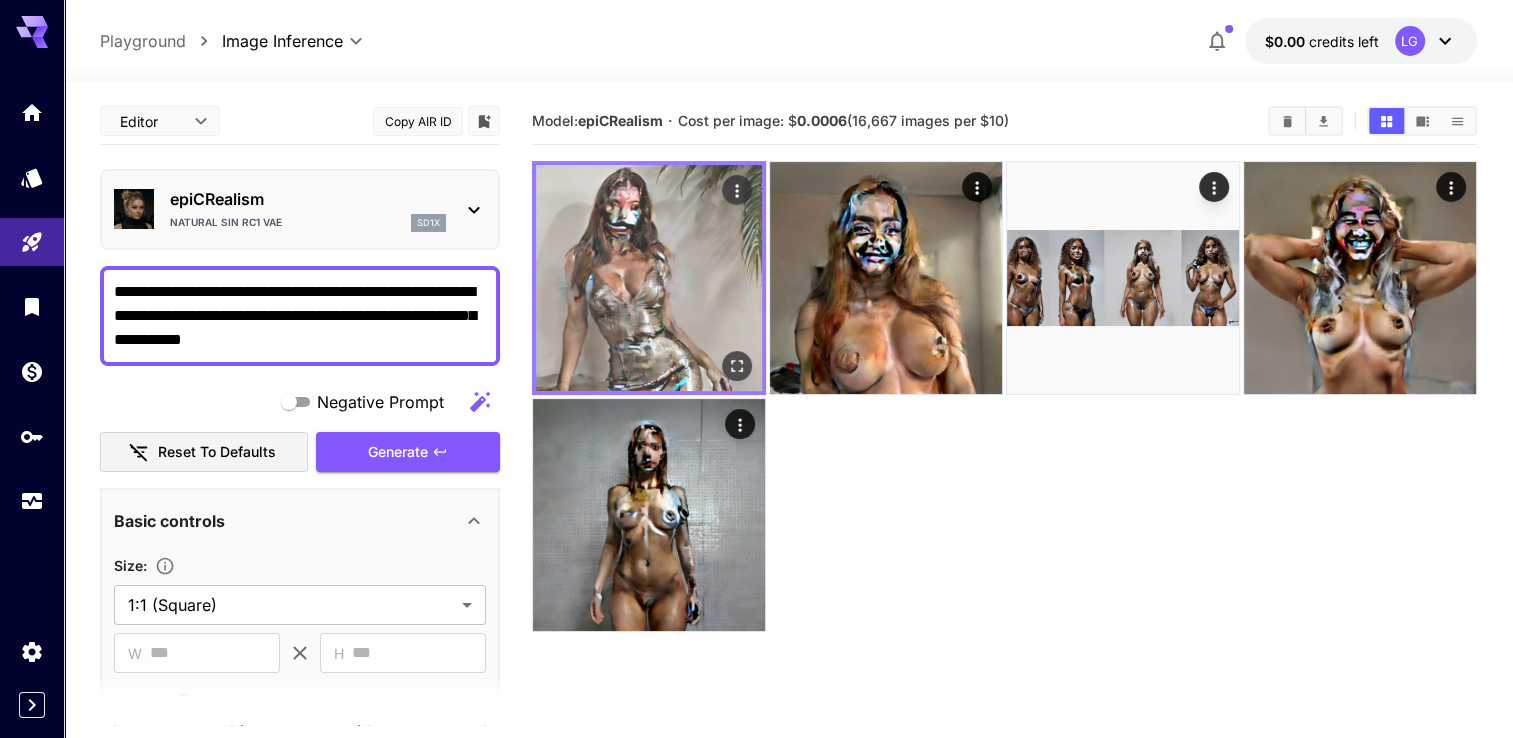 click at bounding box center (649, 278) 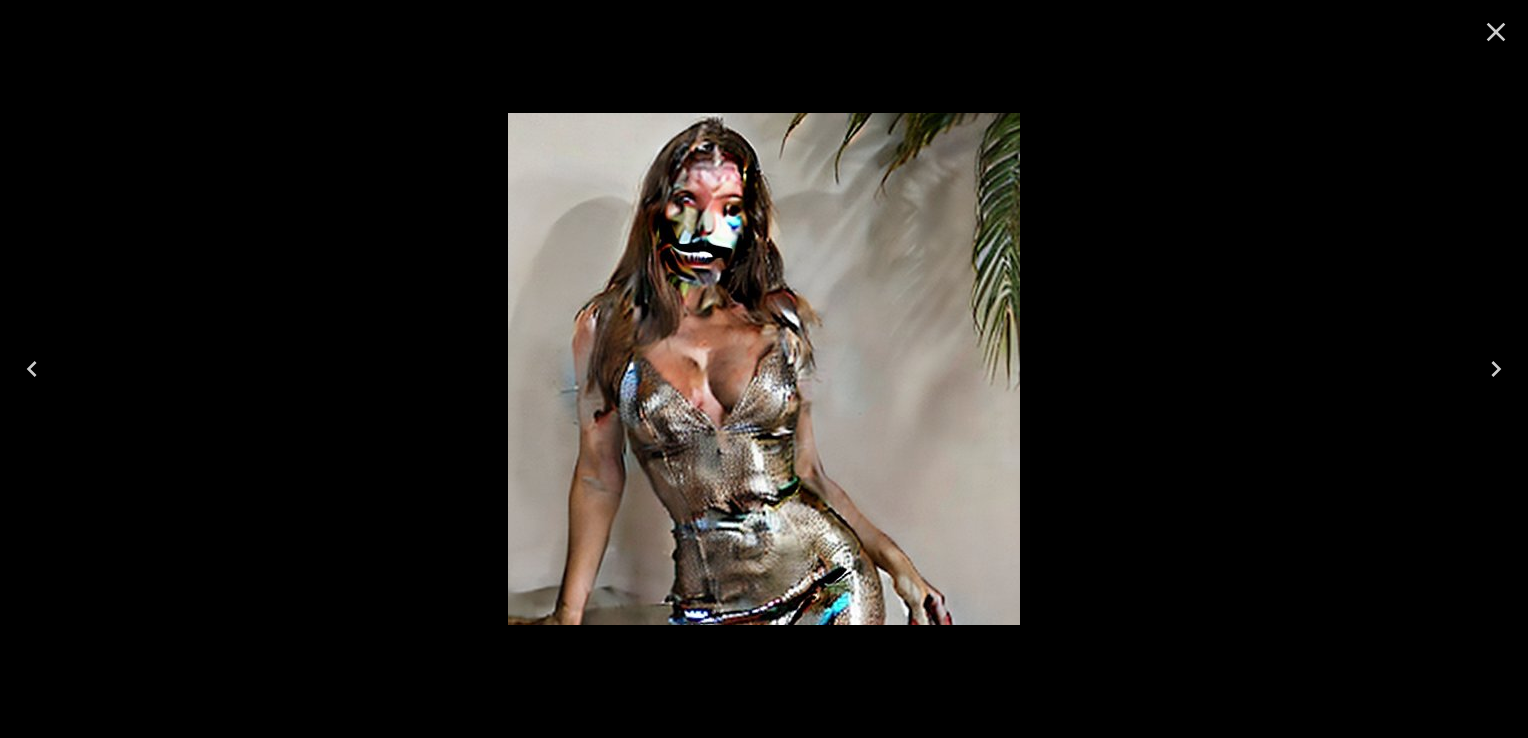 click 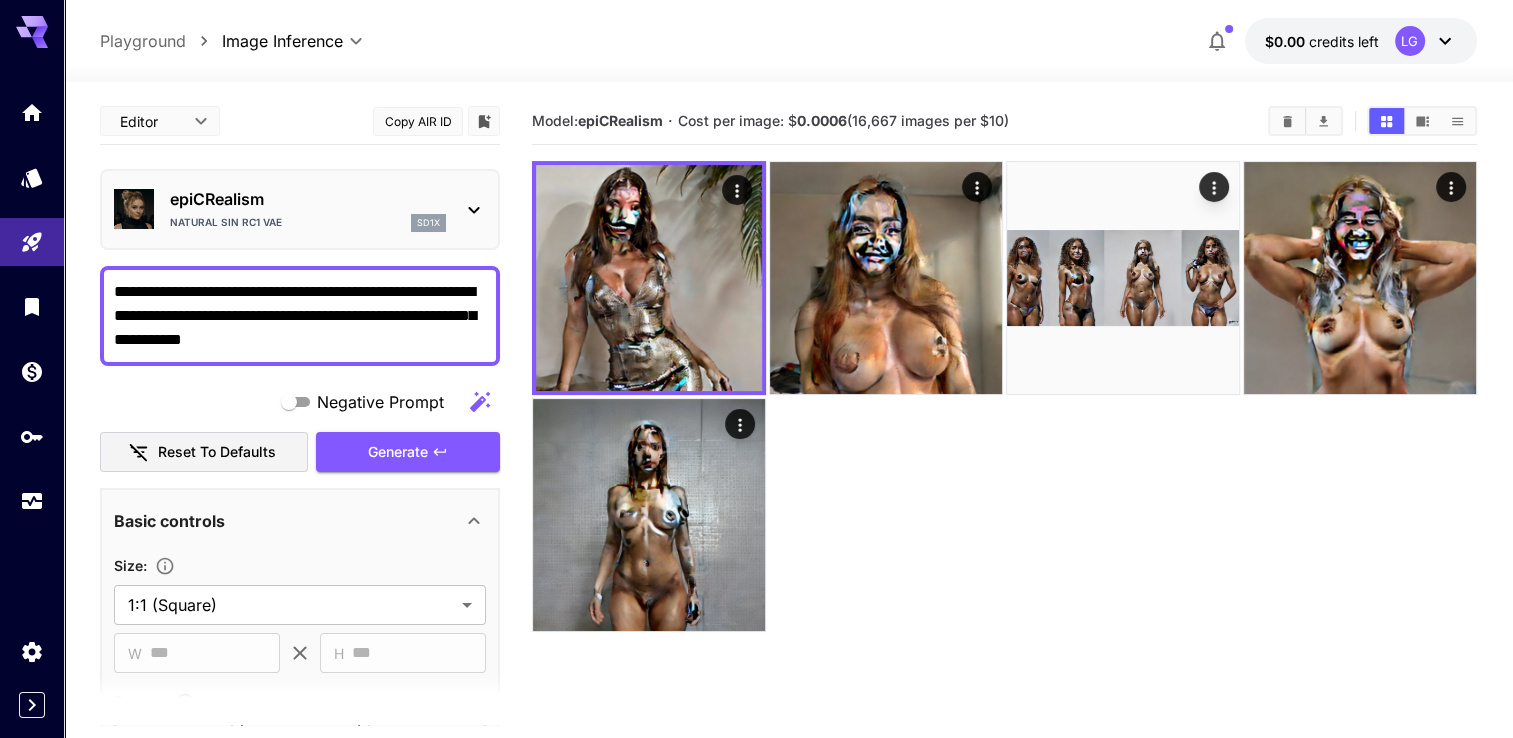 click on "**********" at bounding box center (300, 316) 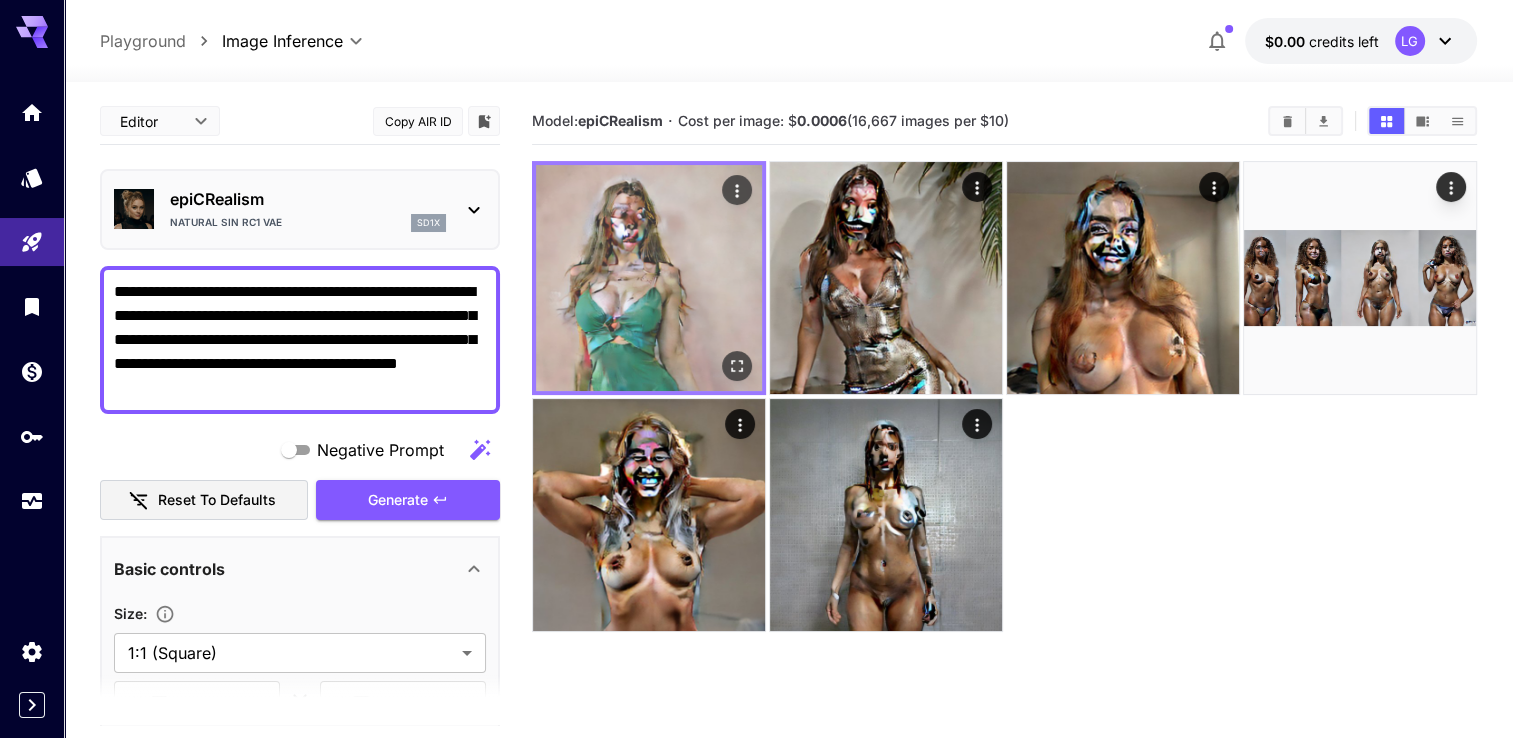 type on "**********" 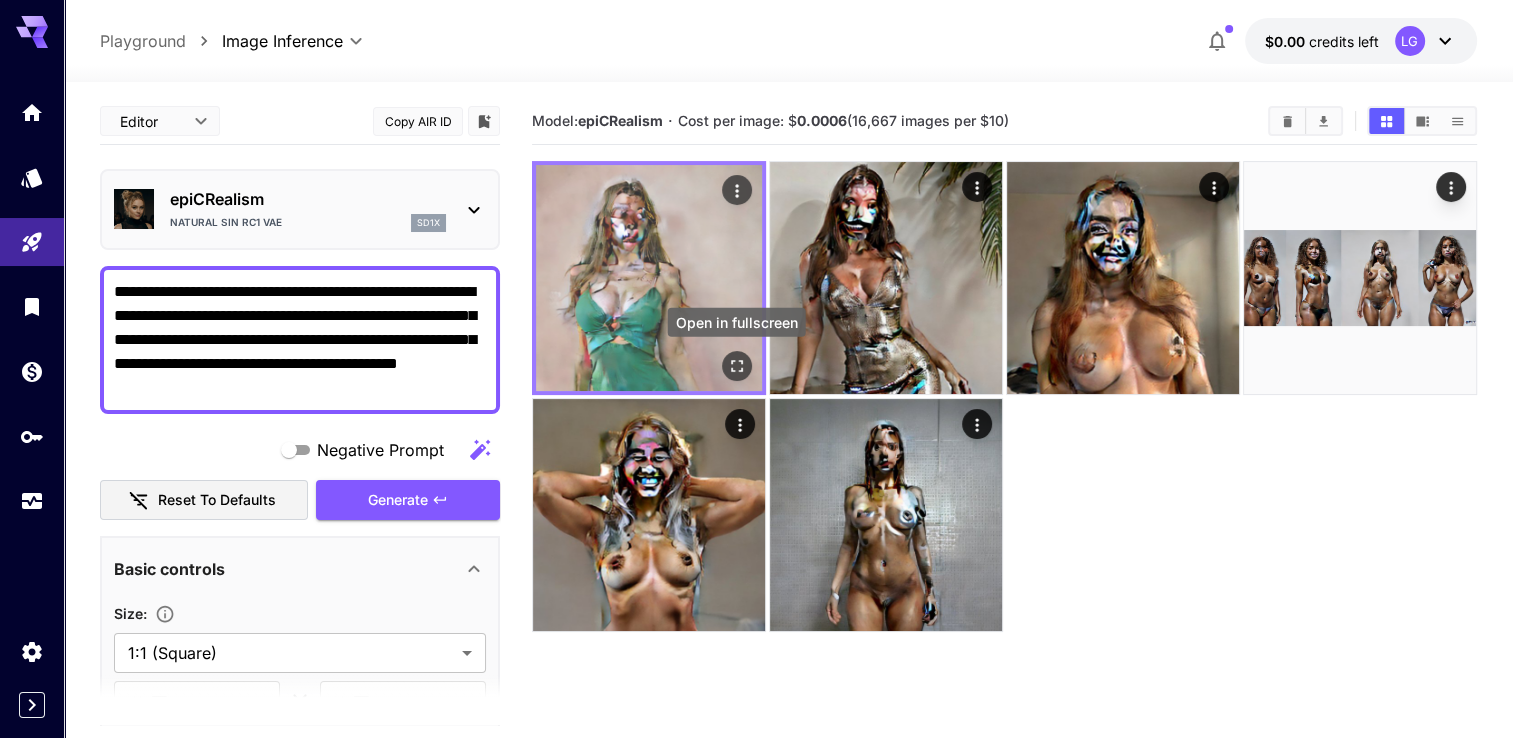 click 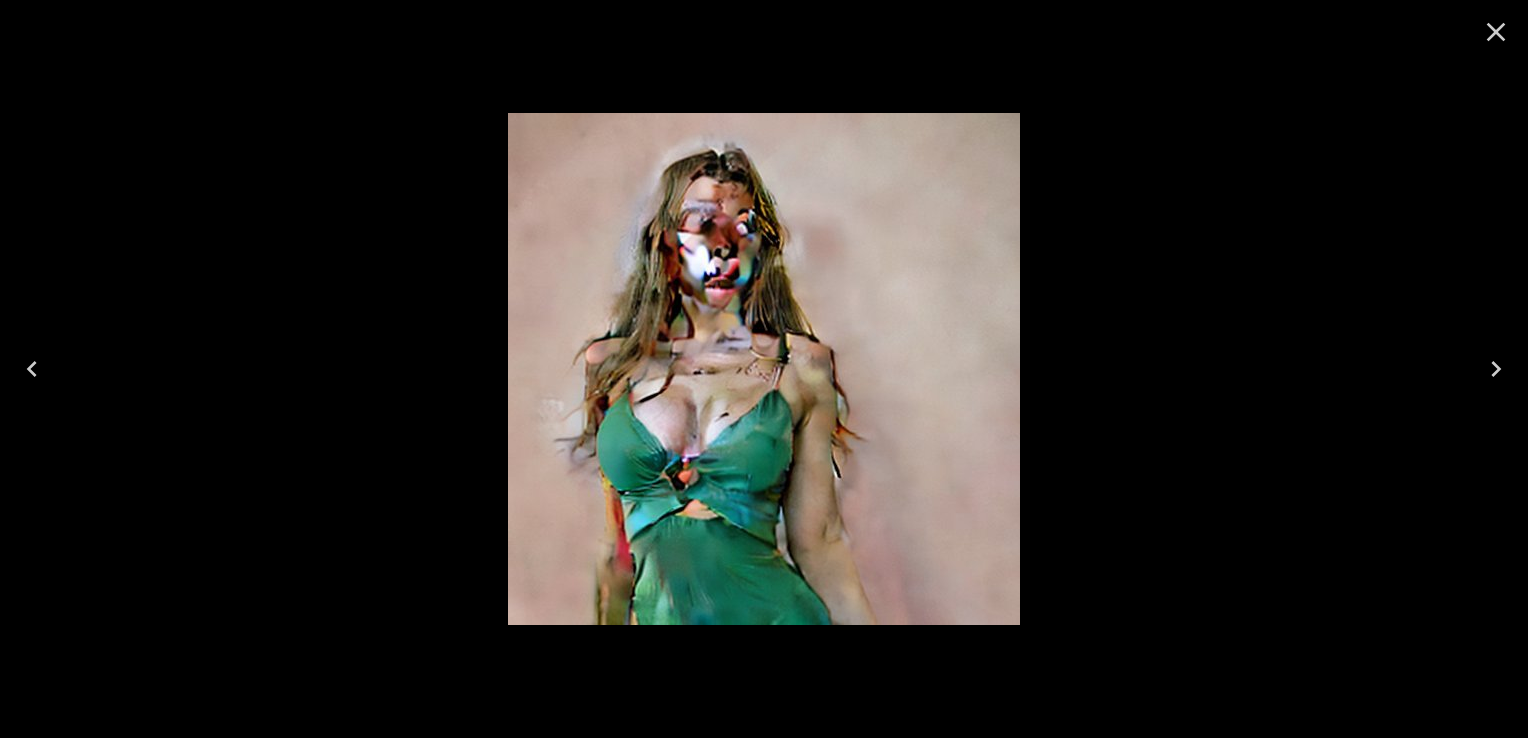 drag, startPoint x: 1497, startPoint y: 40, endPoint x: 730, endPoint y: 14, distance: 767.44055 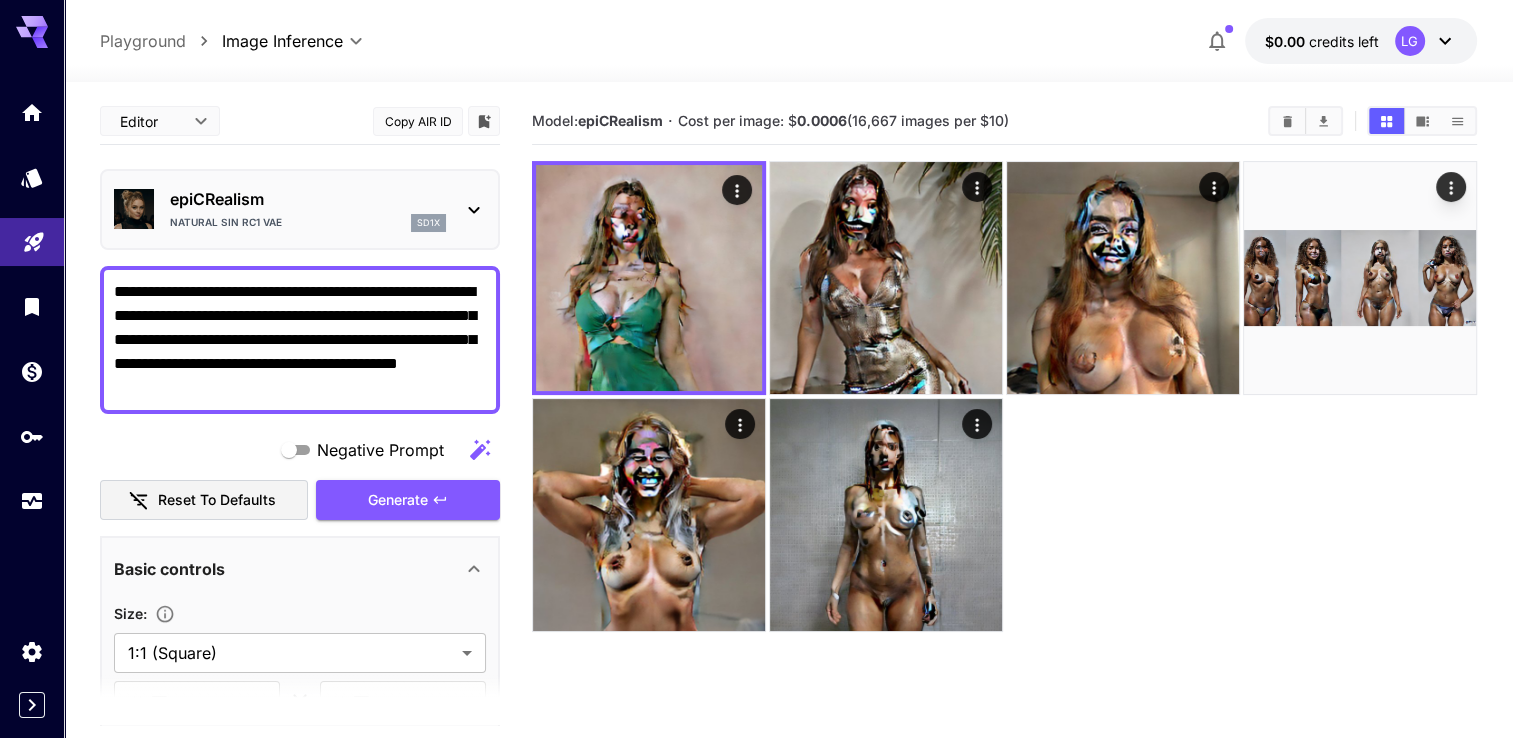 drag, startPoint x: 485, startPoint y: 397, endPoint x: 0, endPoint y: 254, distance: 505.64215 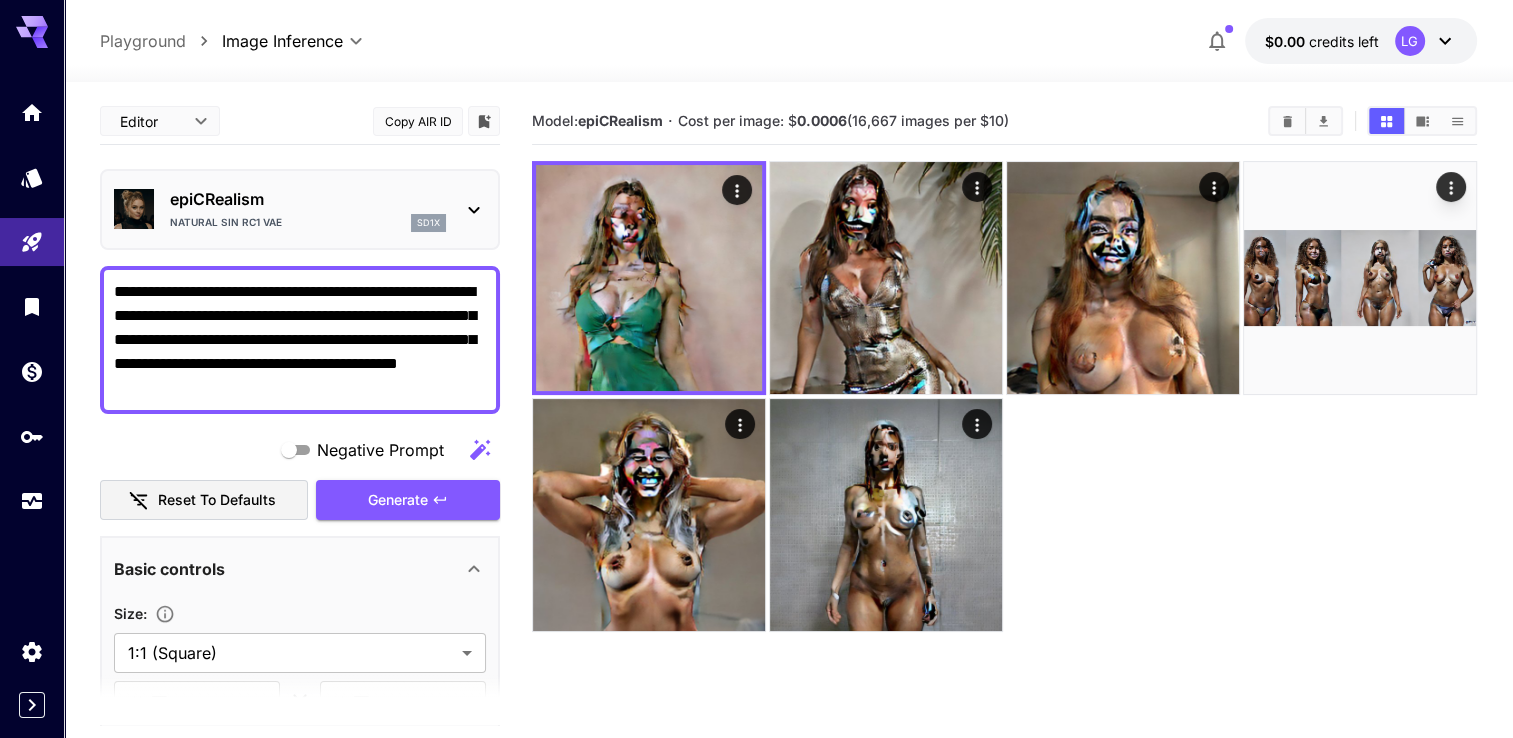 click on "**********" at bounding box center [788, 41] 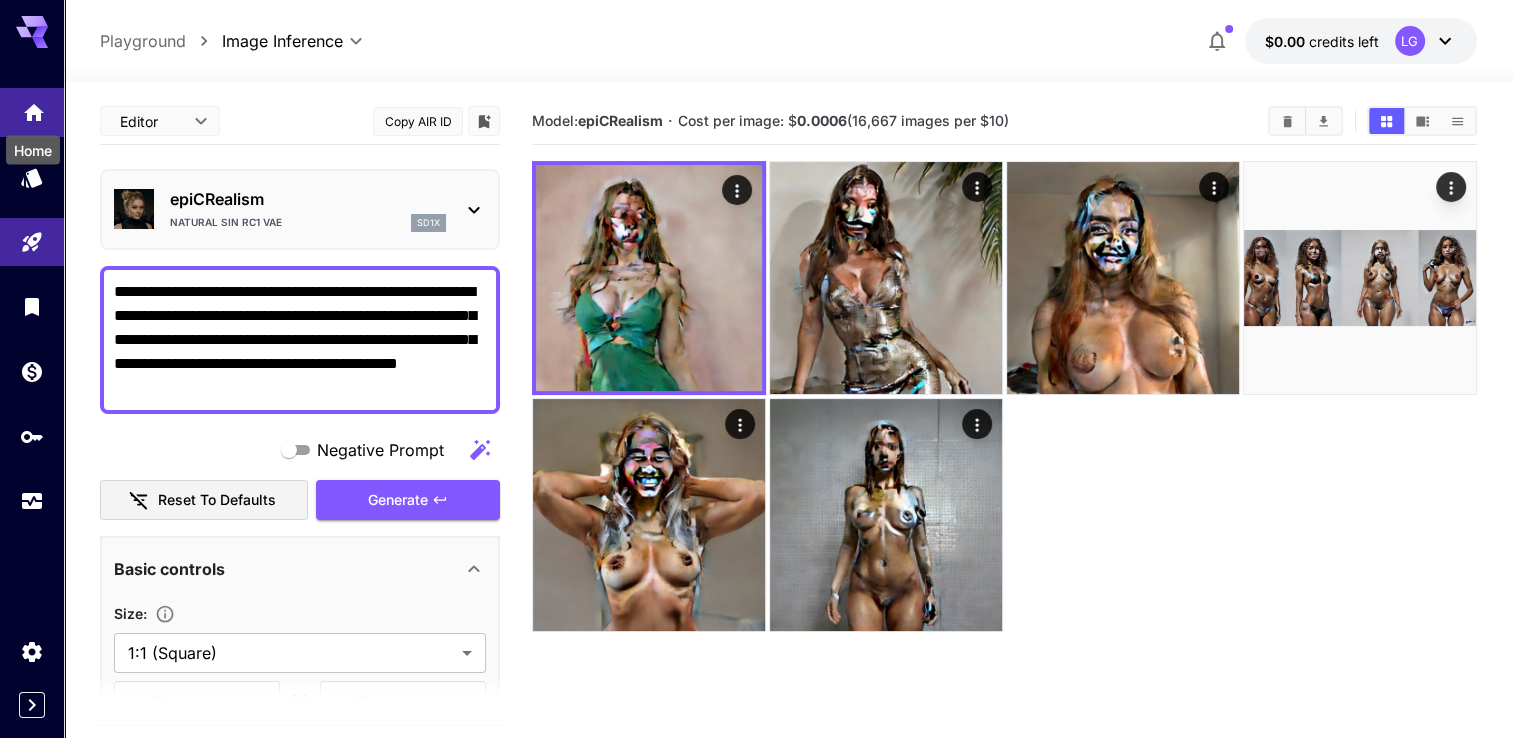click 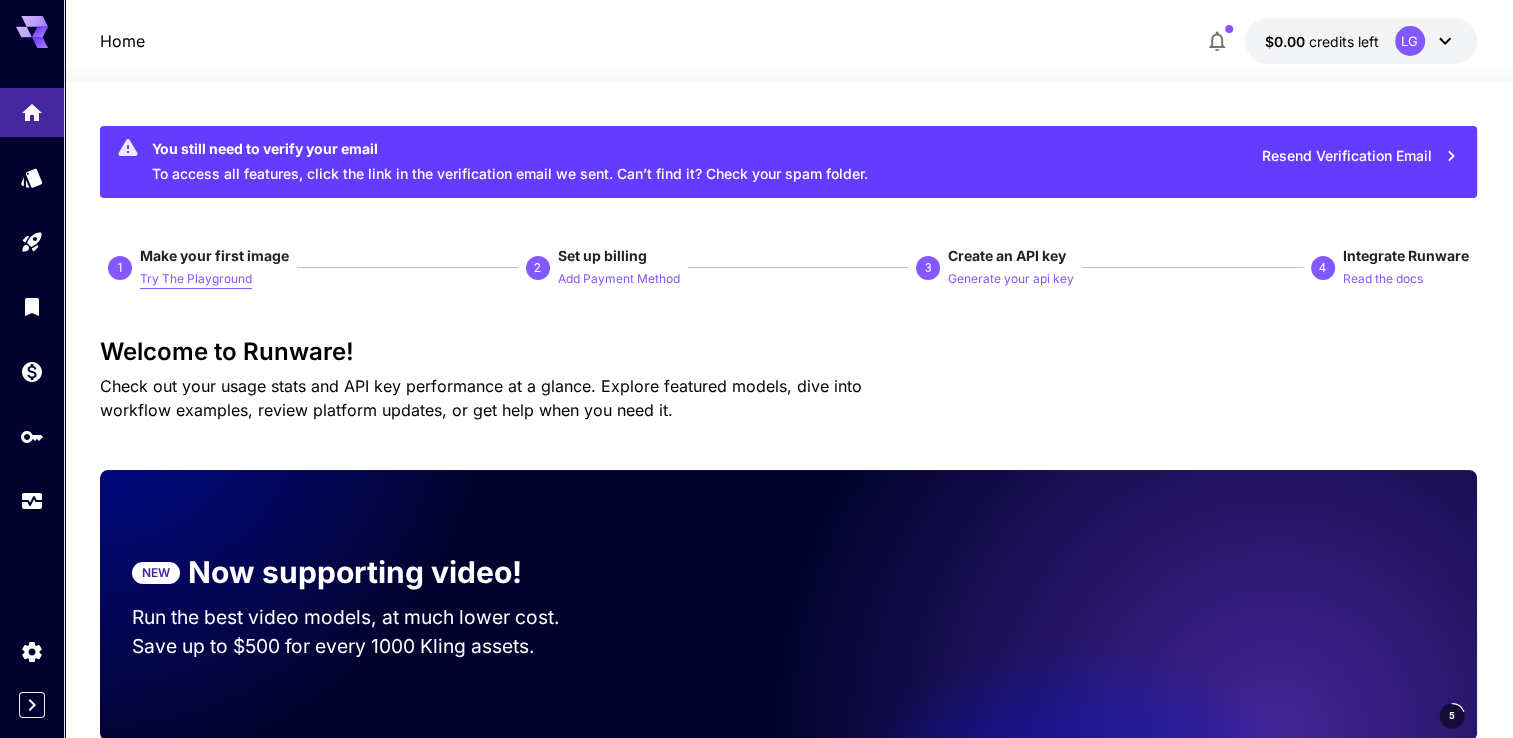 click on "Try The Playground" at bounding box center (196, 279) 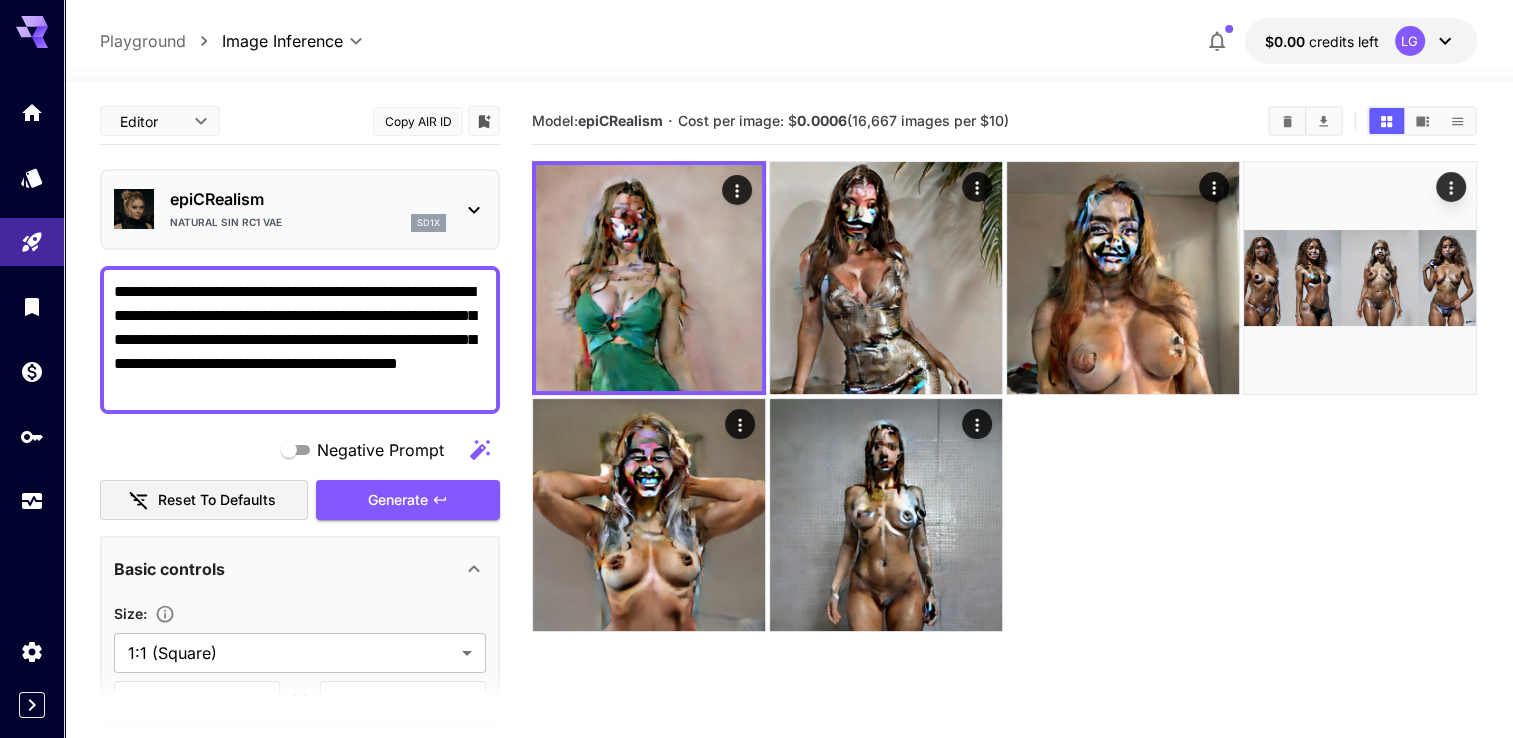 click on "Natural Sin RC1 VAE sd1x" at bounding box center (308, 223) 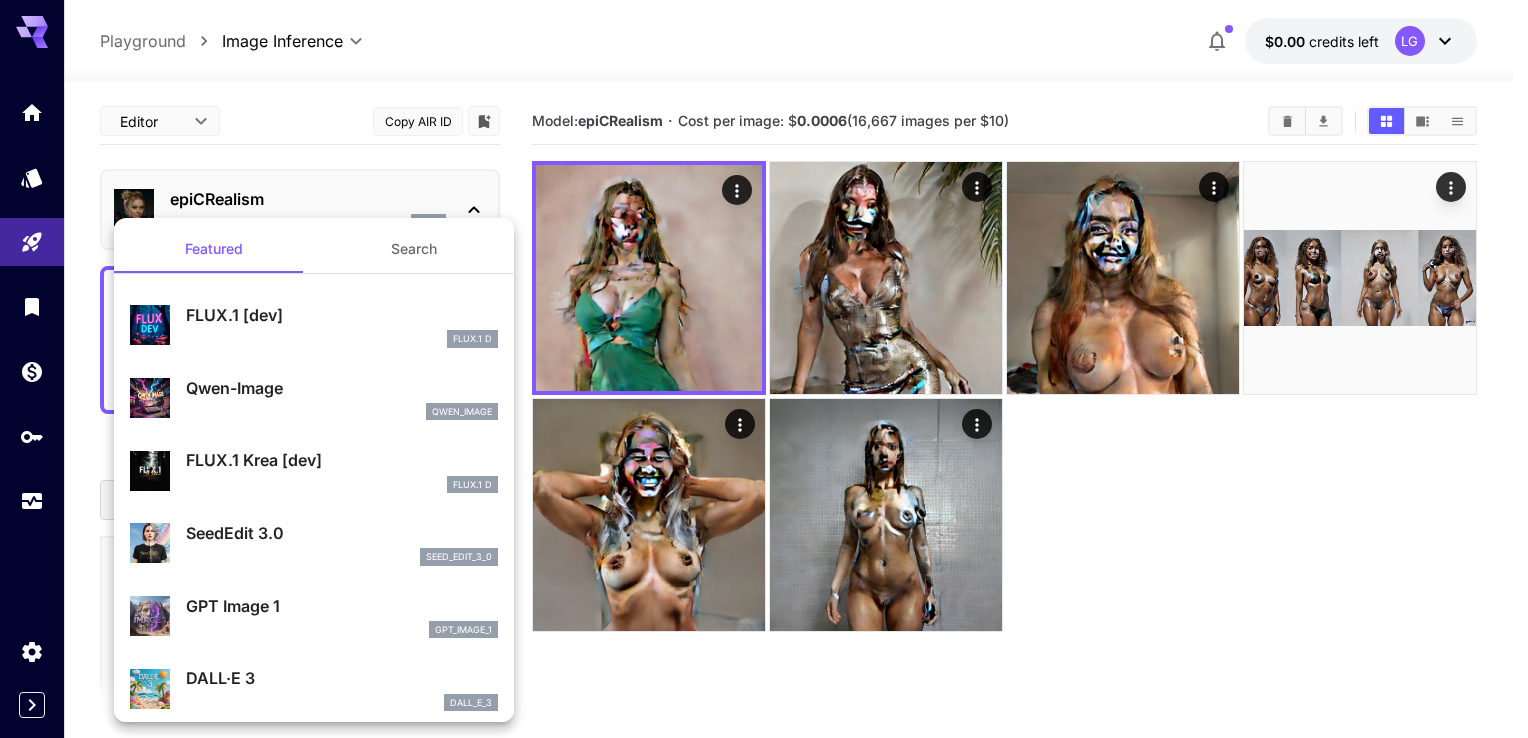 scroll, scrollTop: 0, scrollLeft: 0, axis: both 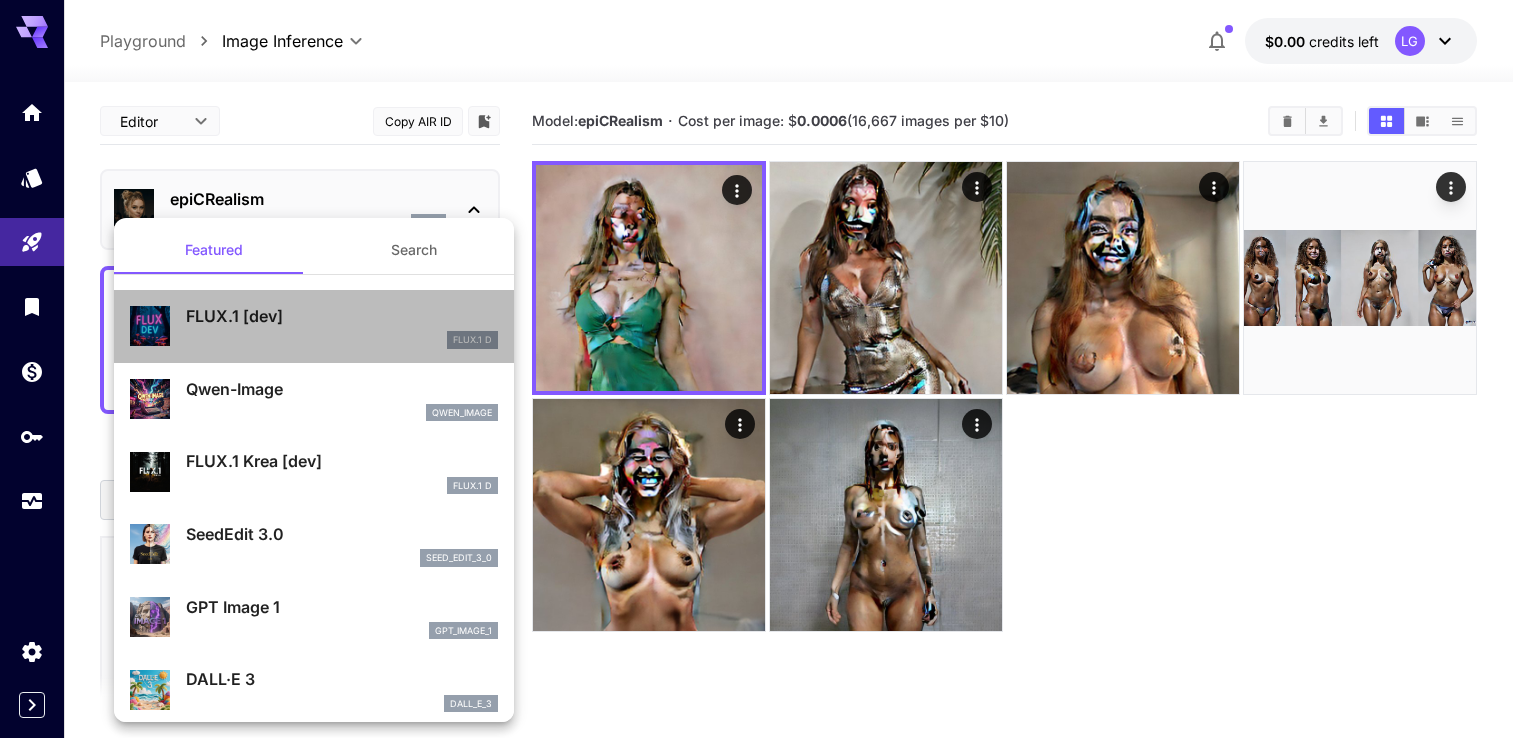 click on "FLUX.1 [dev]" at bounding box center (342, 316) 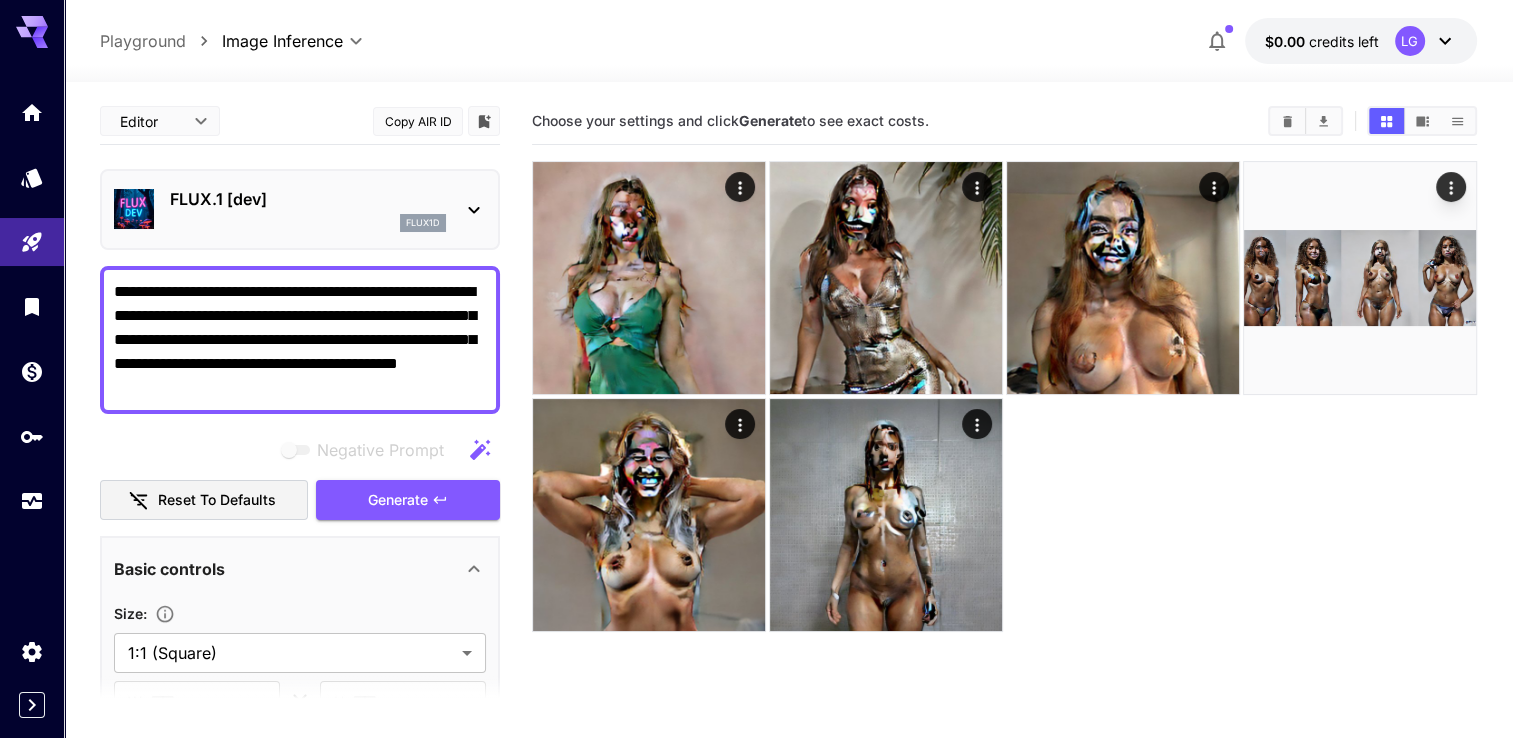 click on "**********" at bounding box center [300, 340] 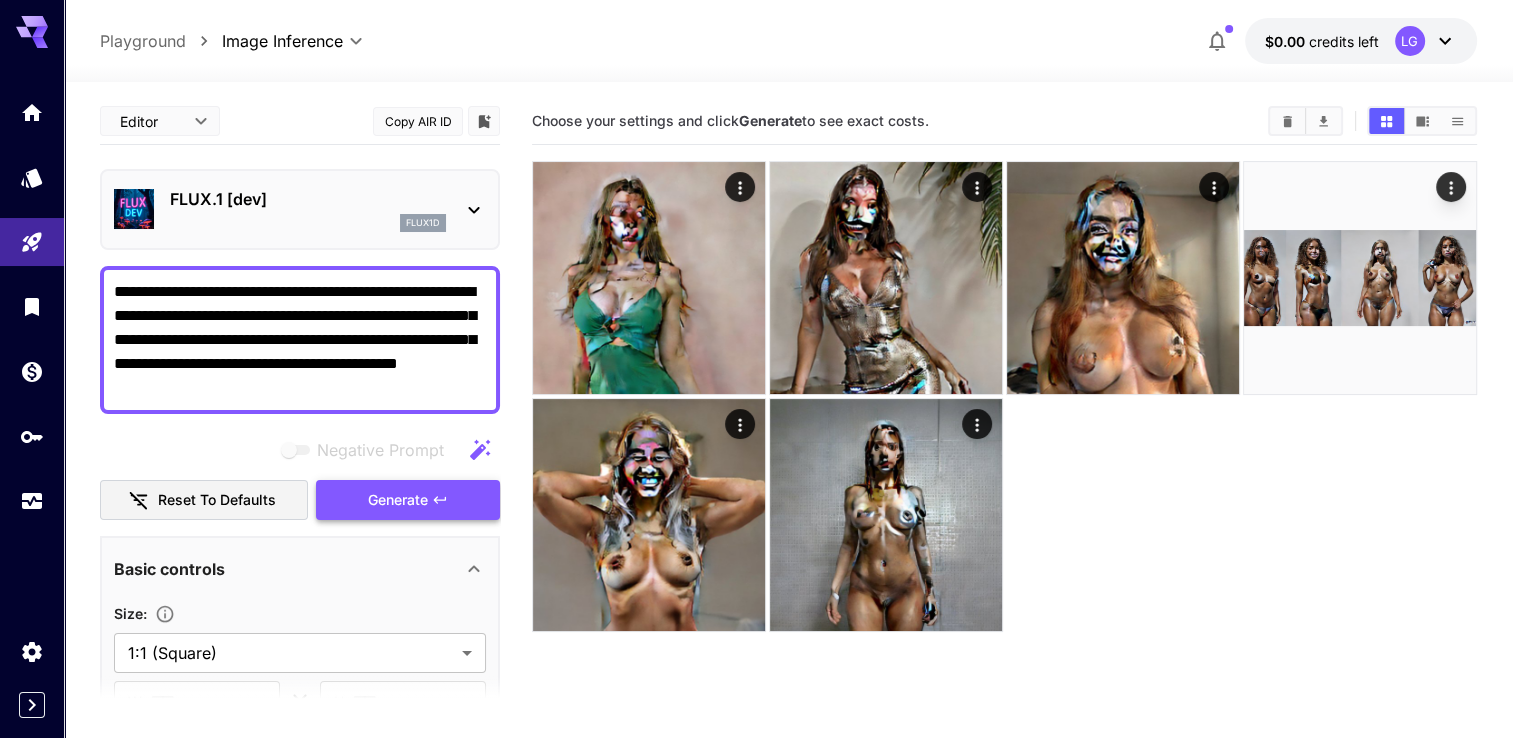 click 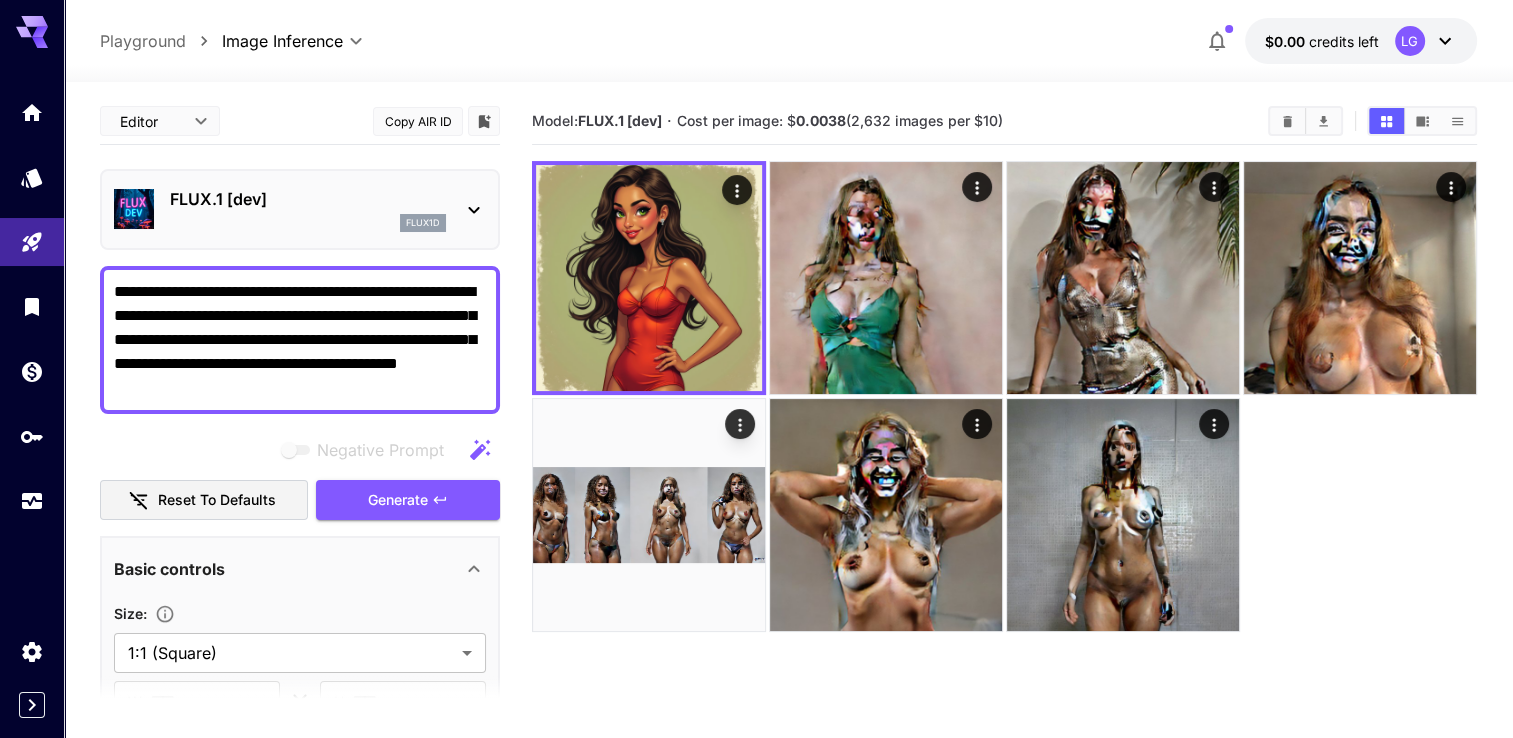 click on "**********" at bounding box center [300, 340] 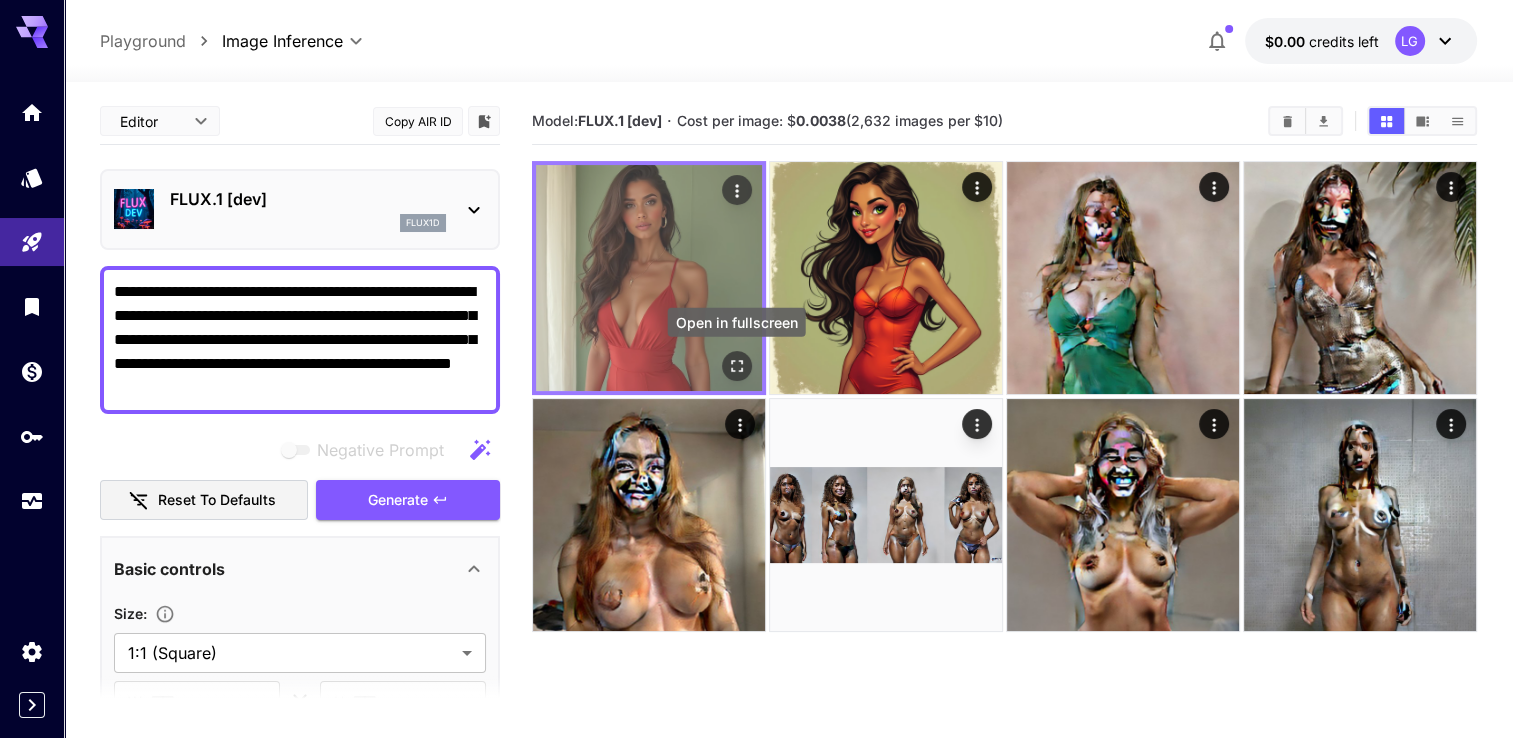 click 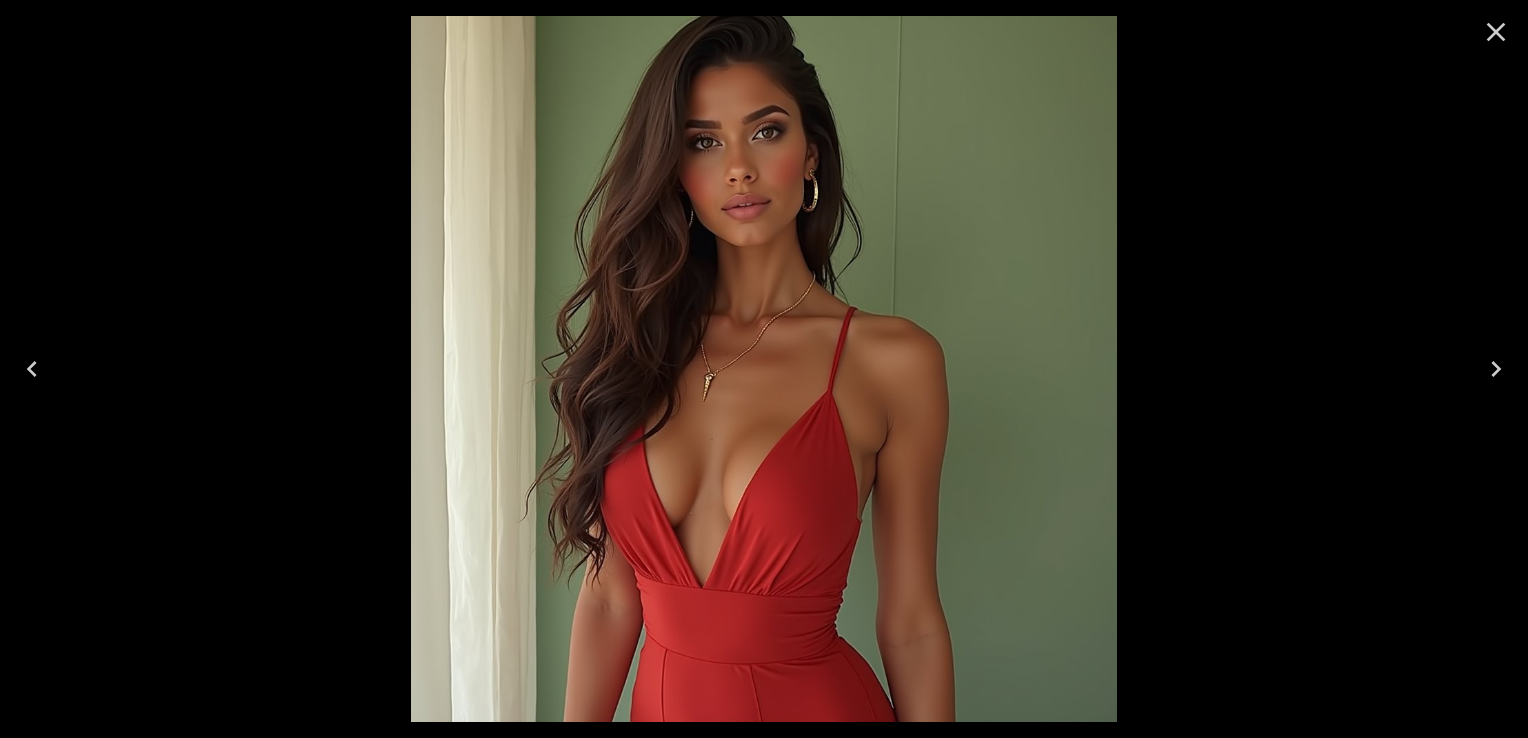 click 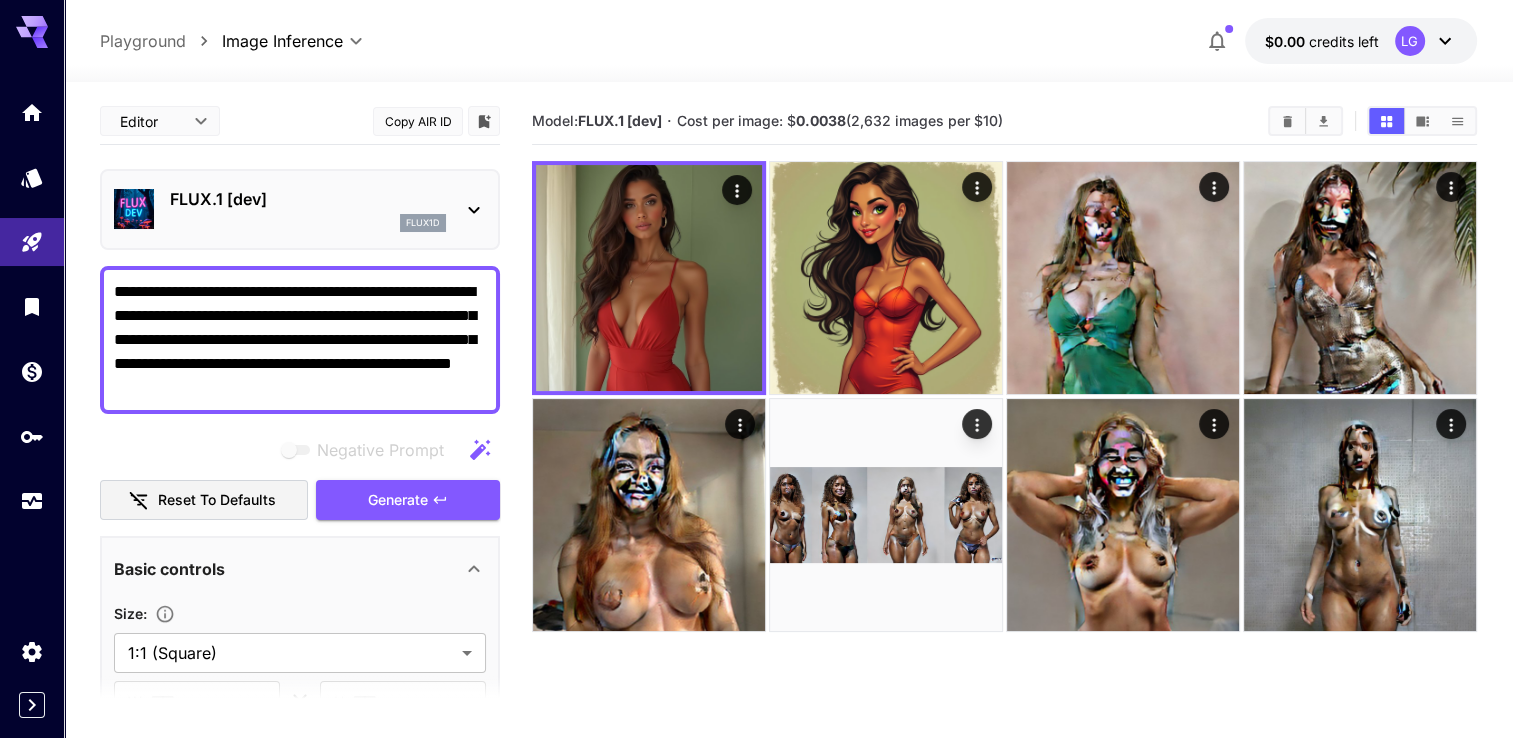 click on "**********" at bounding box center (300, 340) 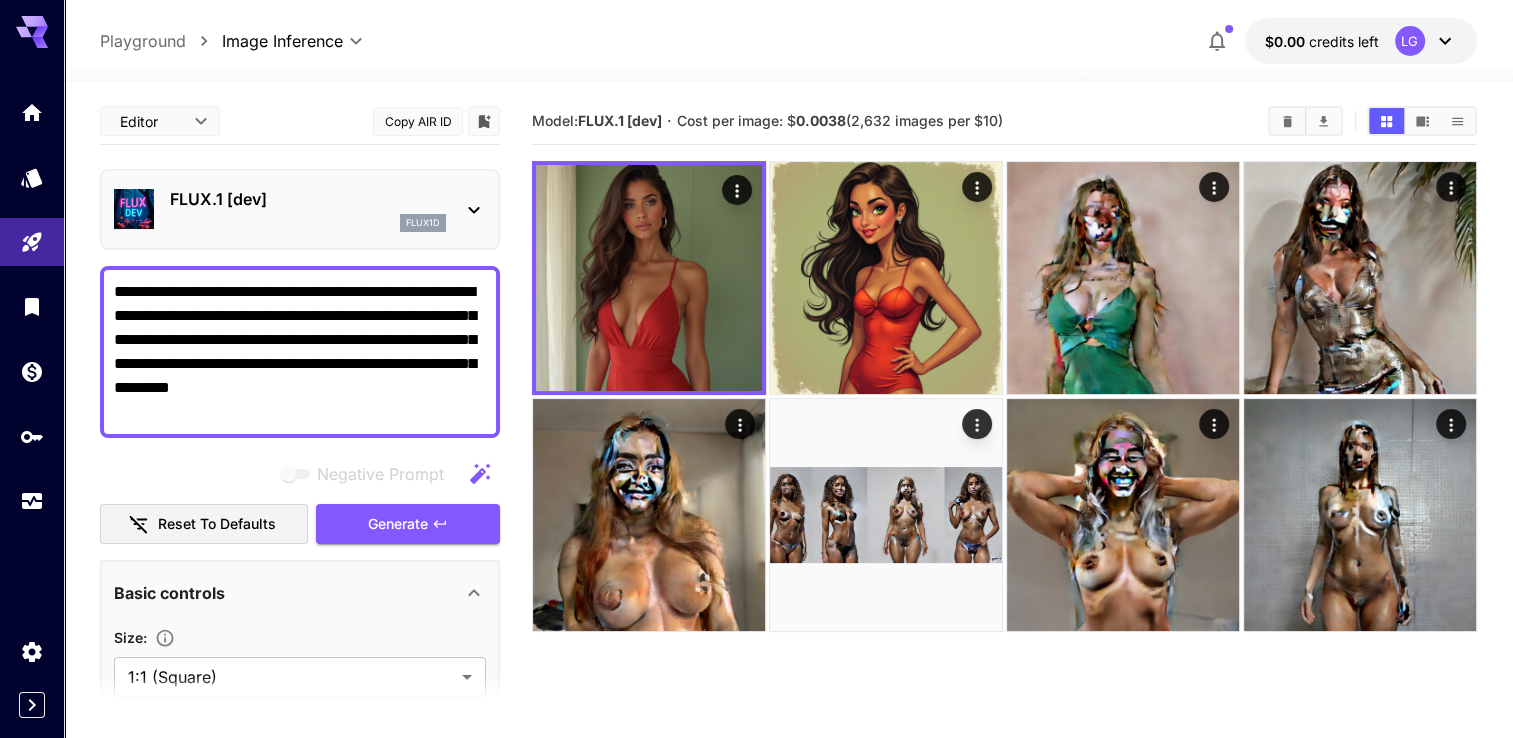 click on "**********" at bounding box center (300, 352) 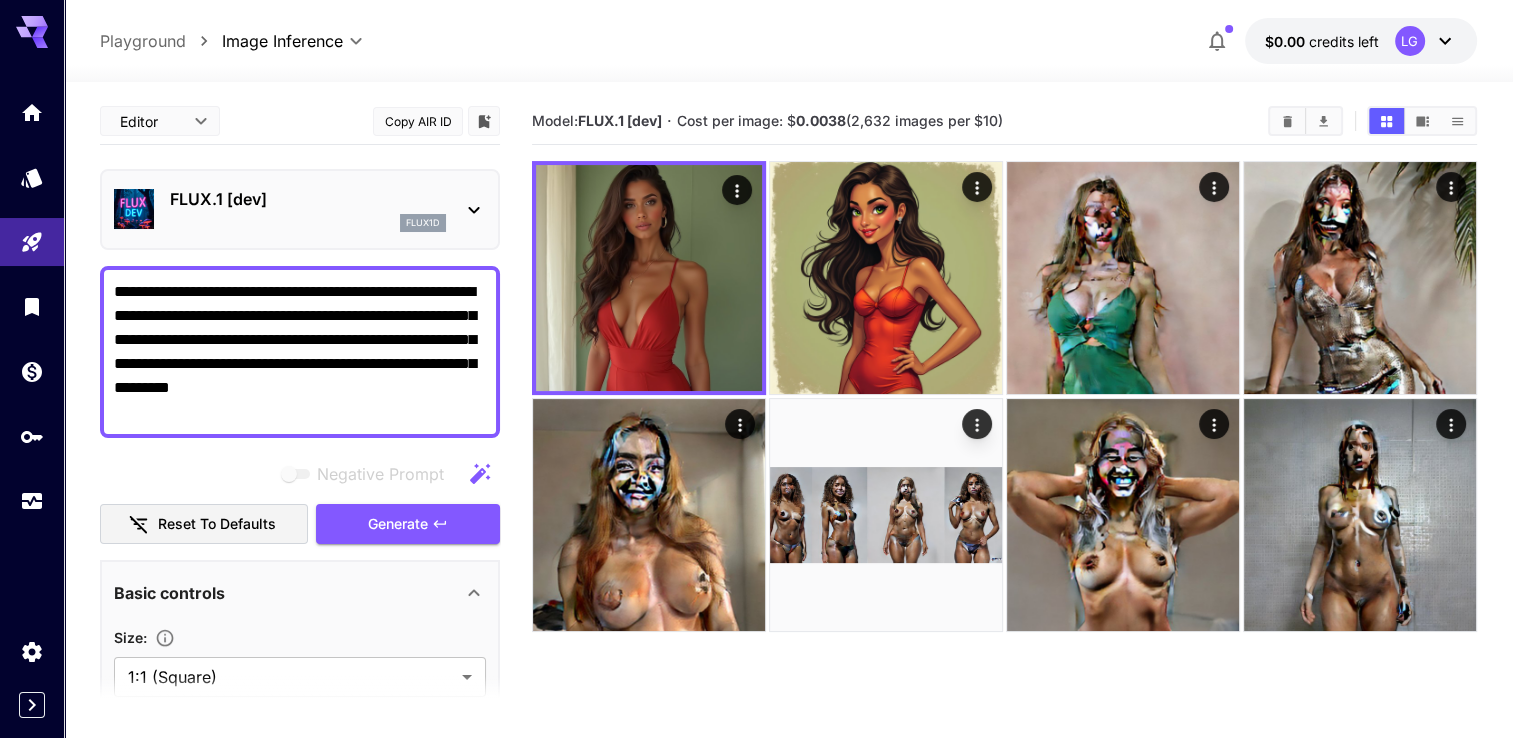 click on "**********" at bounding box center [300, 352] 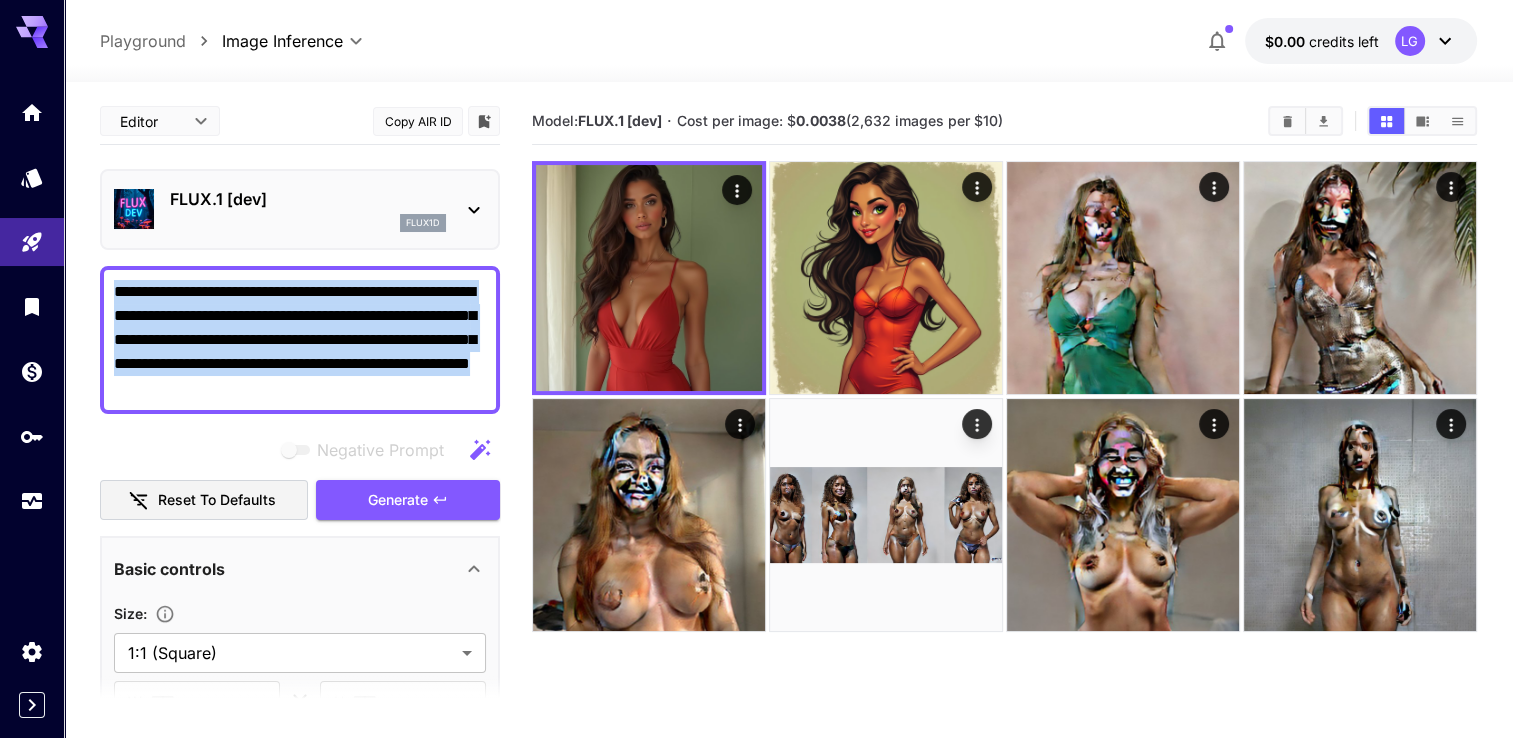 click on "**********" at bounding box center [300, 720] 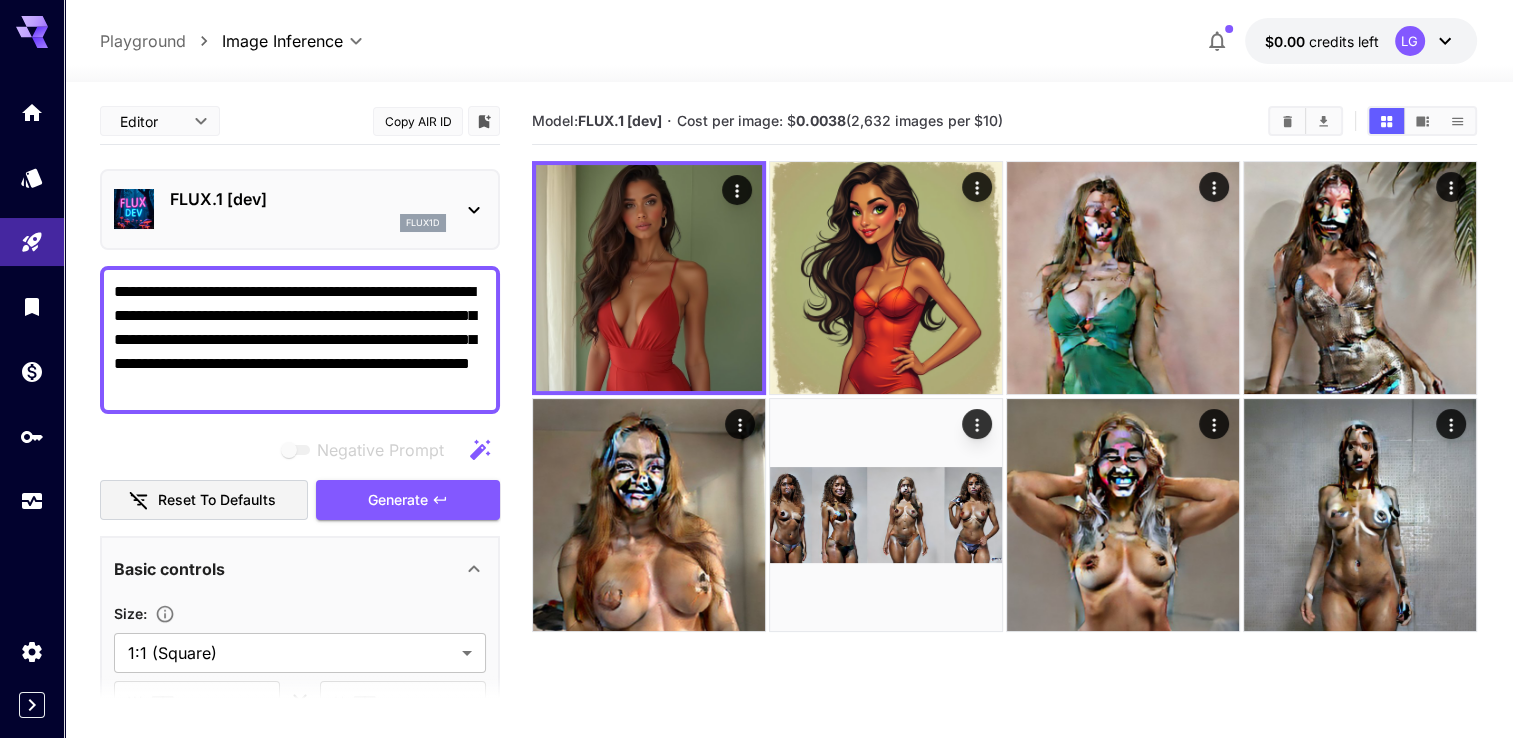 click on "**********" at bounding box center [300, 340] 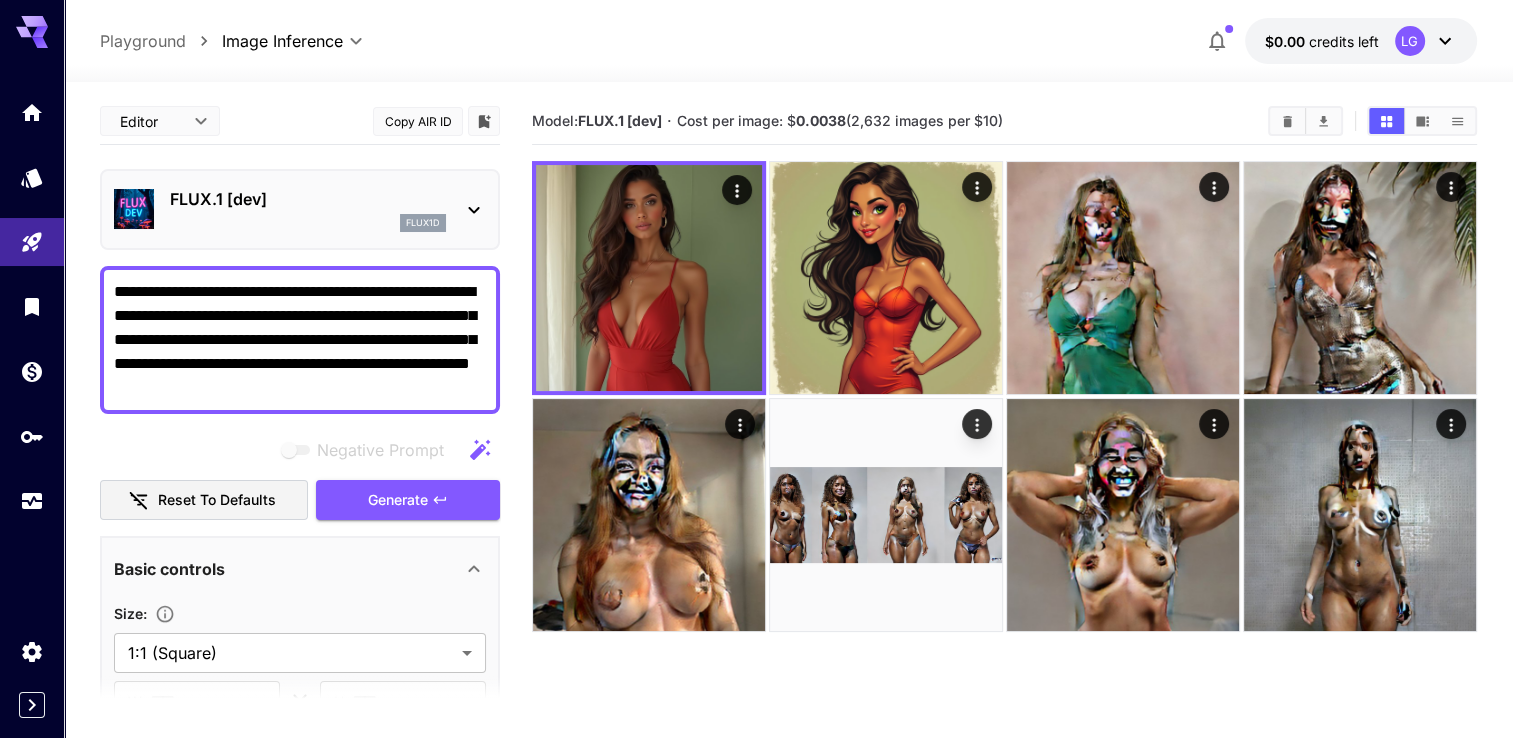 click on "**********" at bounding box center (300, 340) 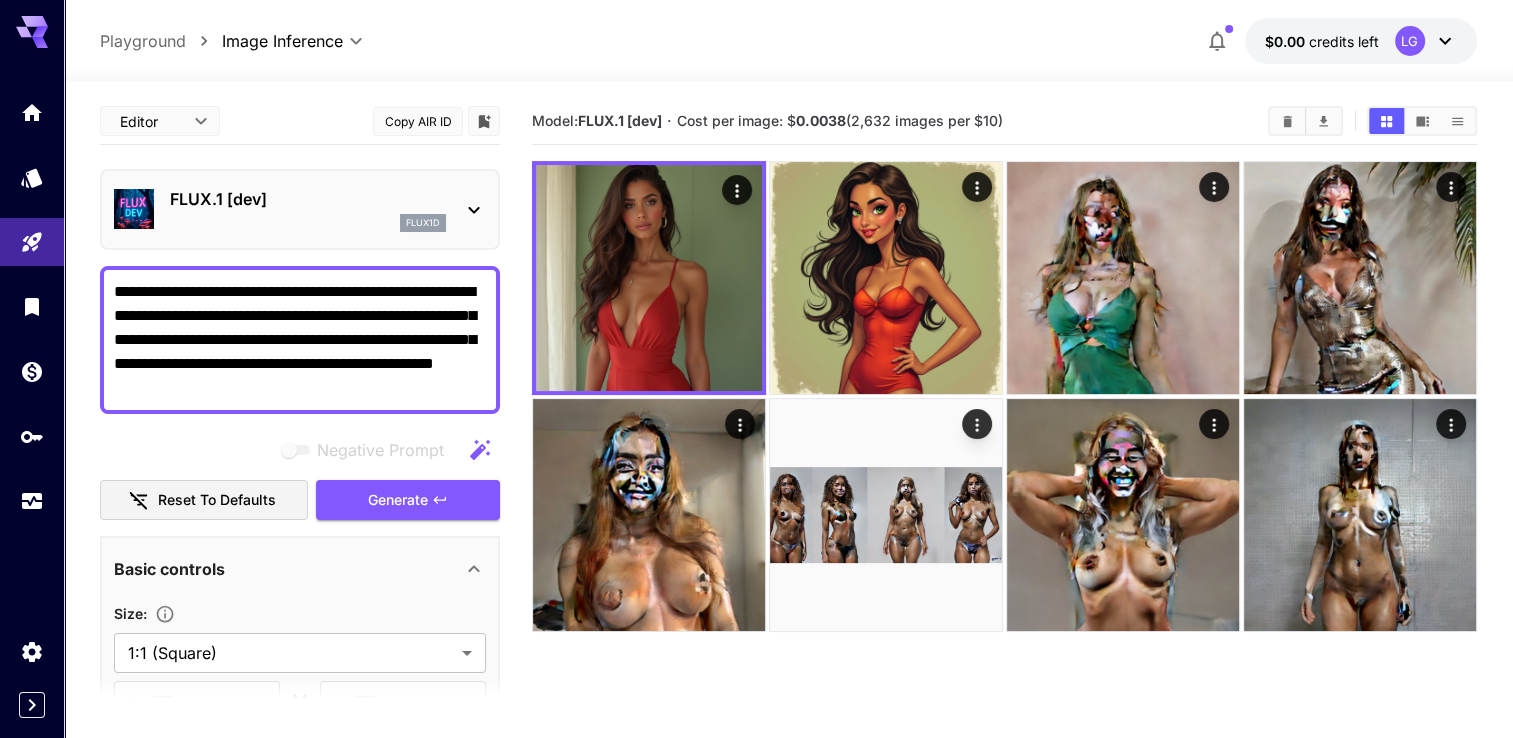 click on "**********" at bounding box center (300, 340) 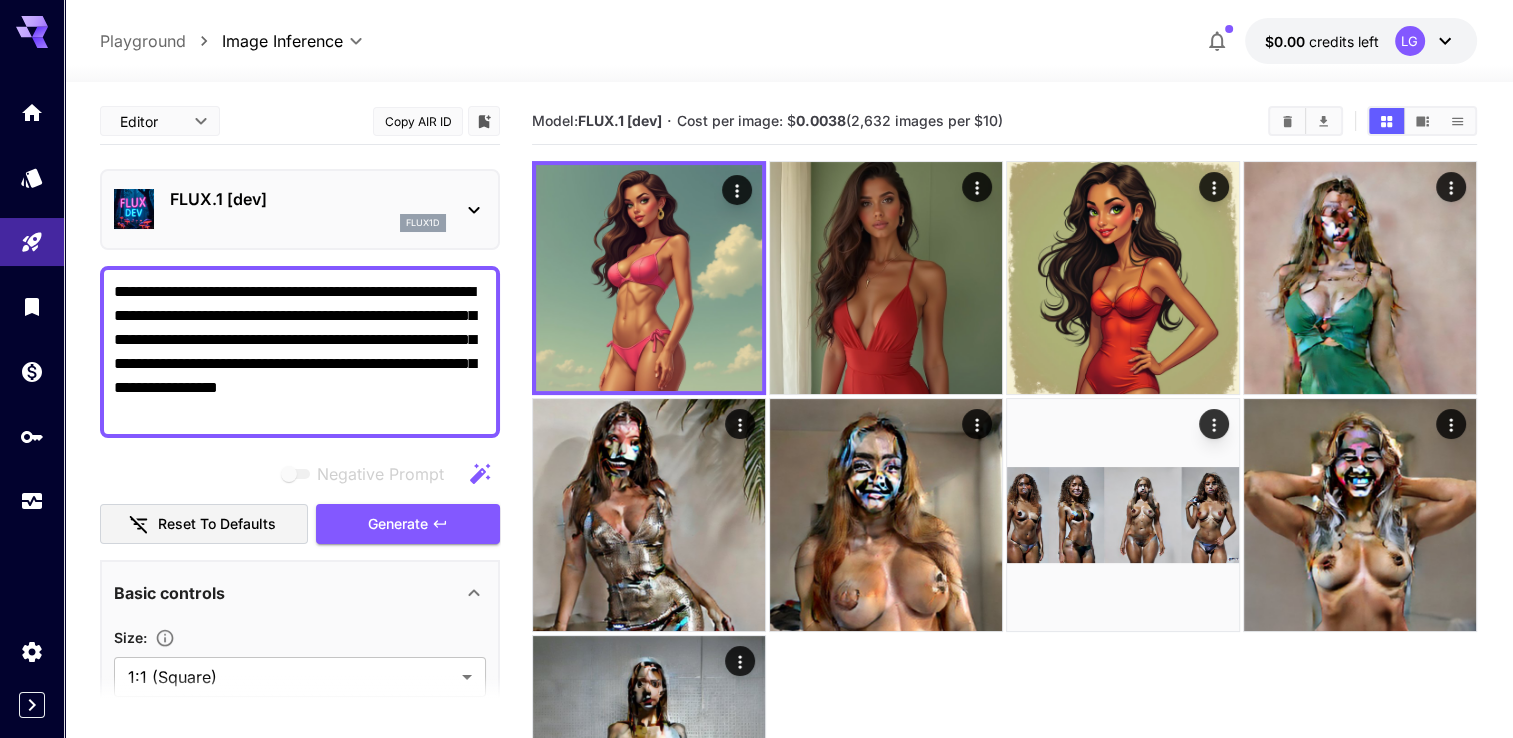 click on "**********" at bounding box center (300, 352) 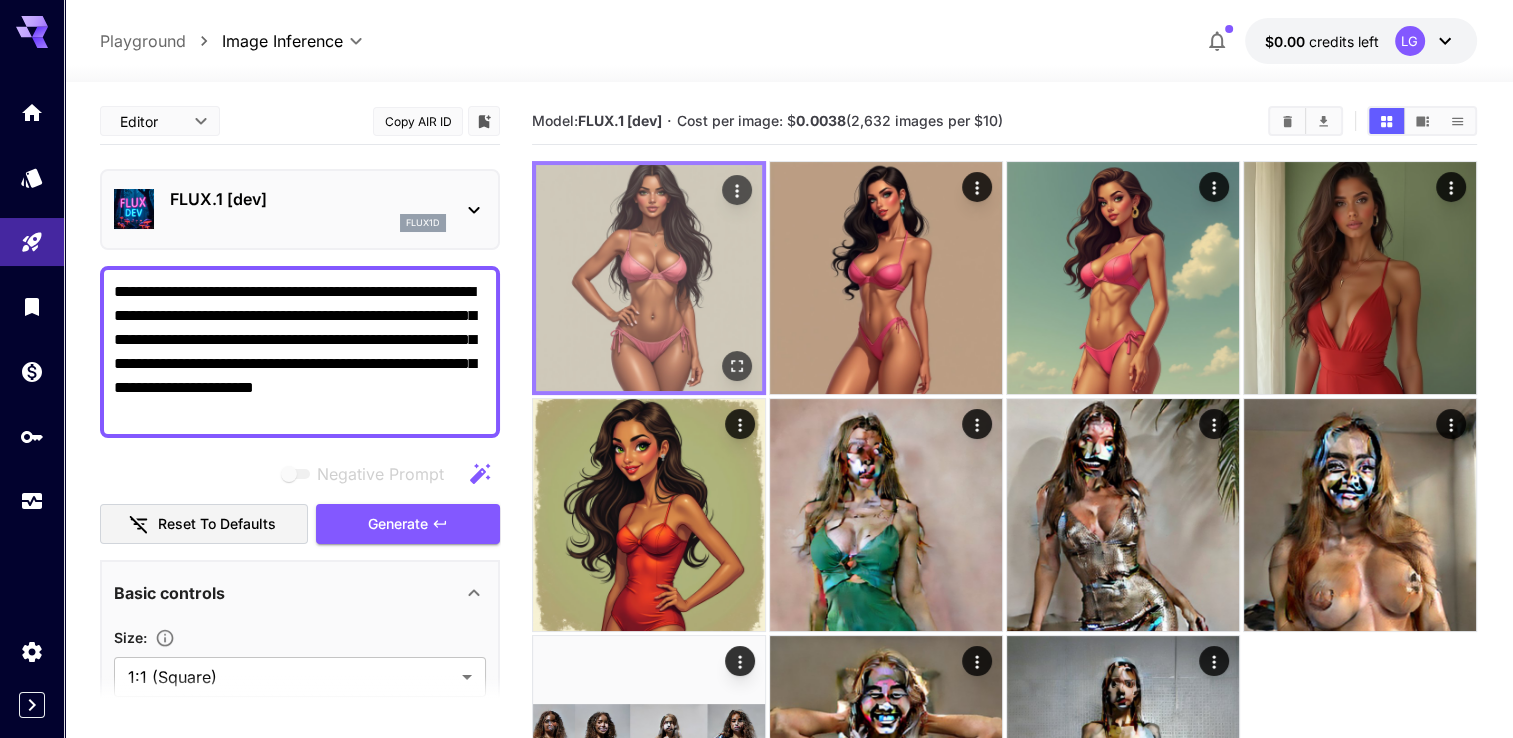 type on "**********" 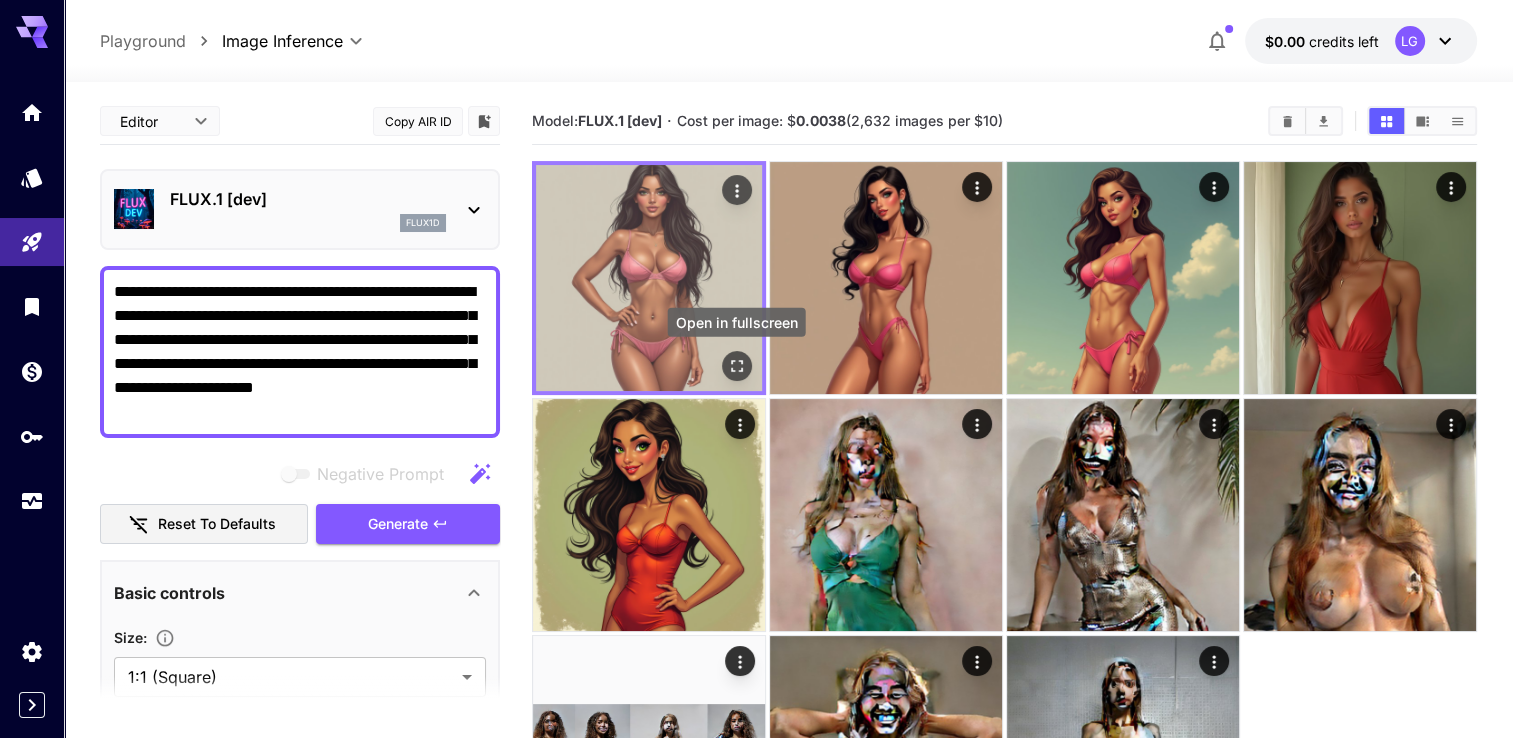 click 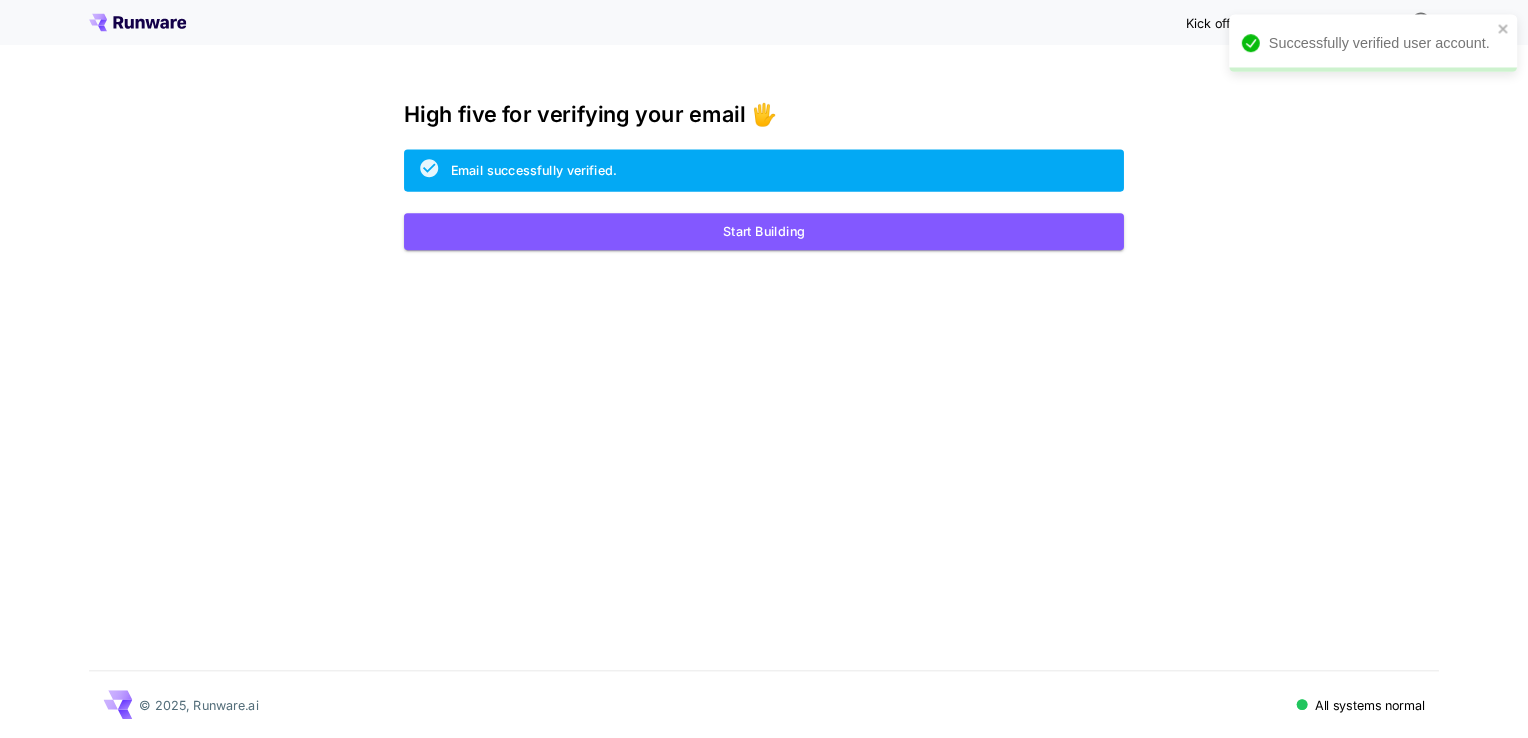 scroll, scrollTop: 0, scrollLeft: 0, axis: both 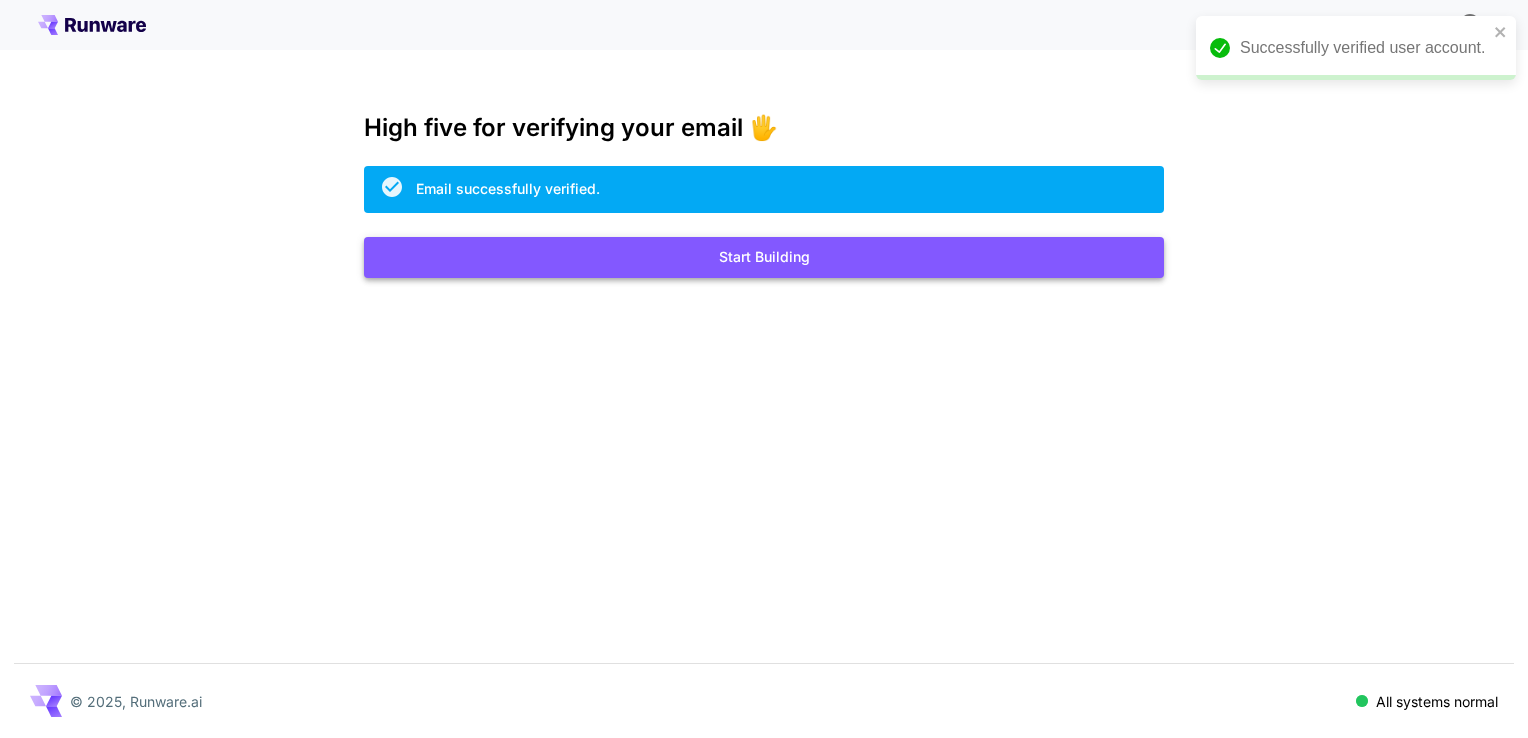 click on "Start Building" at bounding box center [764, 257] 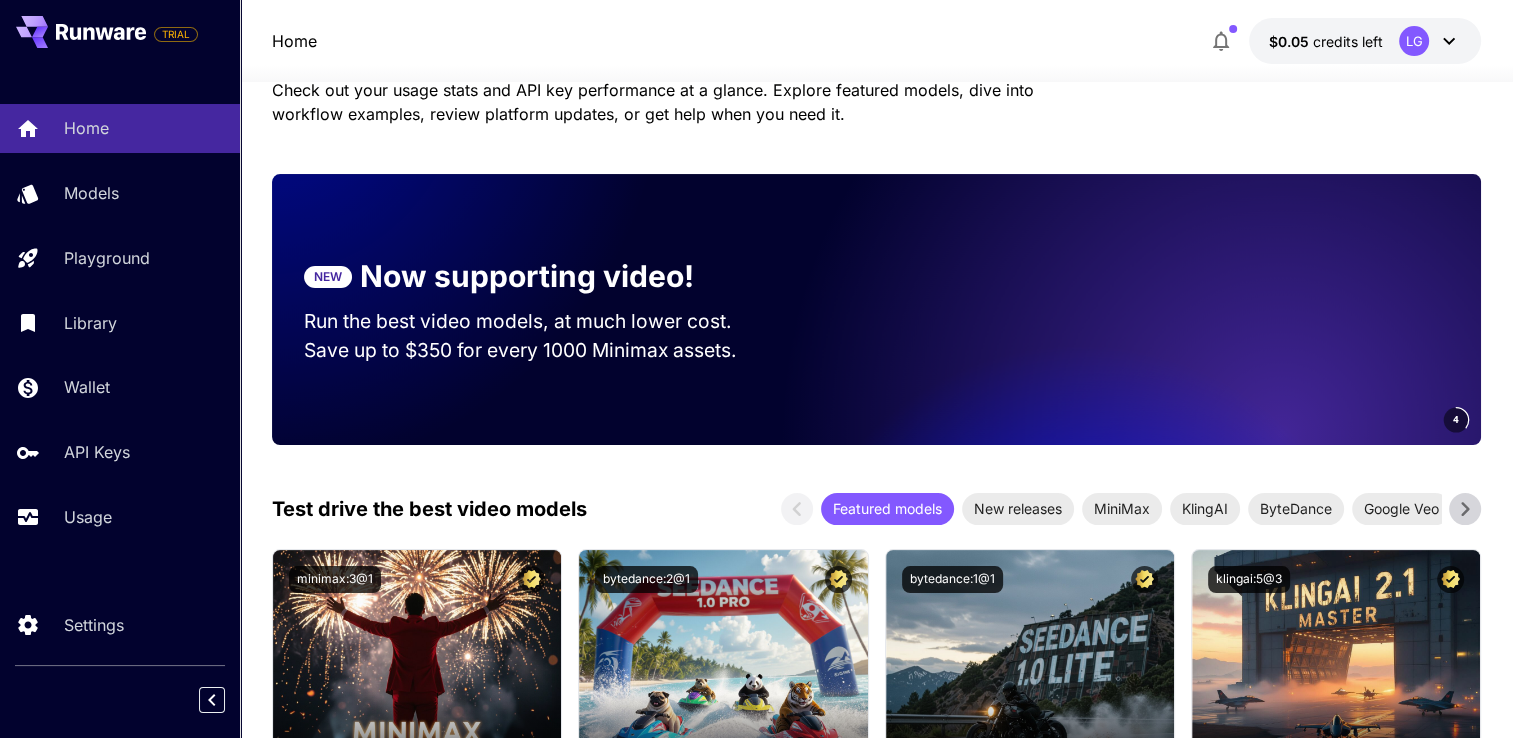 scroll, scrollTop: 0, scrollLeft: 0, axis: both 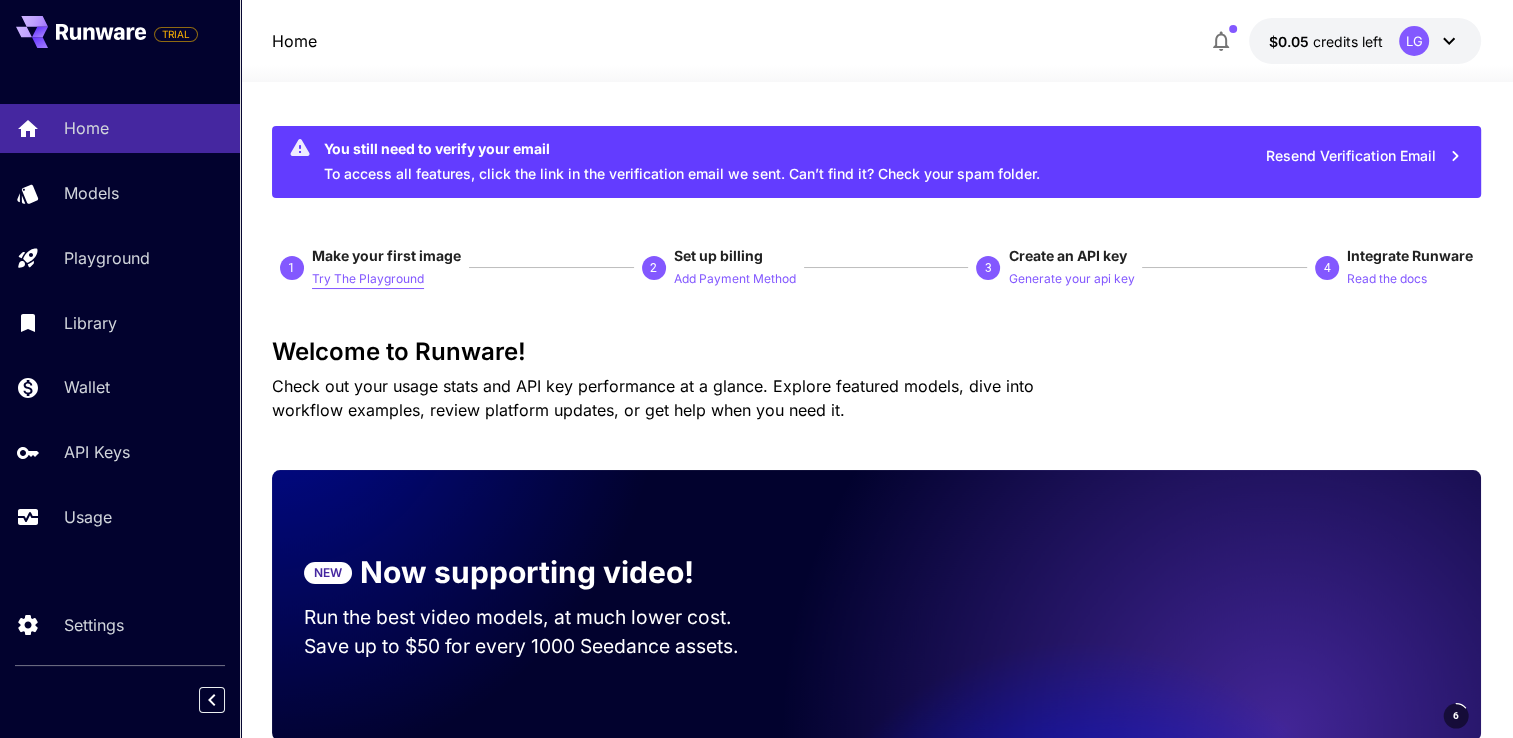 click on "Try The Playground" at bounding box center (368, 279) 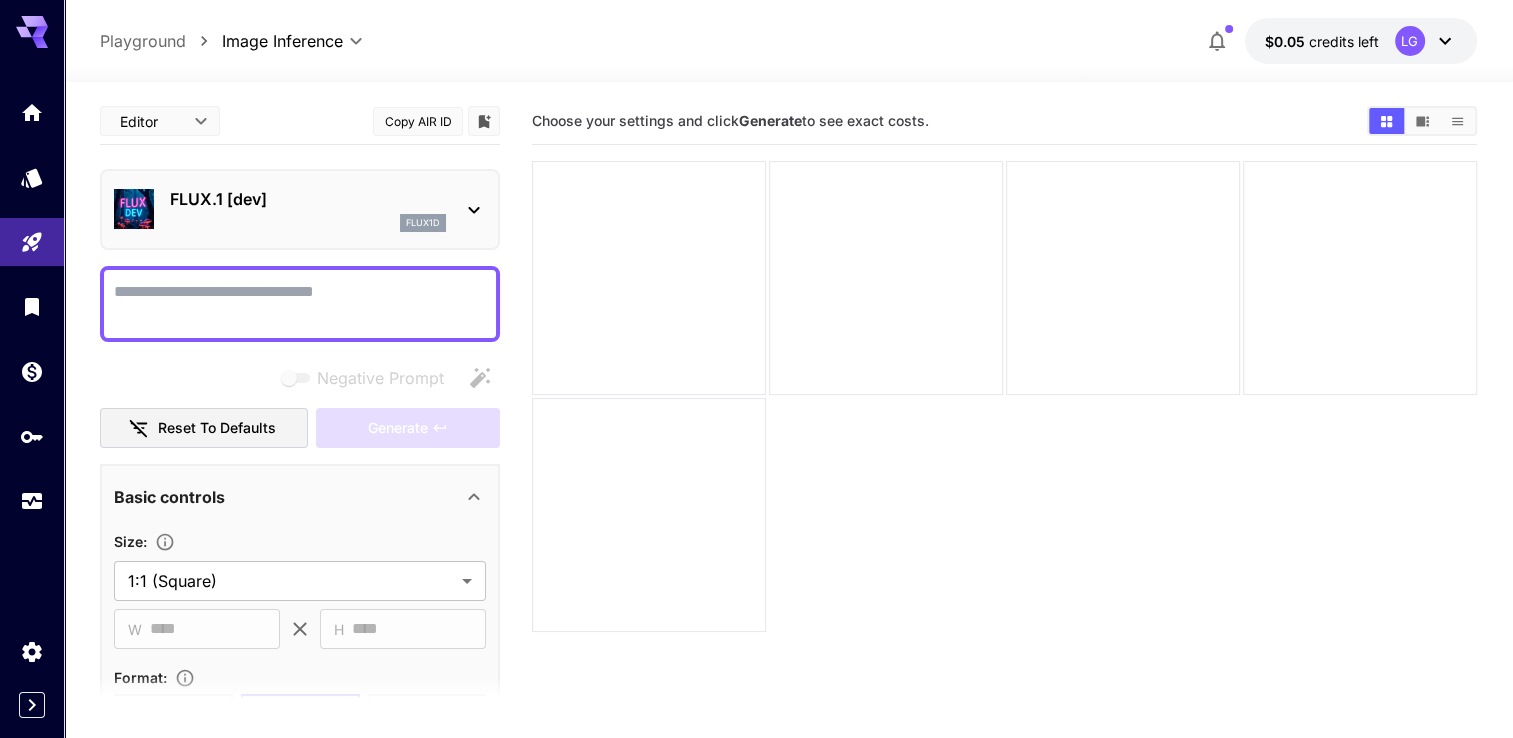 click on "Negative Prompt" at bounding box center (300, 304) 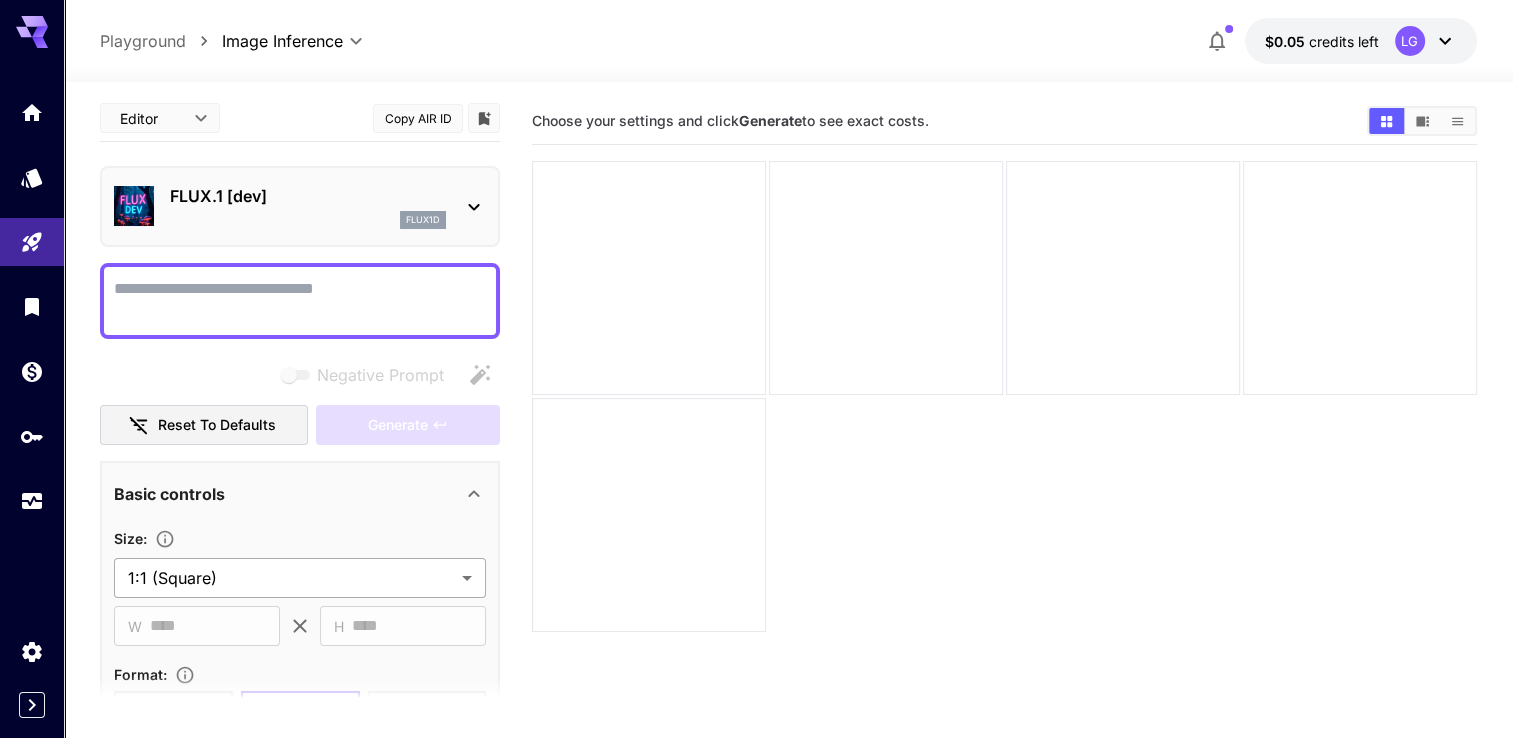 scroll, scrollTop: 0, scrollLeft: 0, axis: both 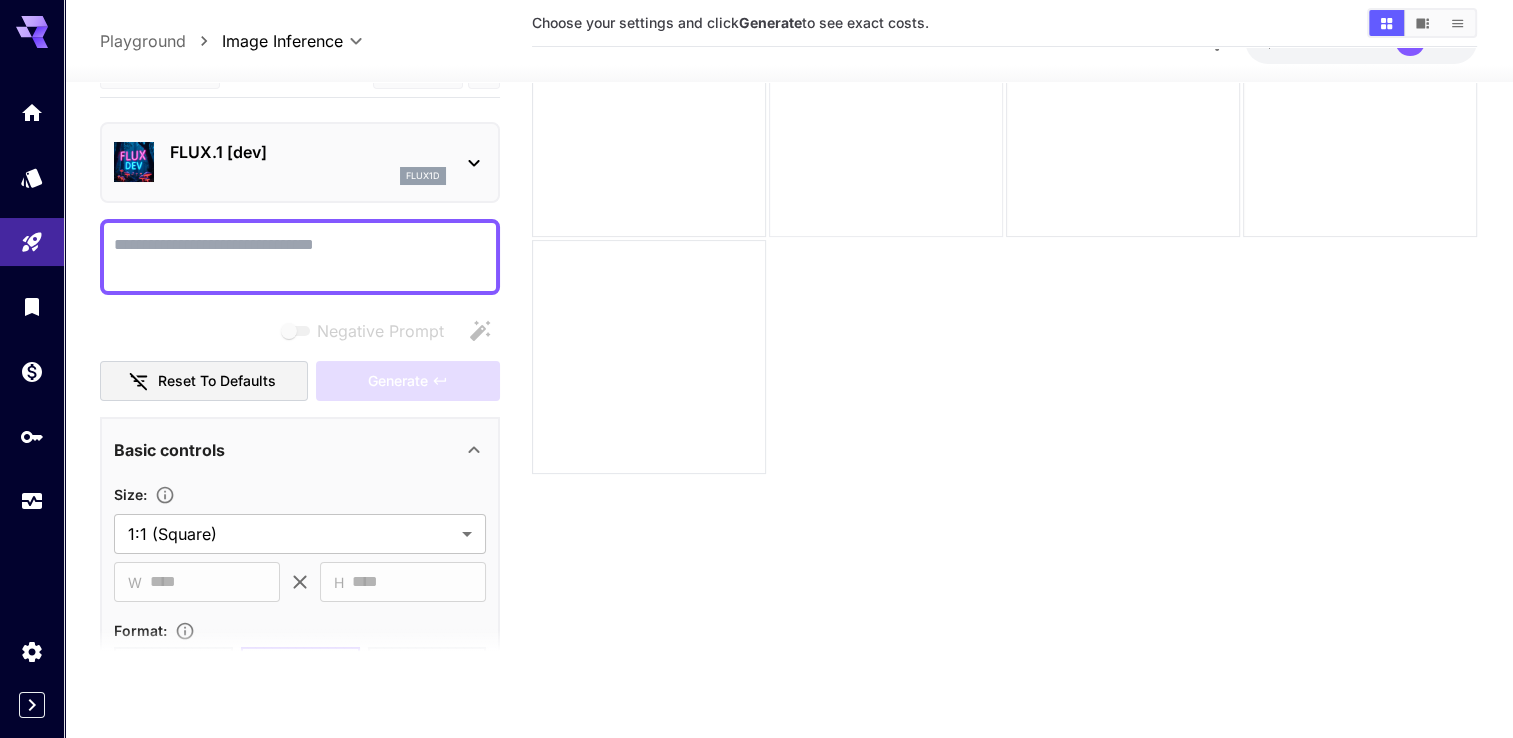 click at bounding box center (886, 120) 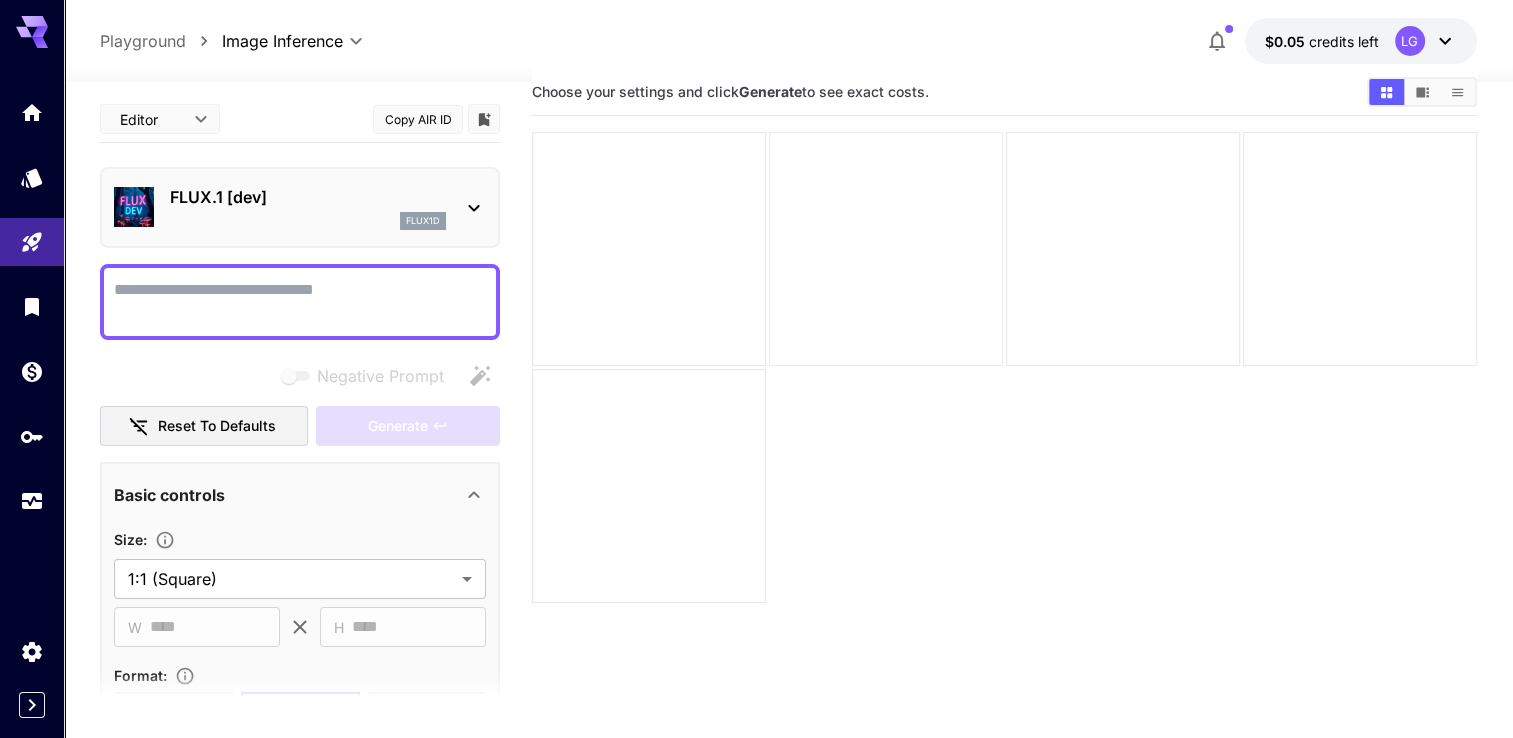 scroll, scrollTop: 0, scrollLeft: 0, axis: both 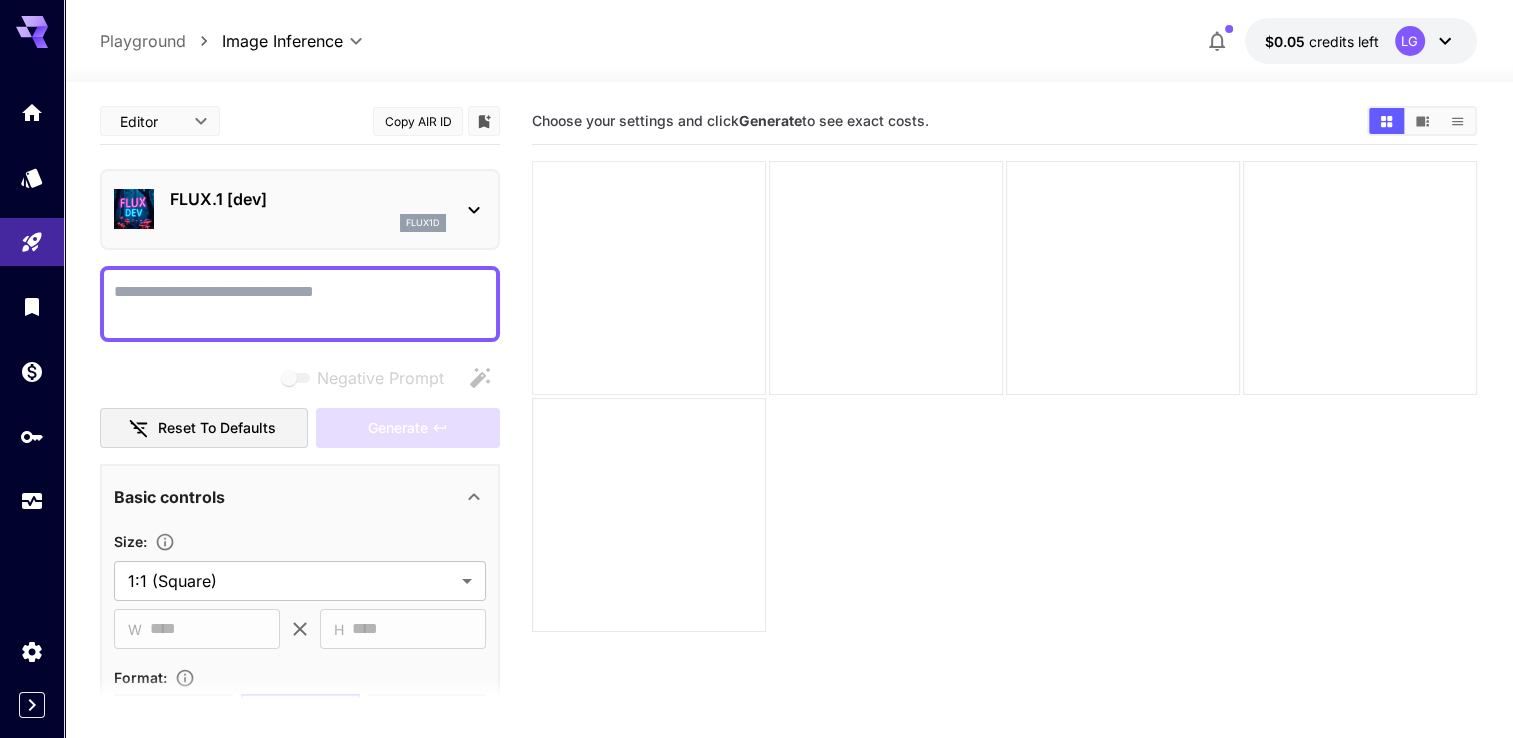 click at bounding box center (649, 278) 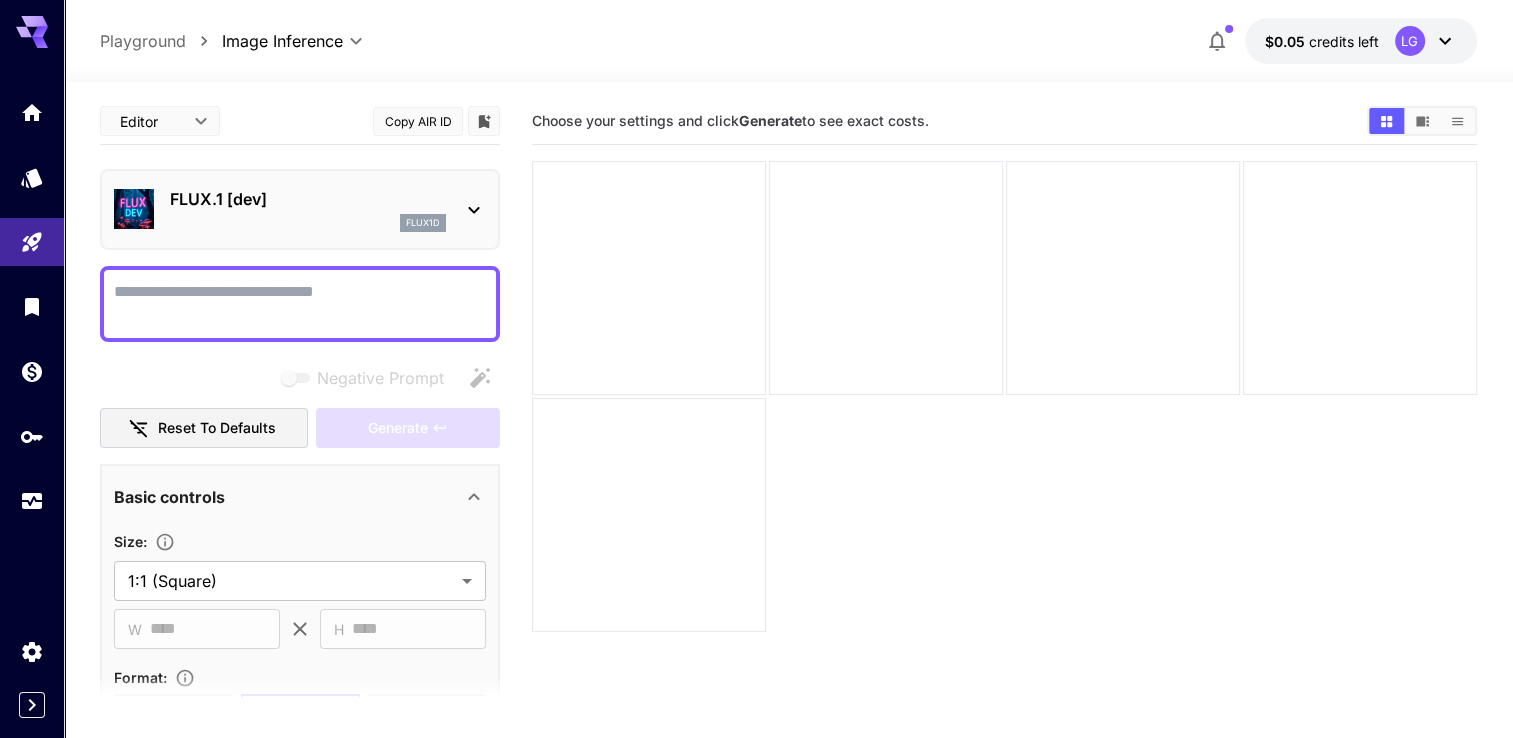 click on "Negative Prompt" at bounding box center (300, 304) 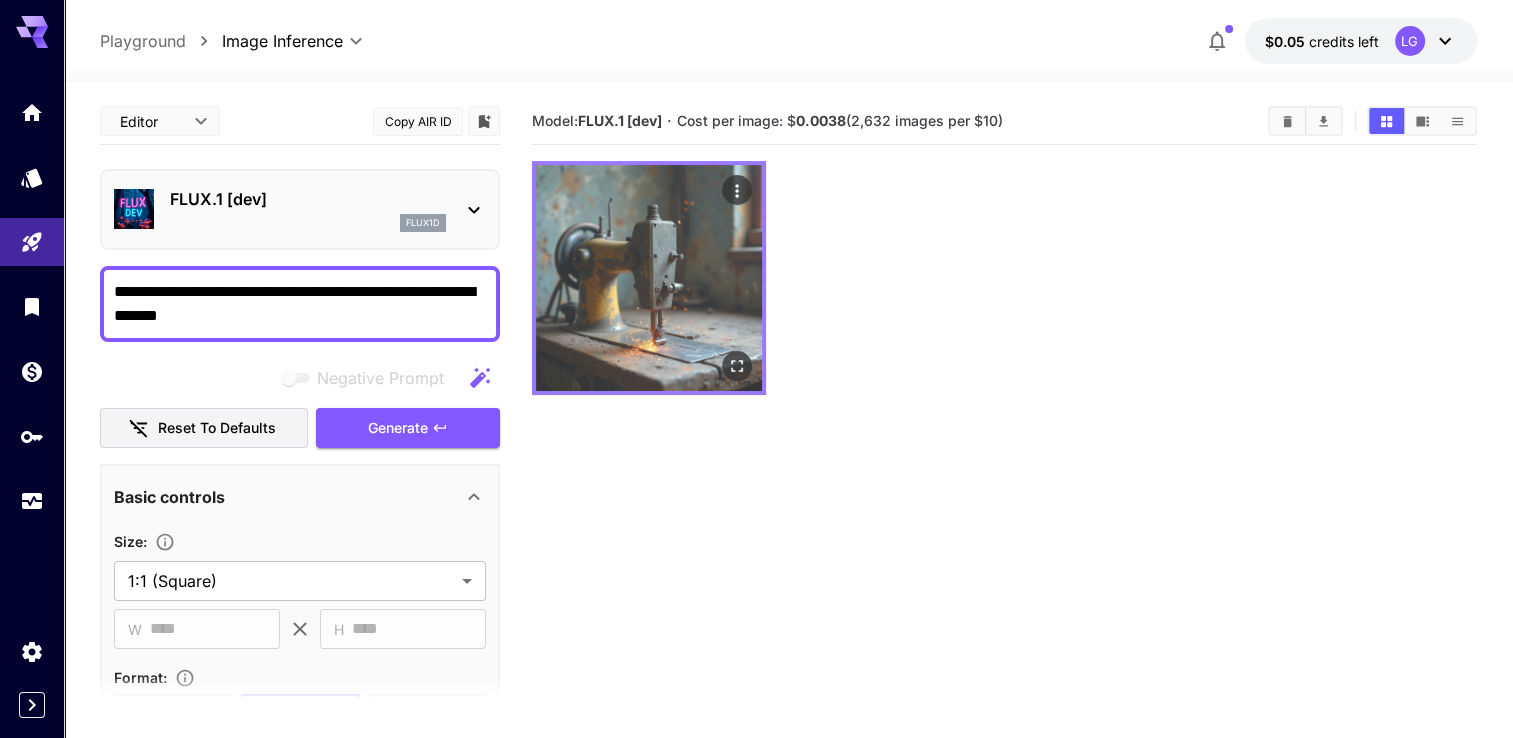 click at bounding box center [649, 278] 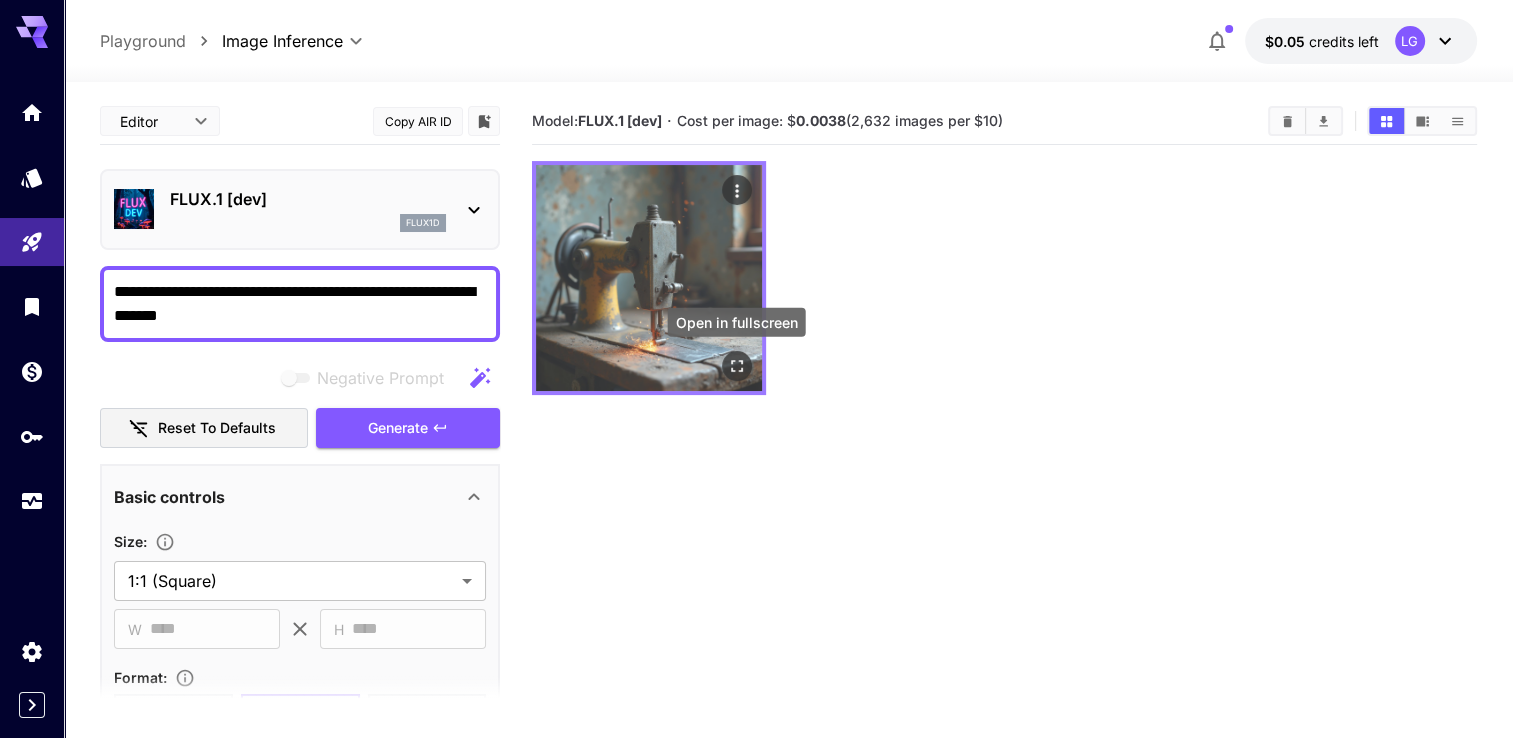 click 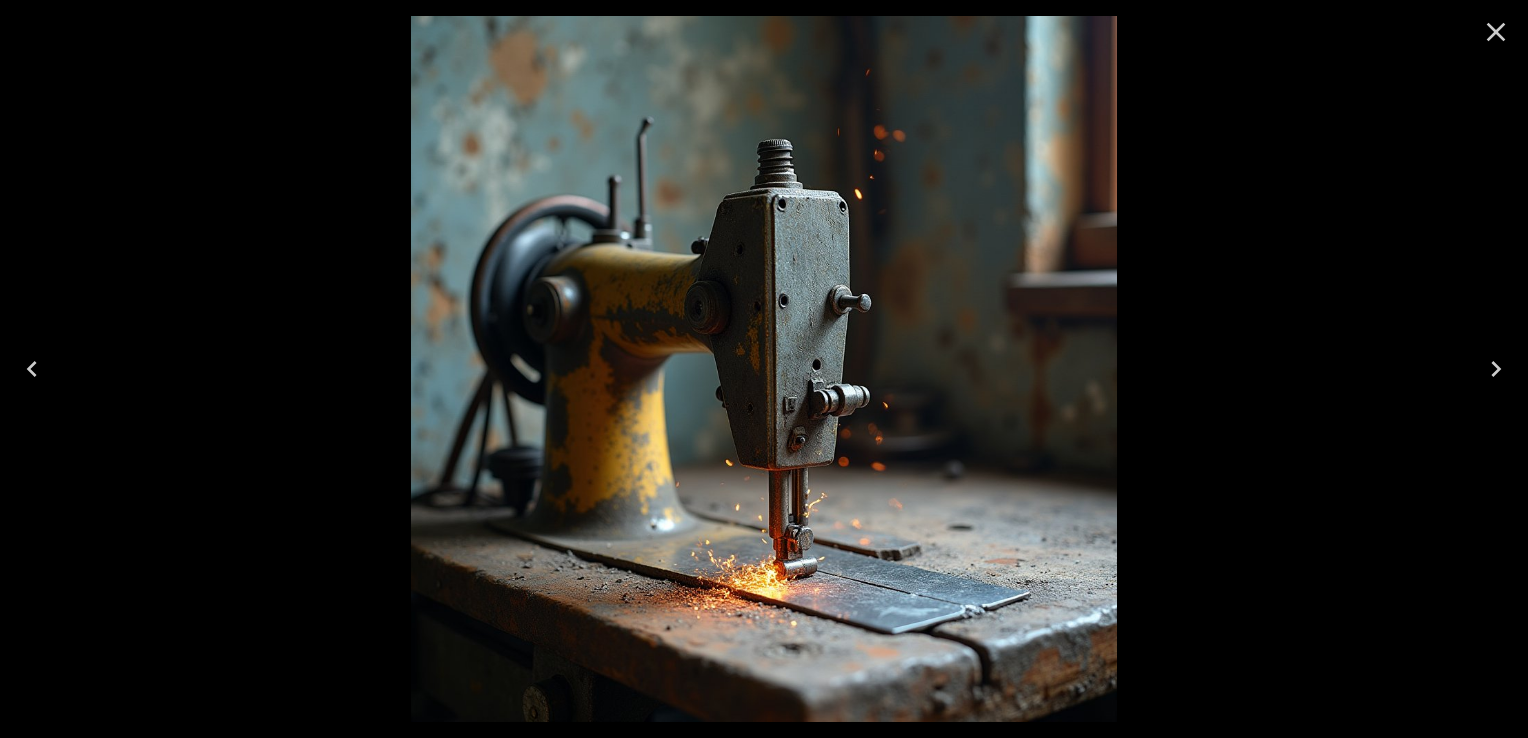 click 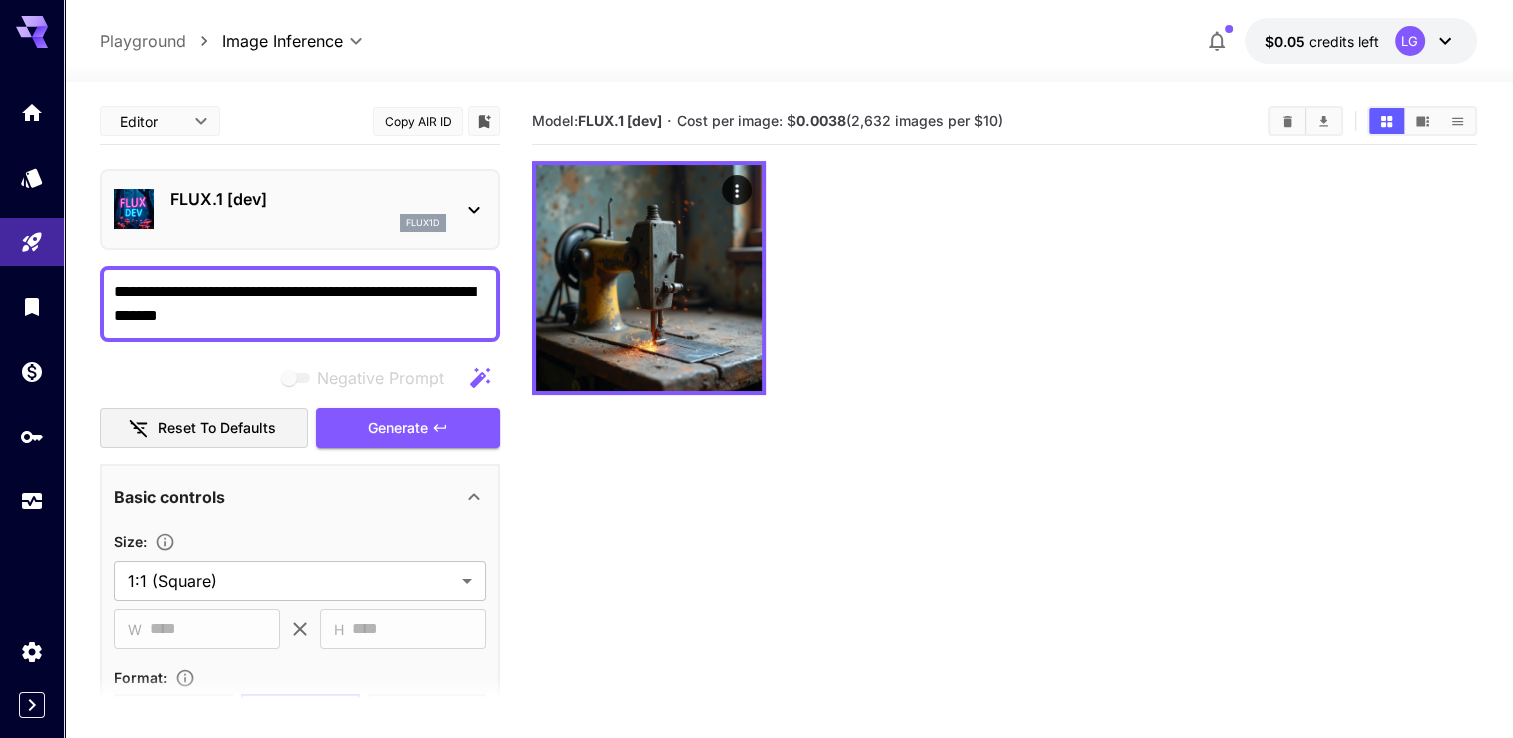 click on "**********" at bounding box center (300, 304) 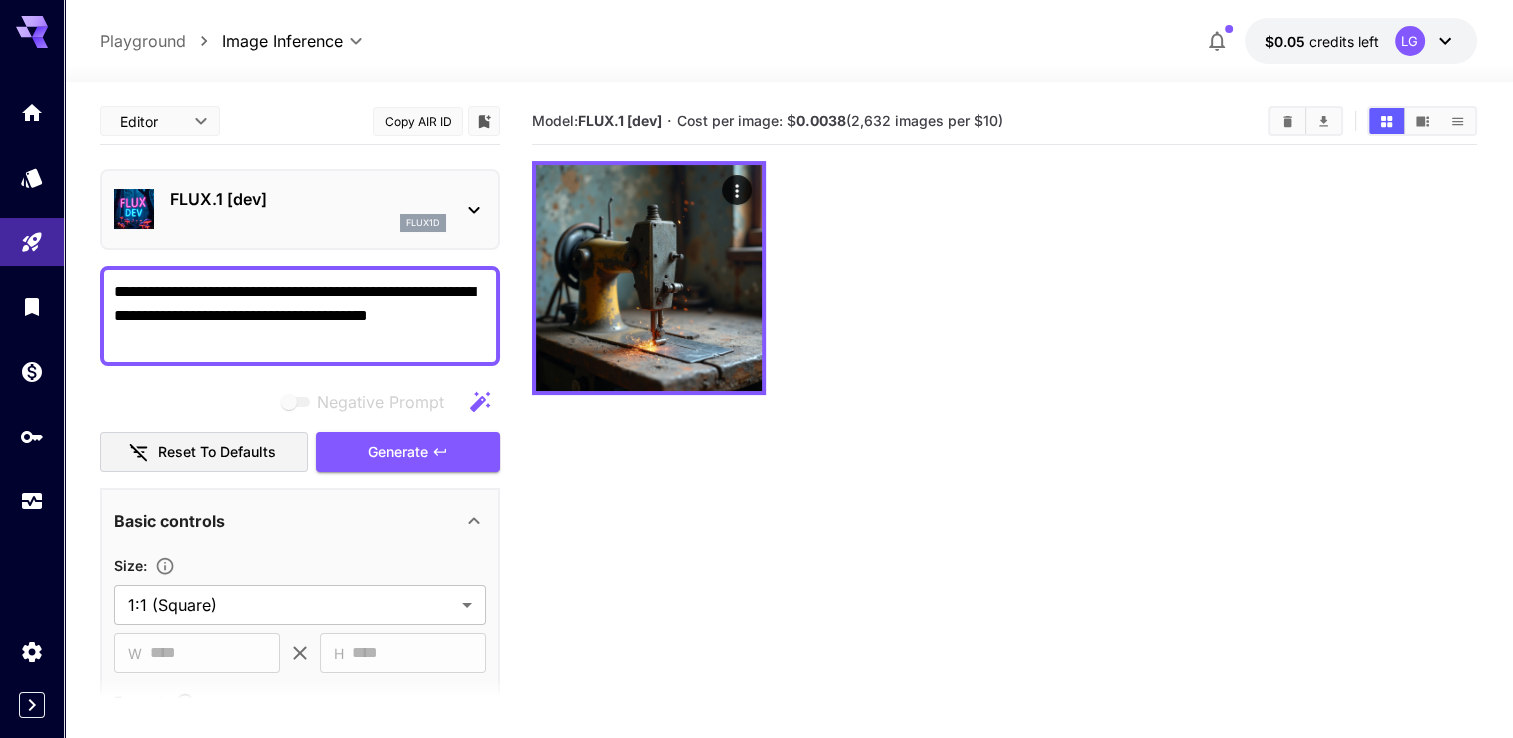 click on "**********" at bounding box center (300, 316) 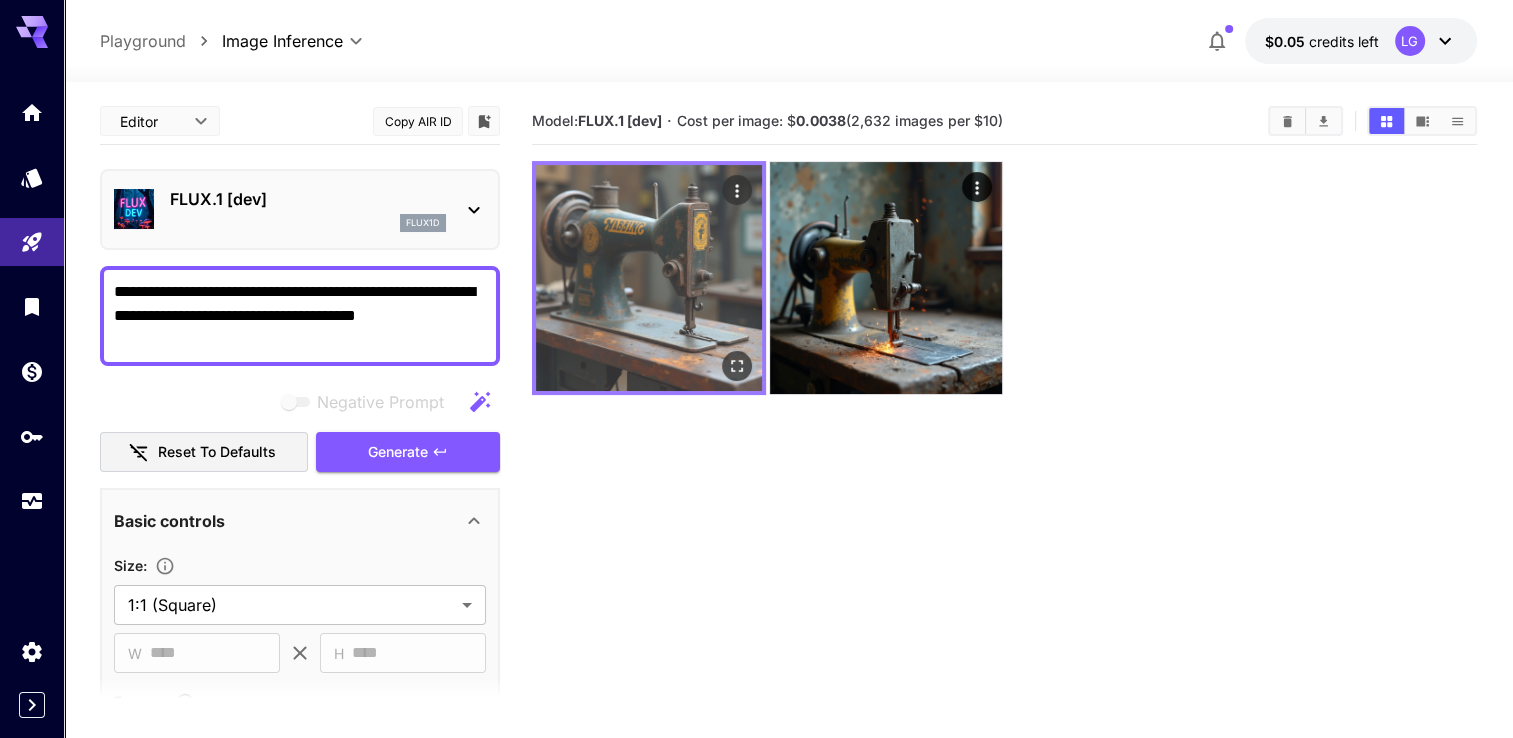 click at bounding box center (649, 278) 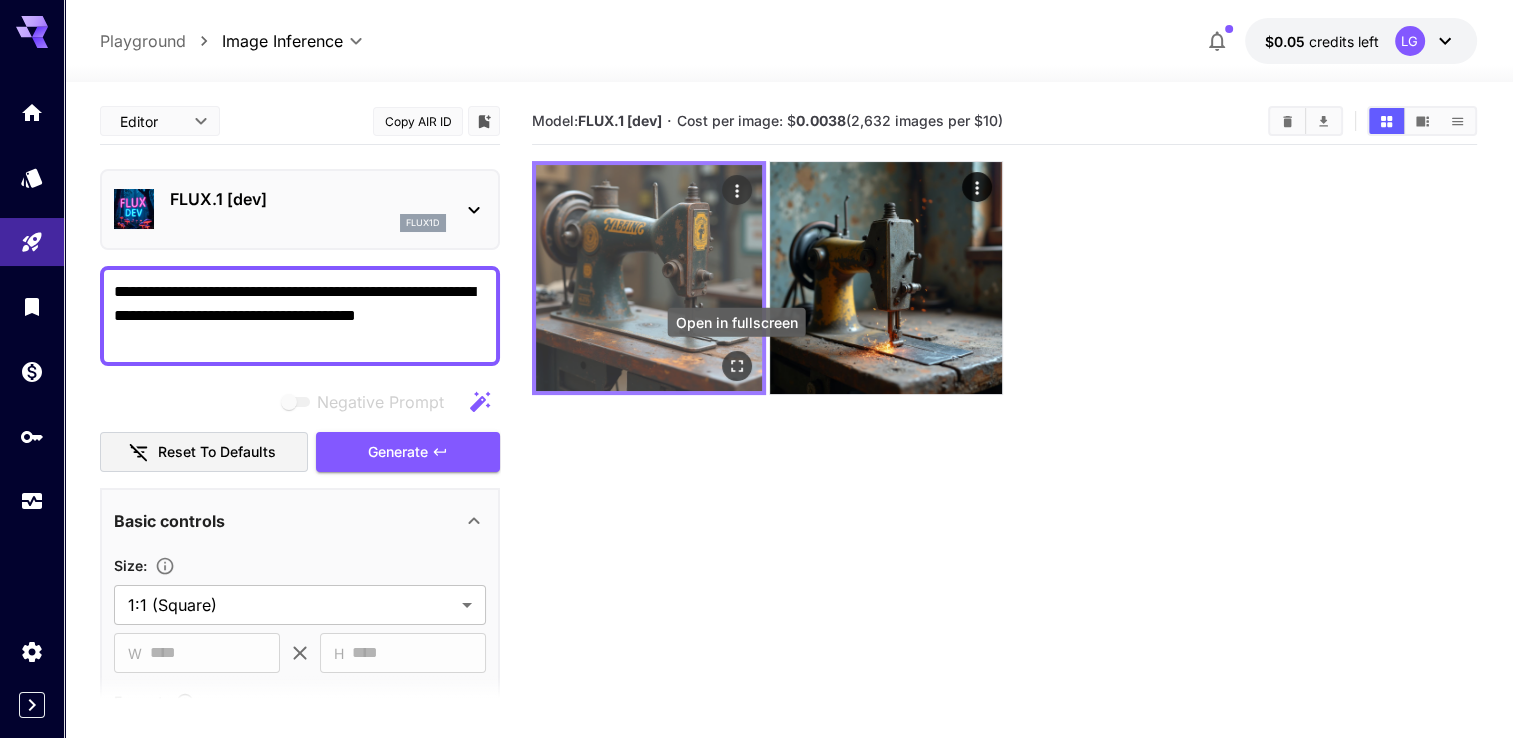 click 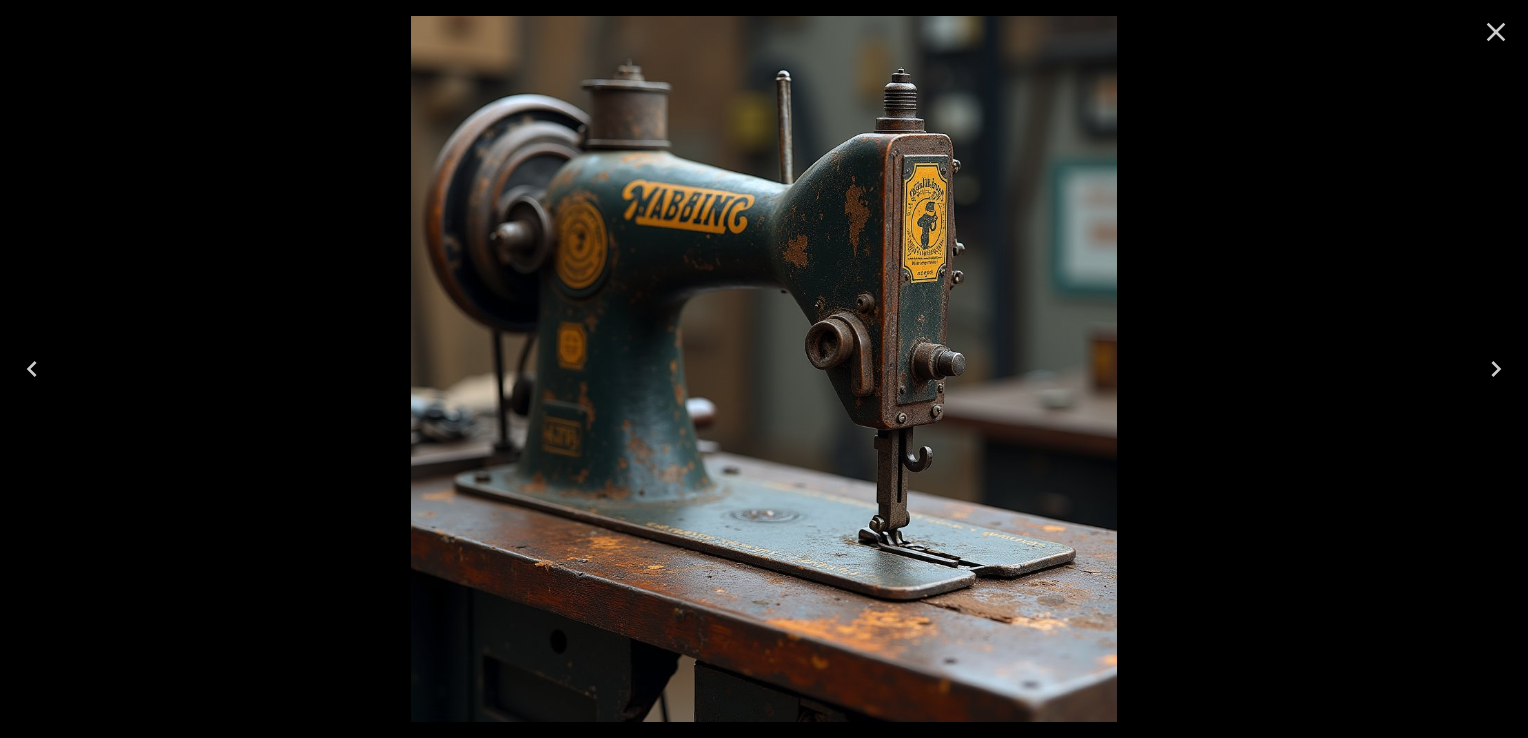 click 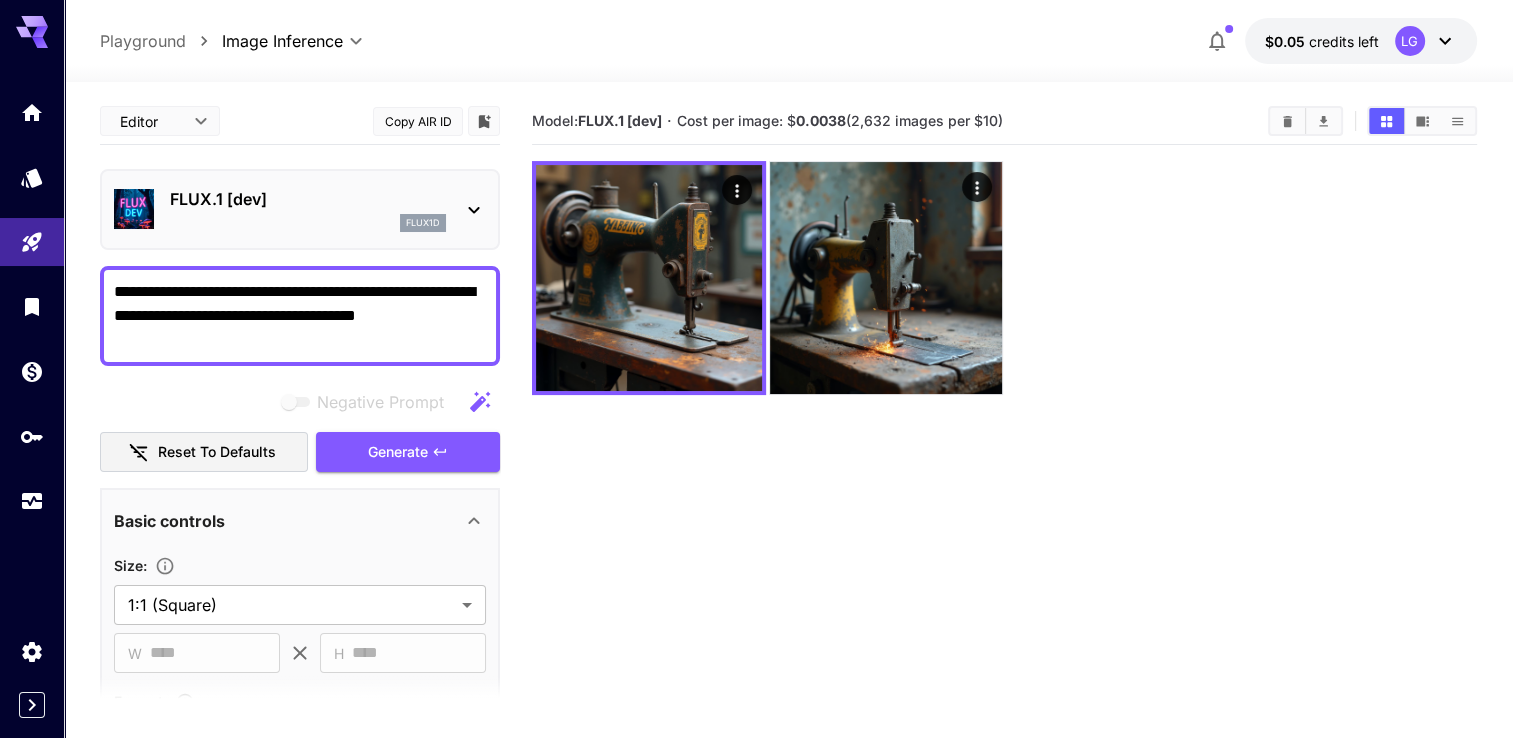 click on "**********" at bounding box center (300, 316) 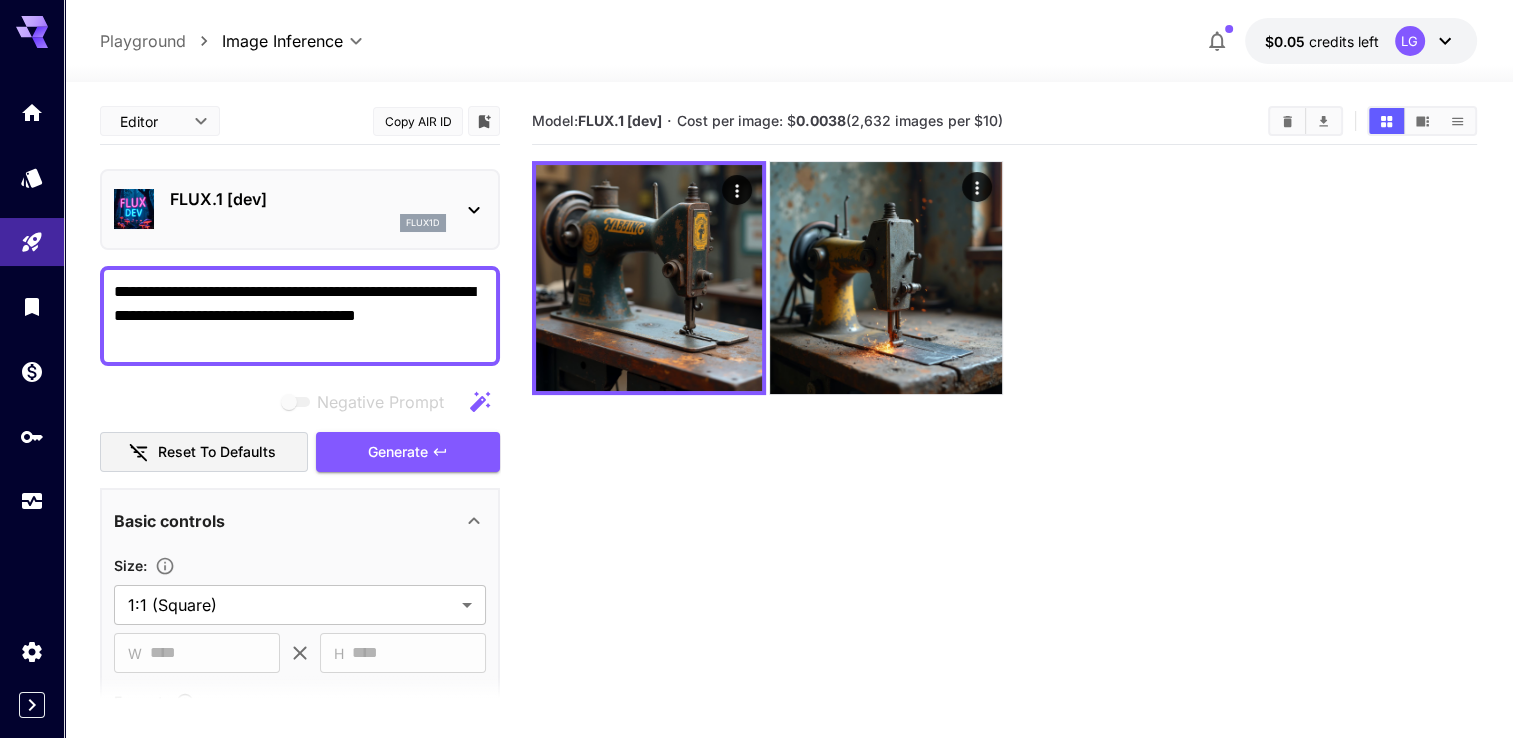 click on "**********" at bounding box center (300, 316) 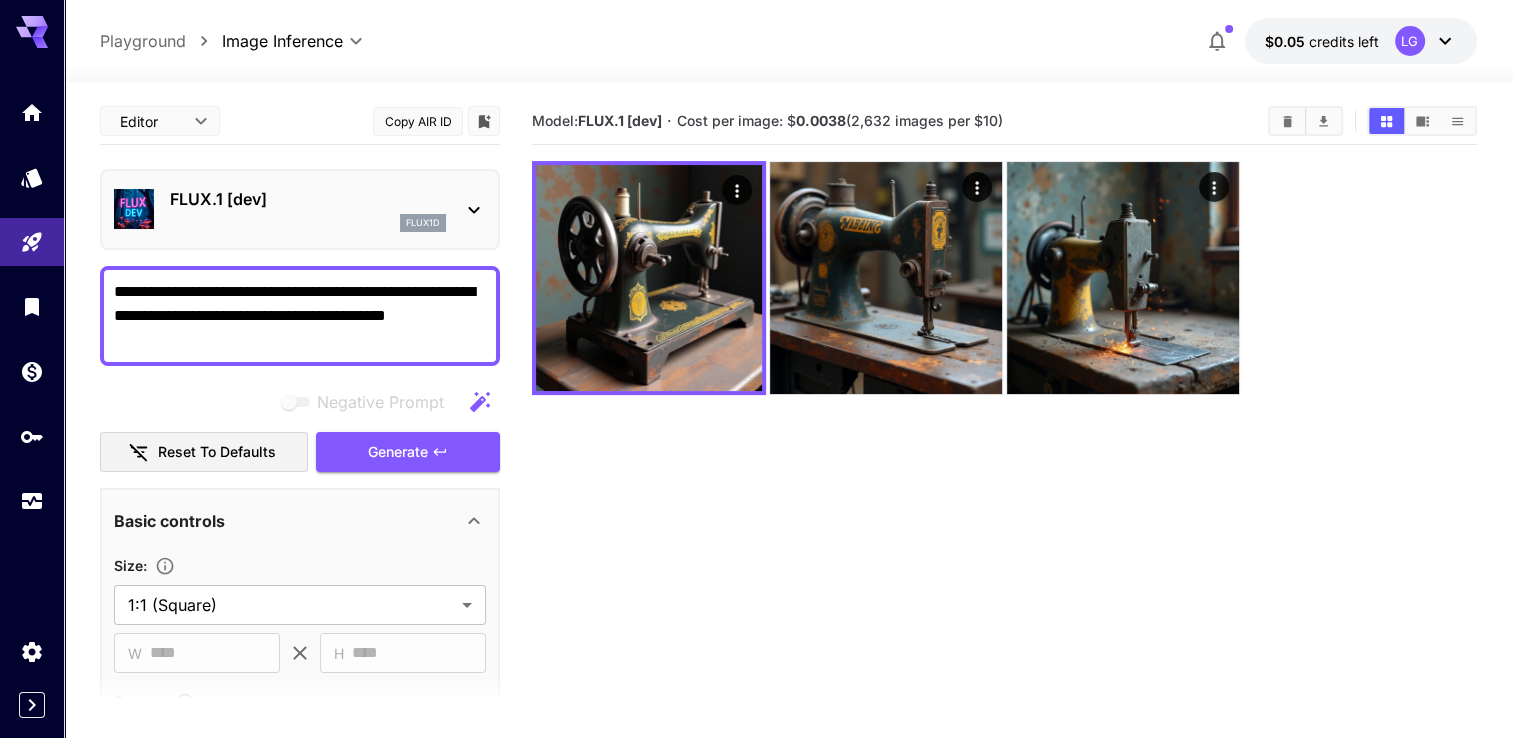 click on "**********" at bounding box center (300, 316) 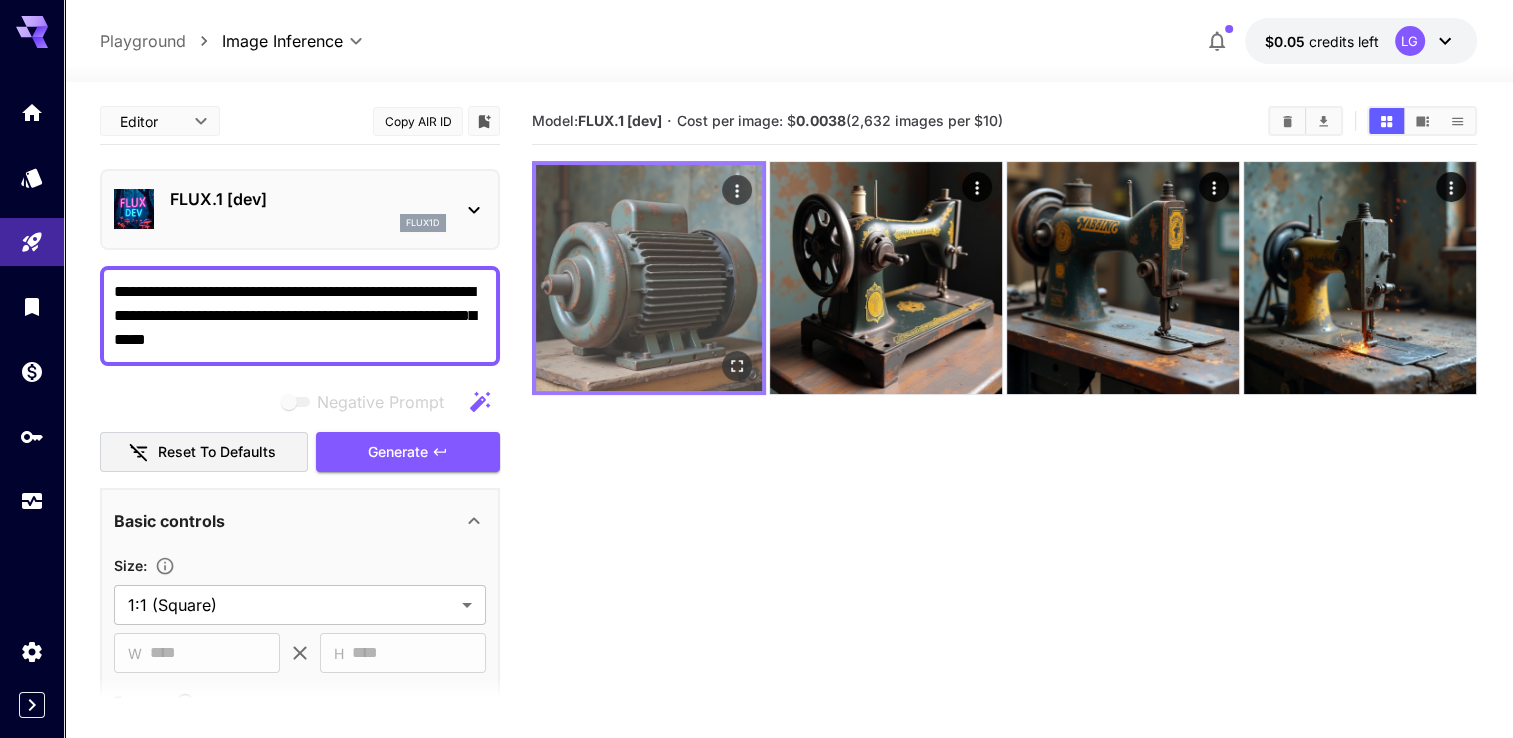 click at bounding box center [649, 278] 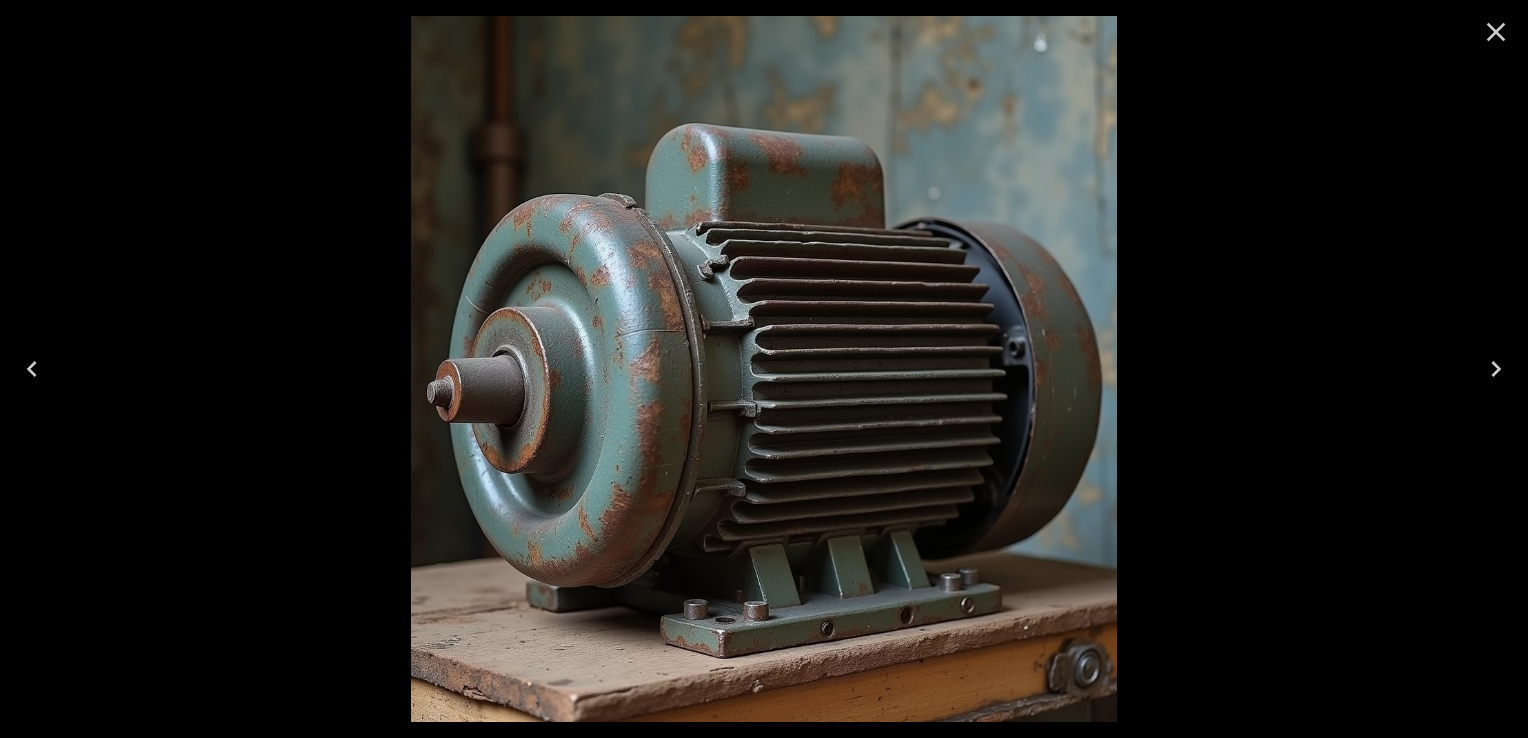 click 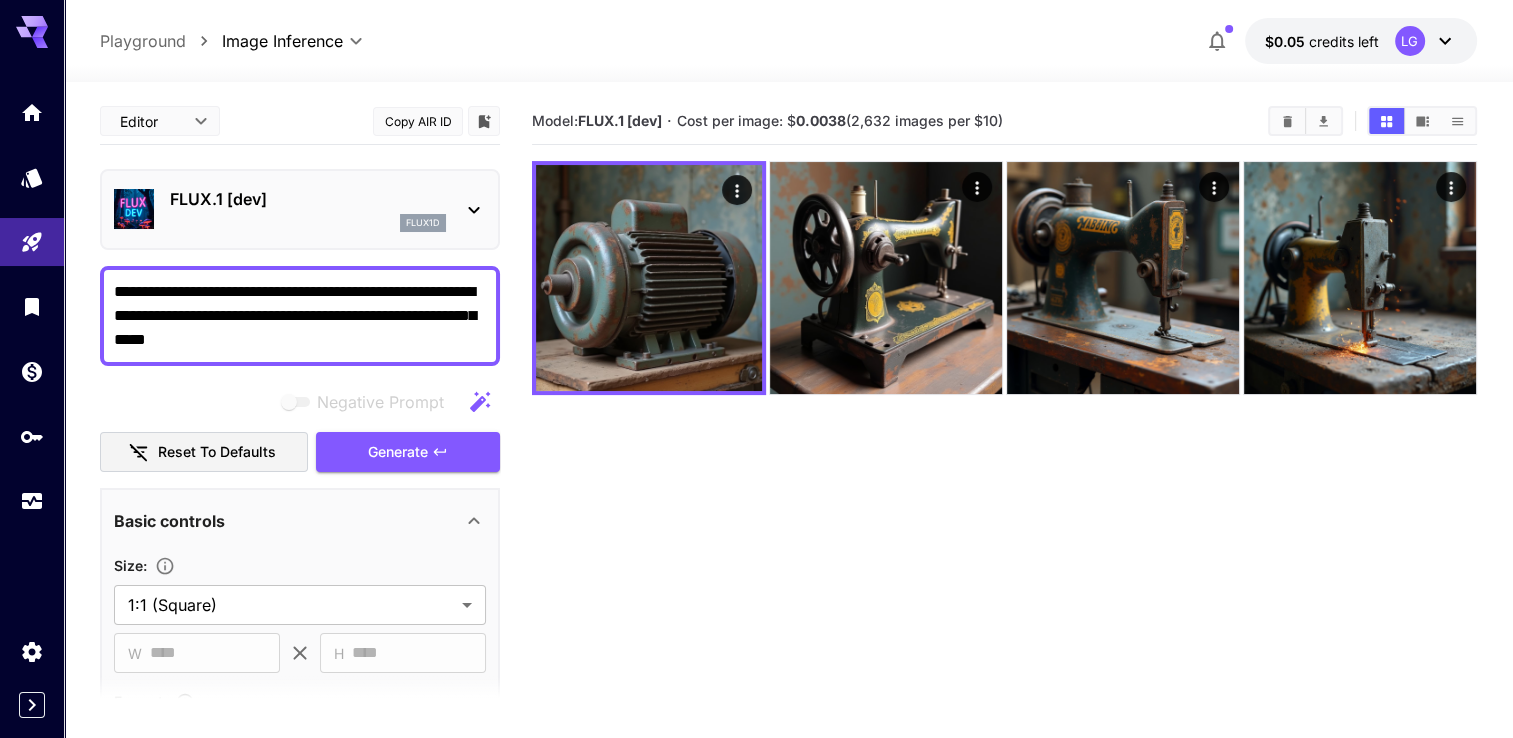 drag, startPoint x: 187, startPoint y: 287, endPoint x: 274, endPoint y: 314, distance: 91.09336 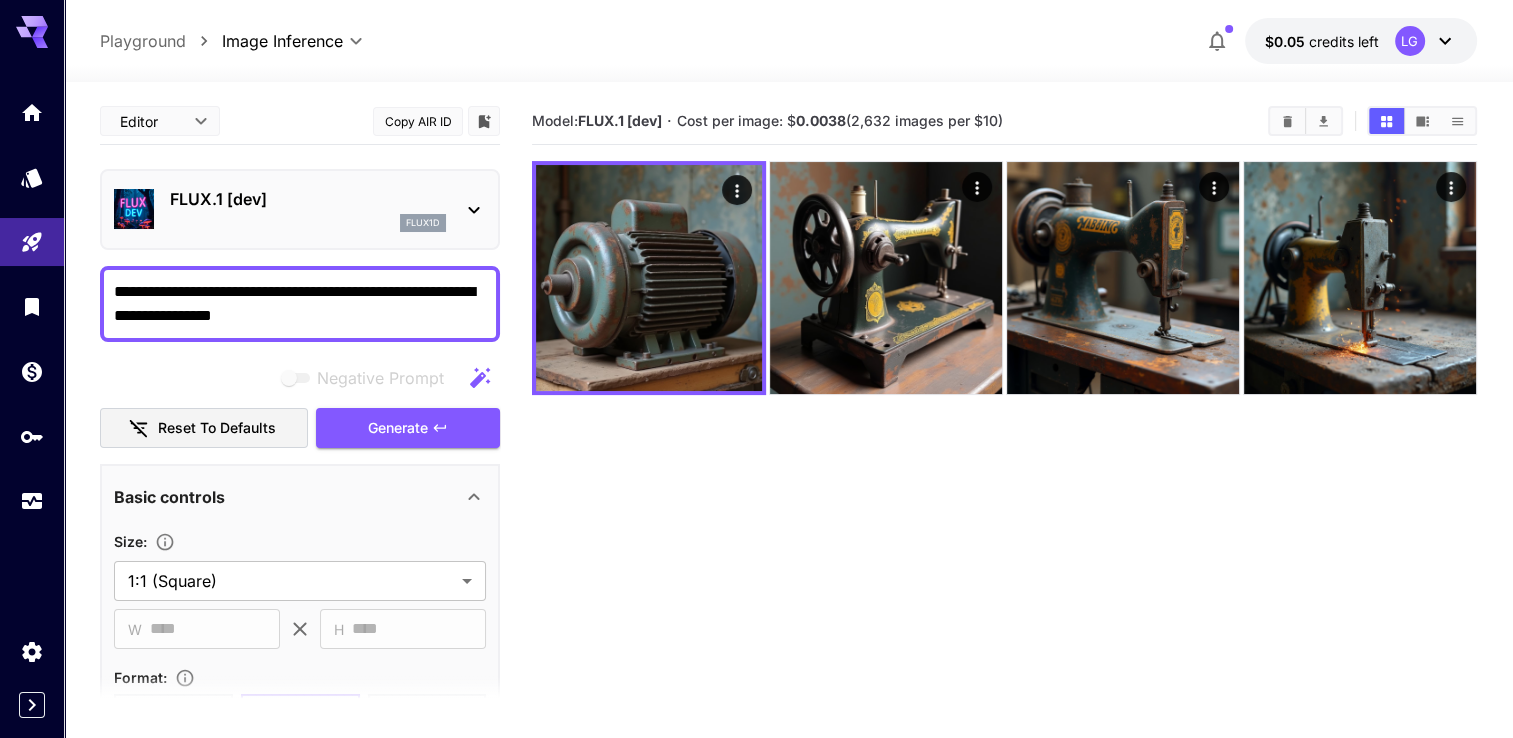click on "**********" at bounding box center (300, 304) 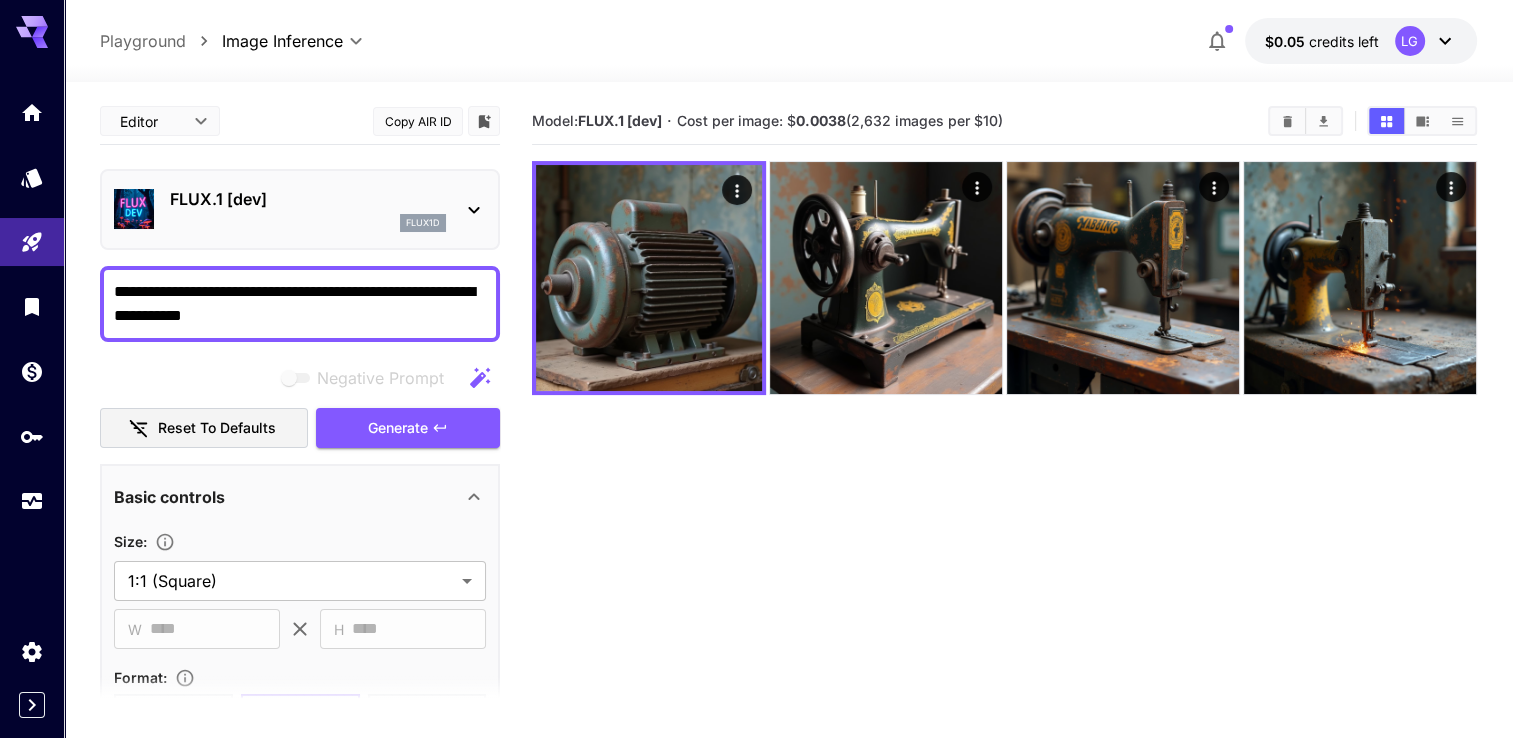 click on "**********" at bounding box center (300, 304) 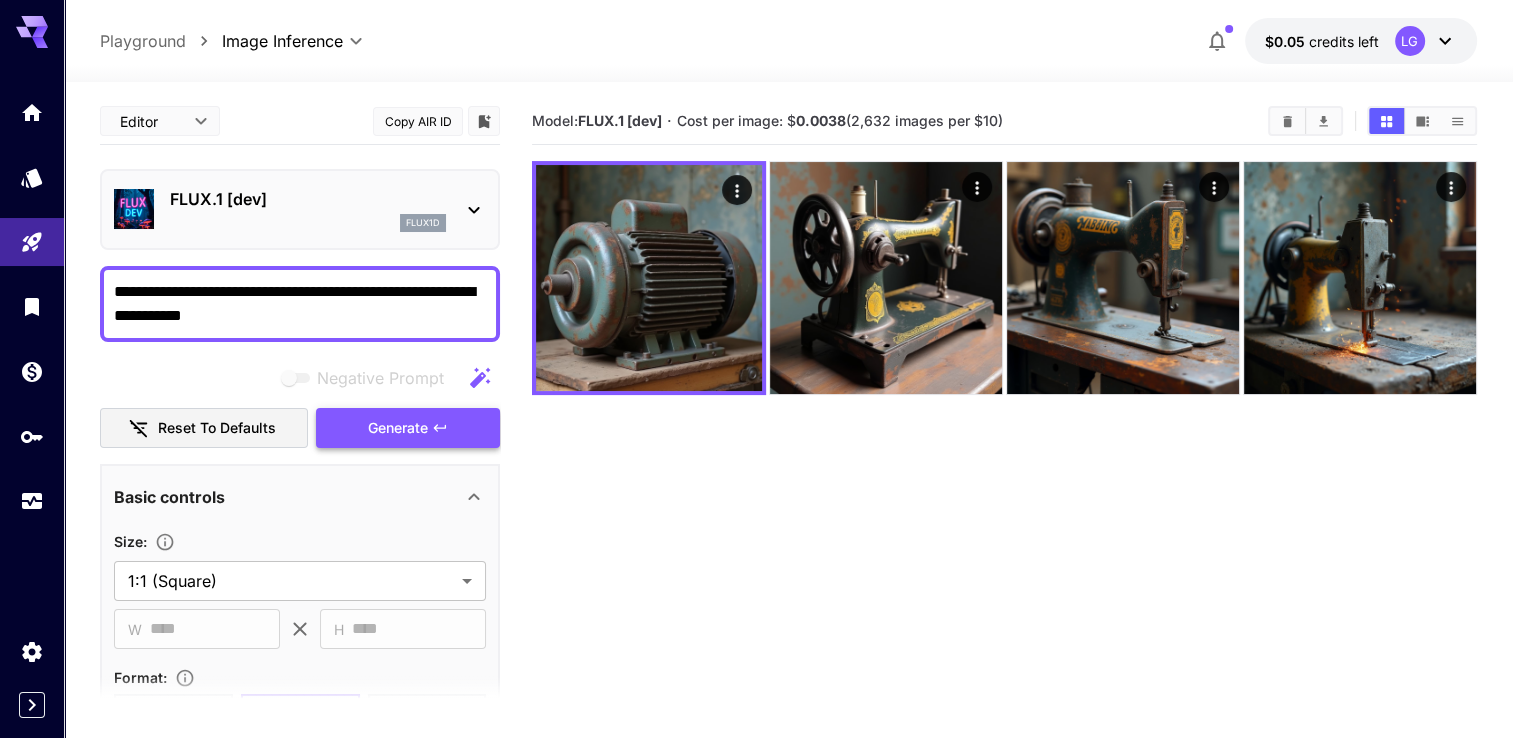 click on "Generate" at bounding box center [398, 428] 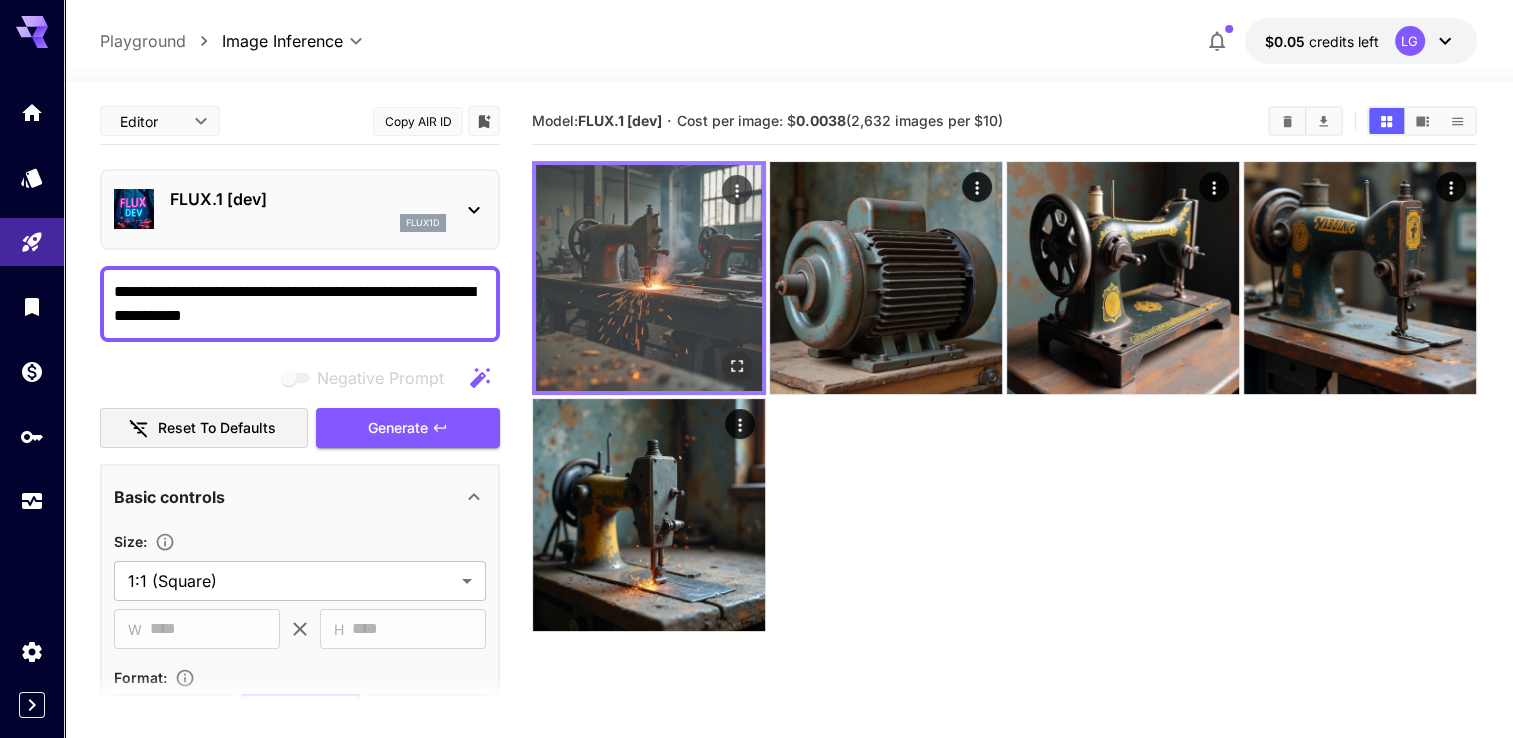 click at bounding box center (649, 278) 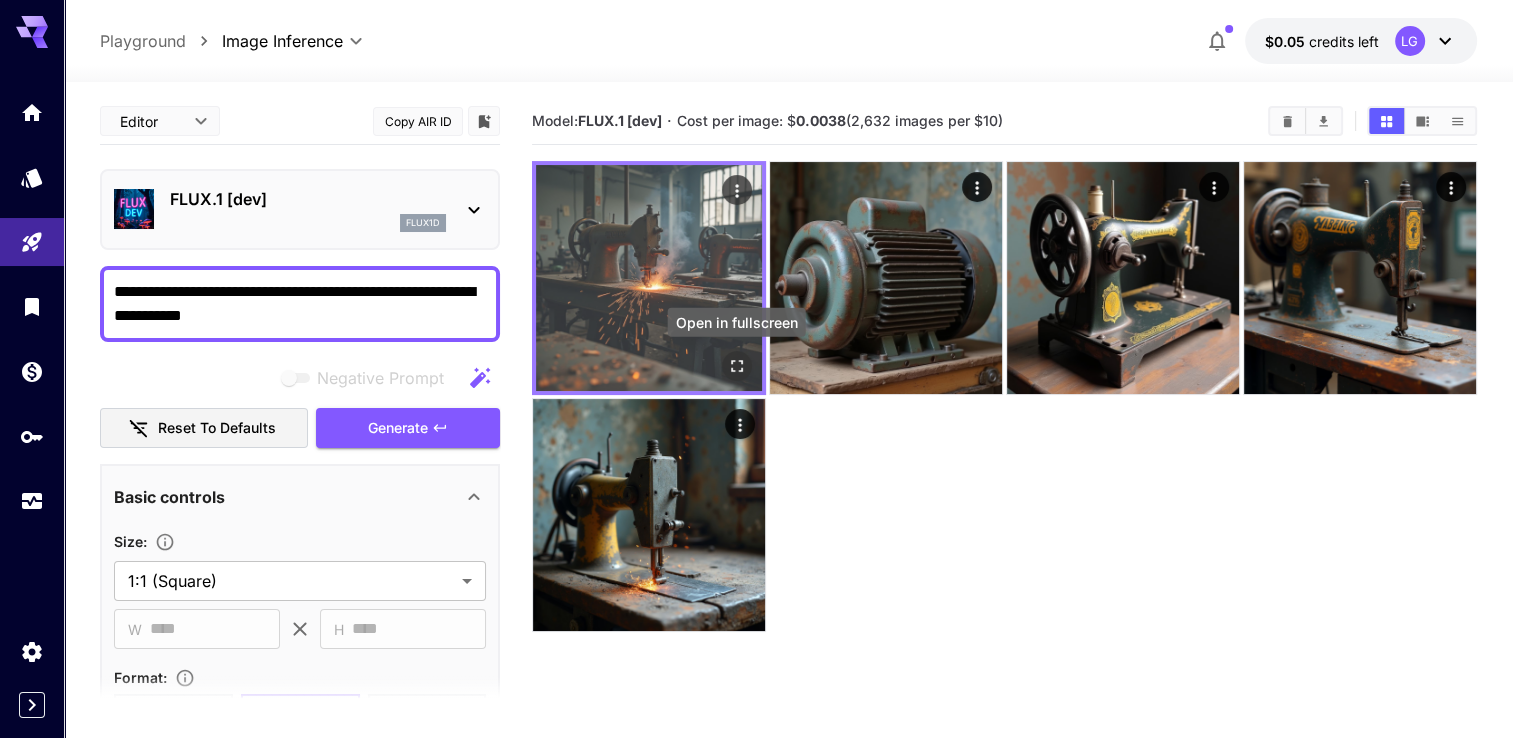 click 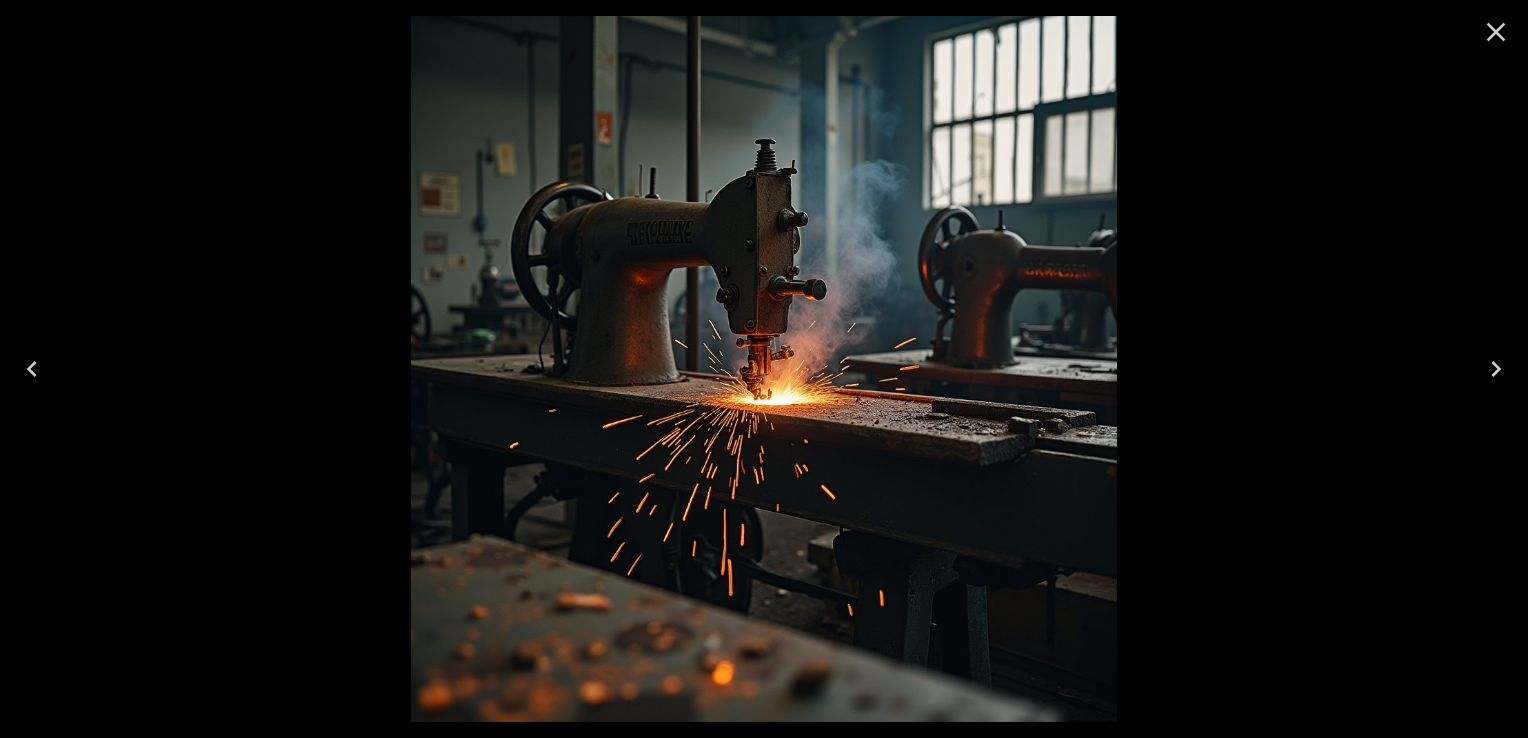click 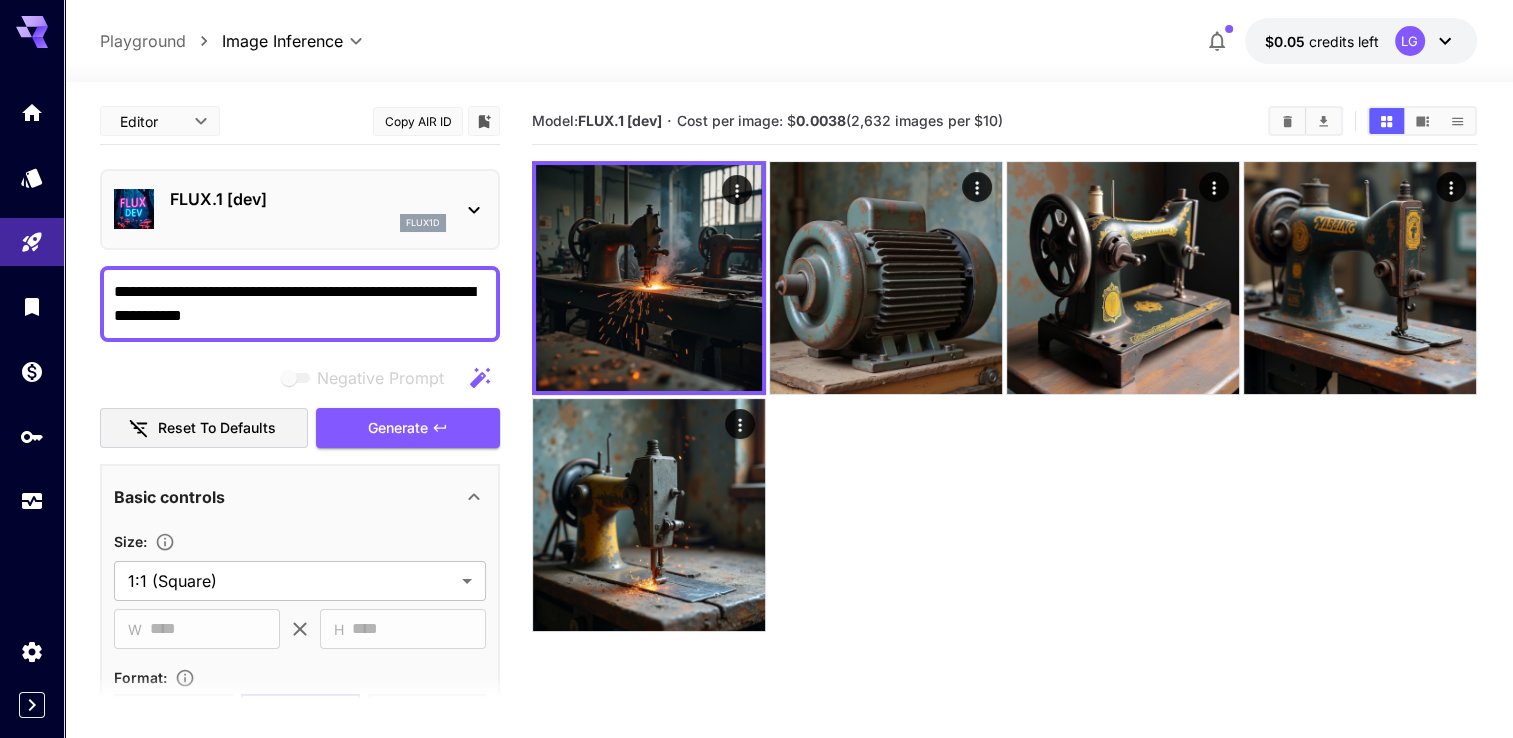 click on "**********" at bounding box center (300, 304) 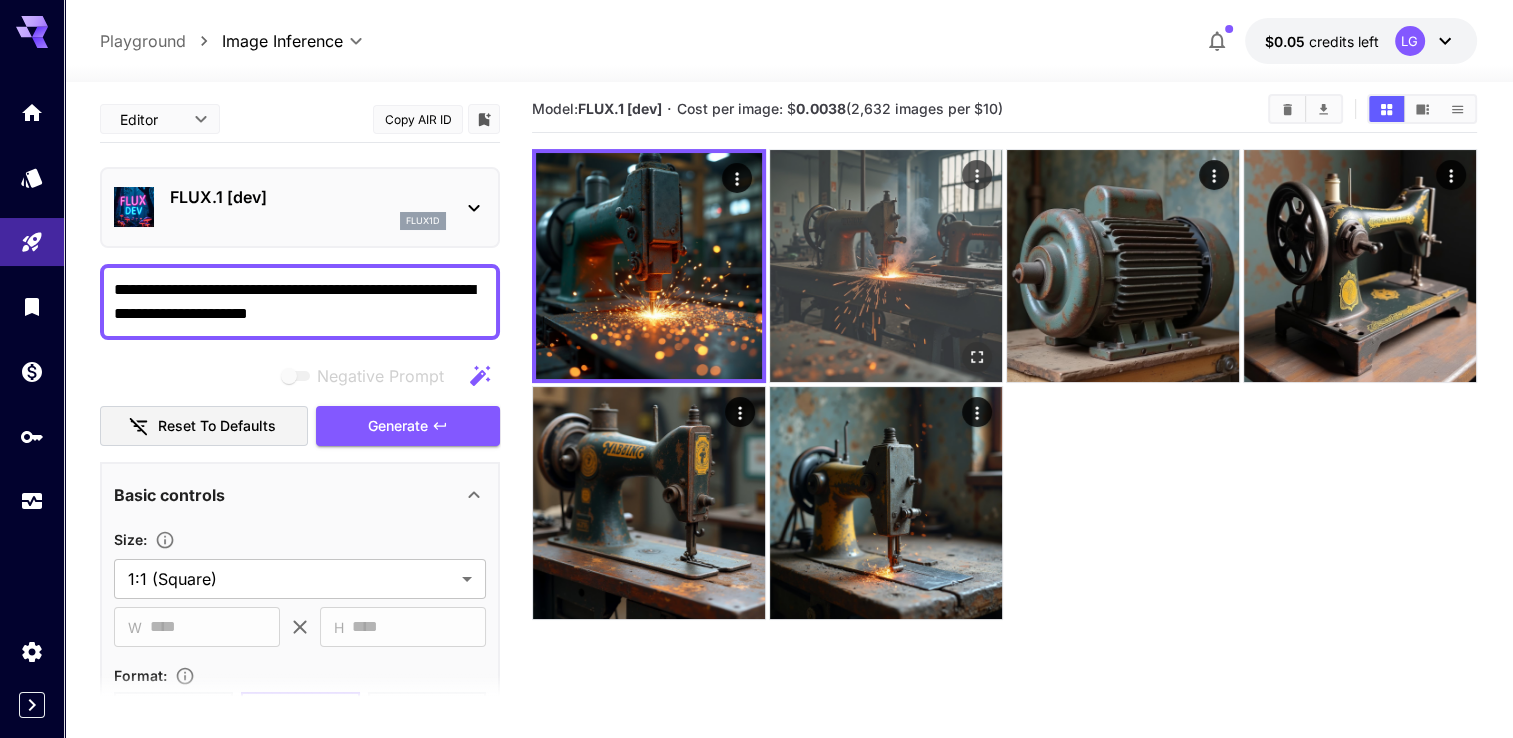 scroll, scrollTop: 0, scrollLeft: 0, axis: both 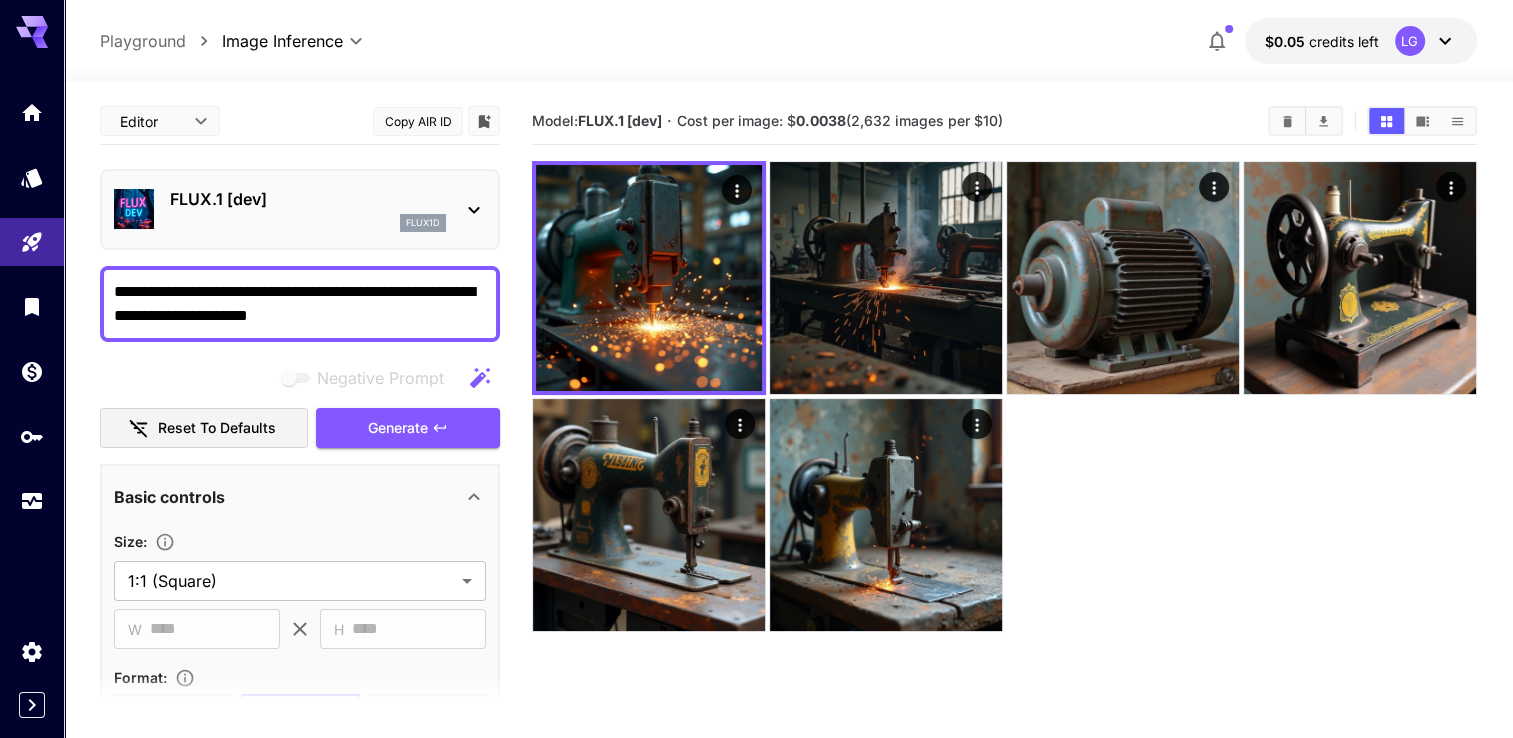 type on "**********" 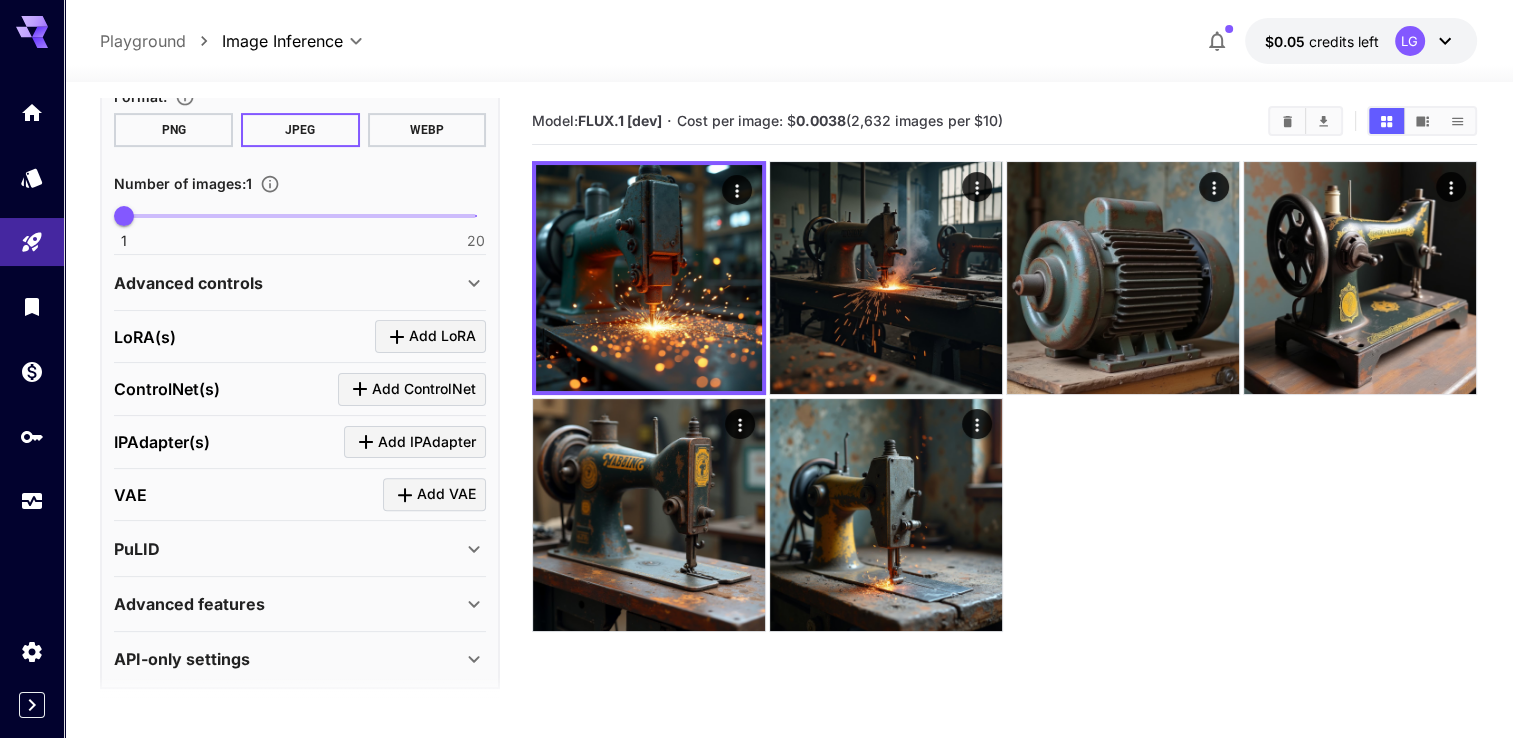 scroll, scrollTop: 587, scrollLeft: 0, axis: vertical 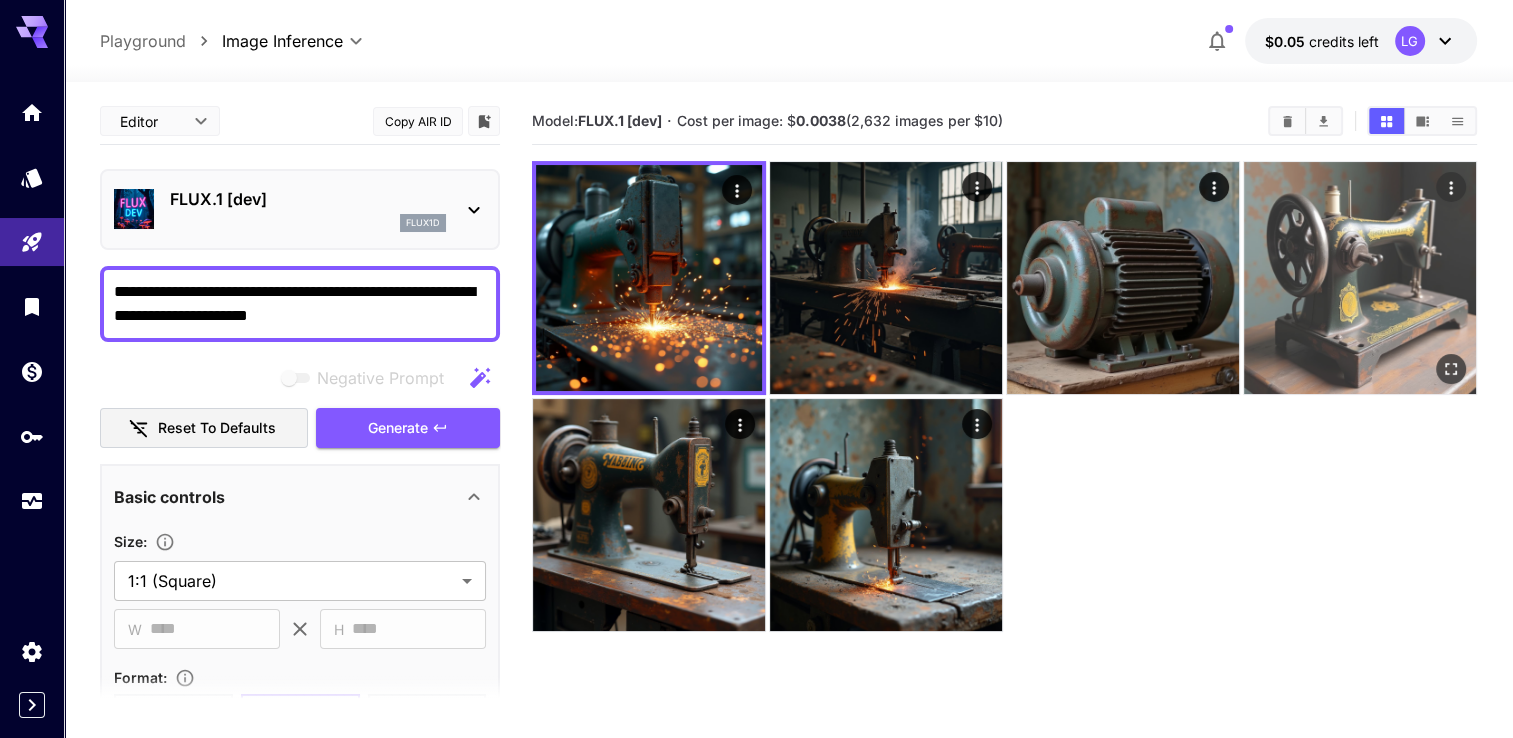 click at bounding box center [1360, 278] 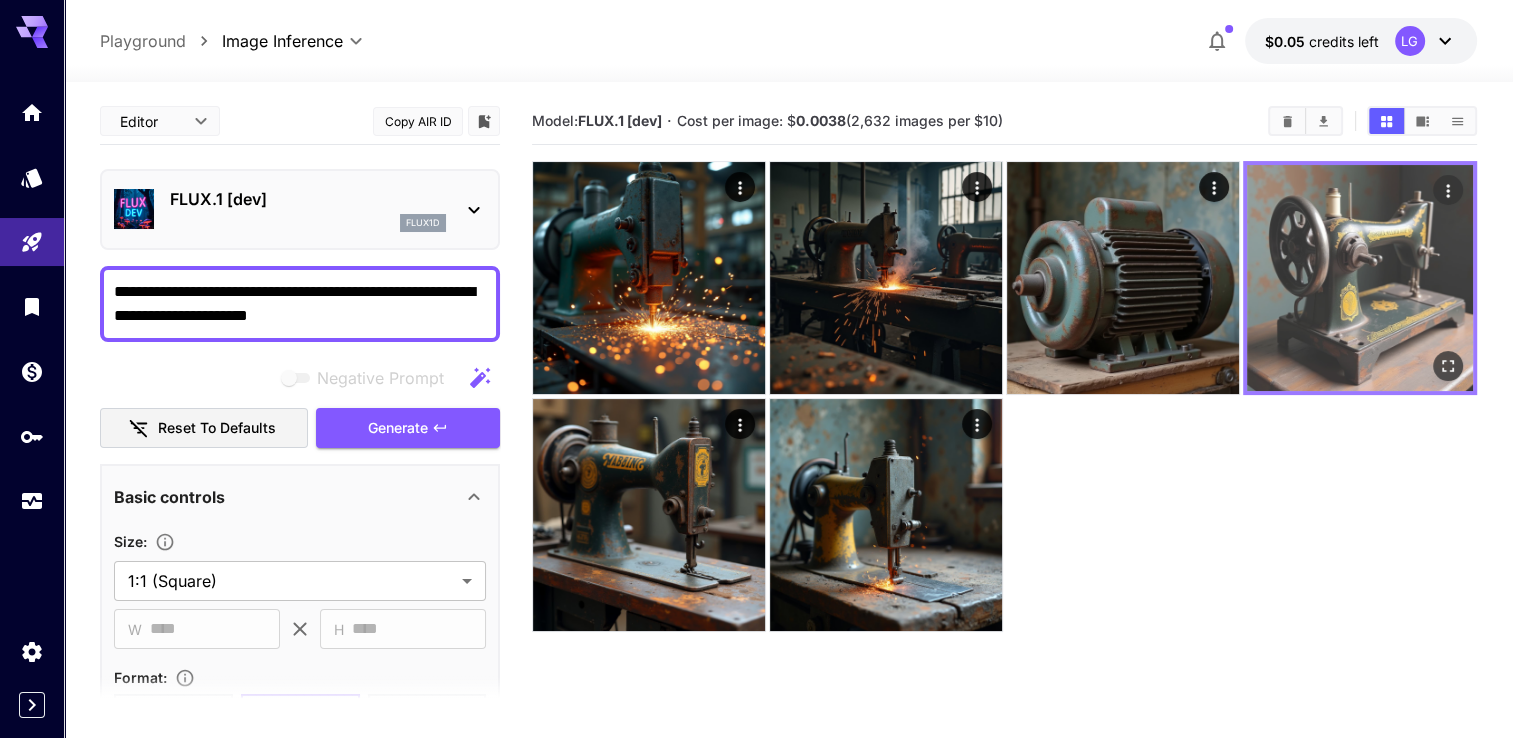 click at bounding box center (1360, 278) 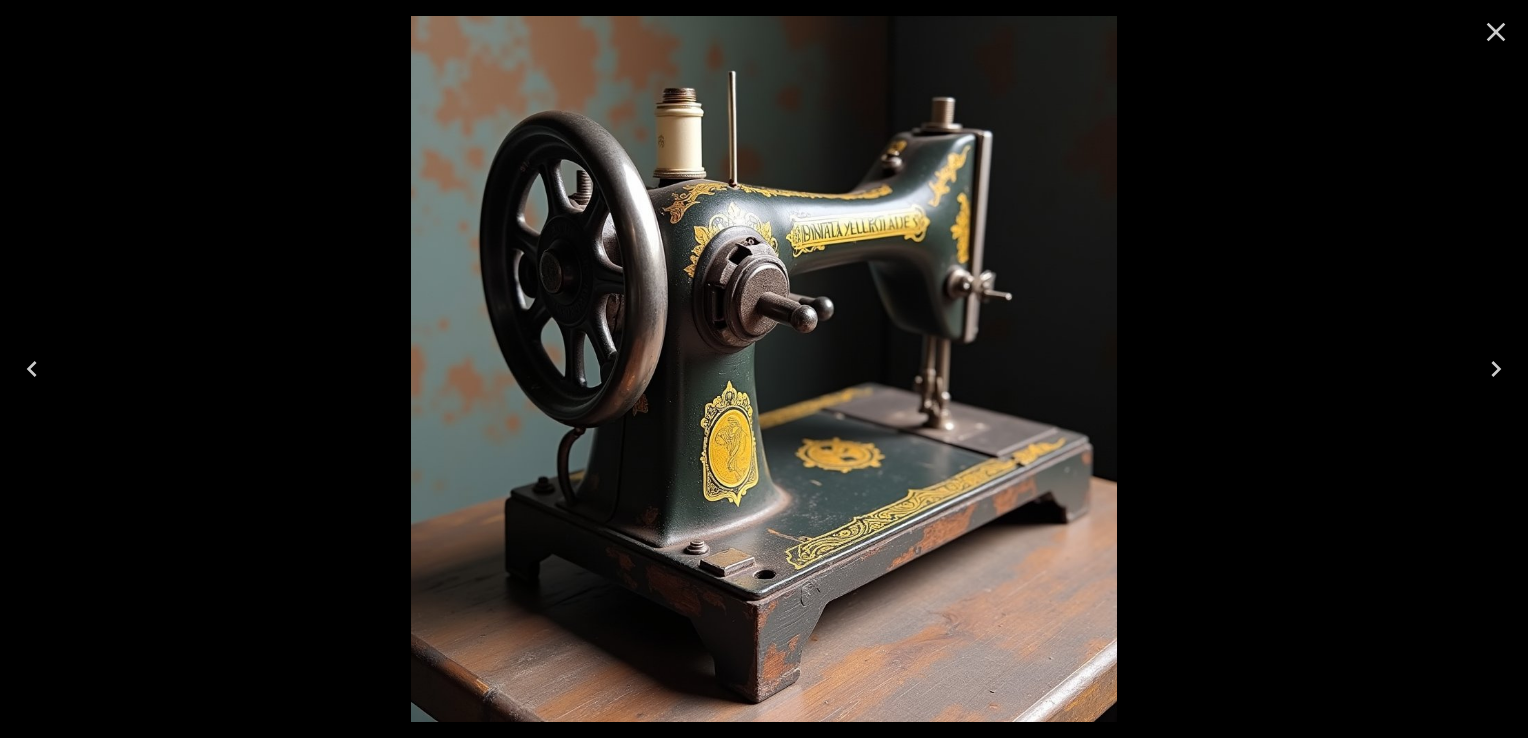 click 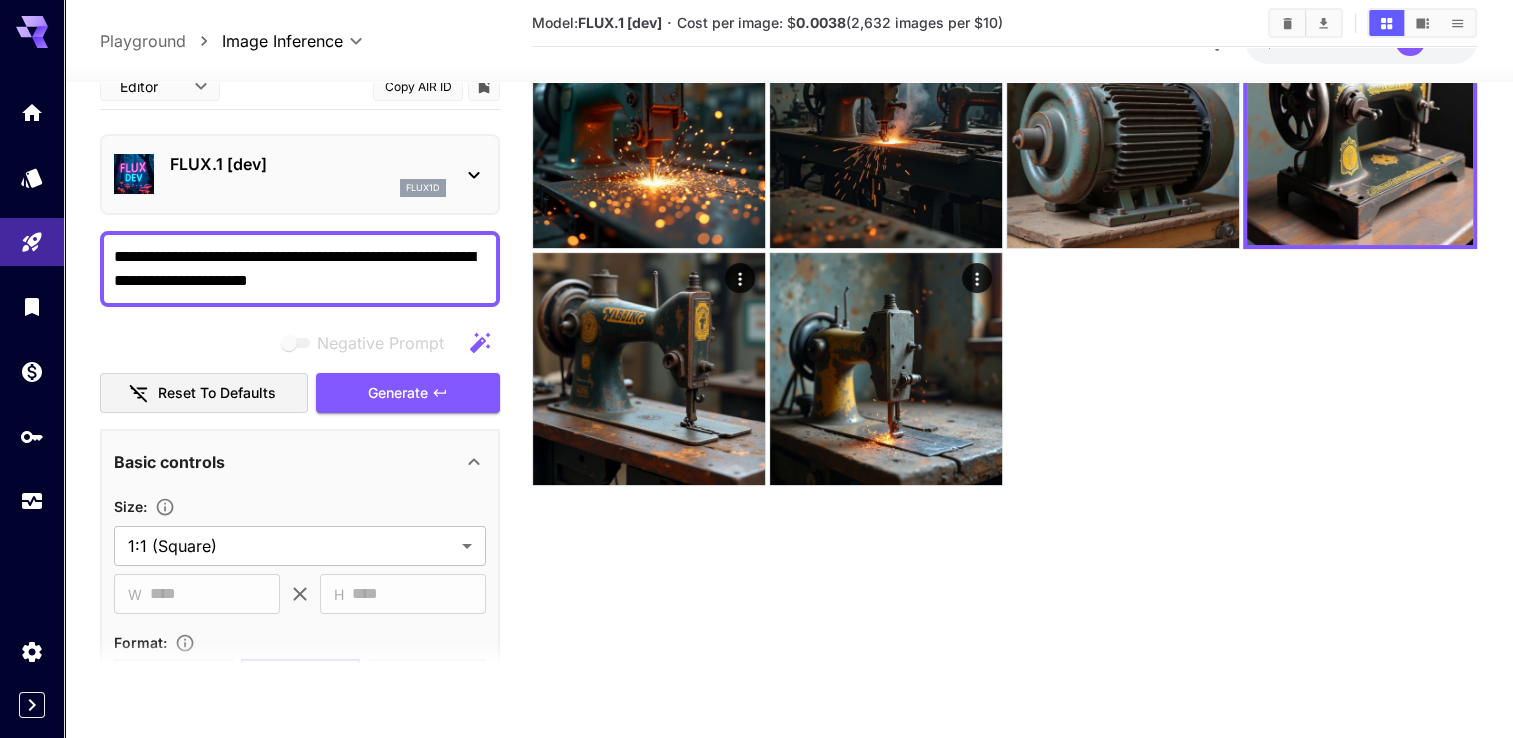 scroll, scrollTop: 158, scrollLeft: 0, axis: vertical 